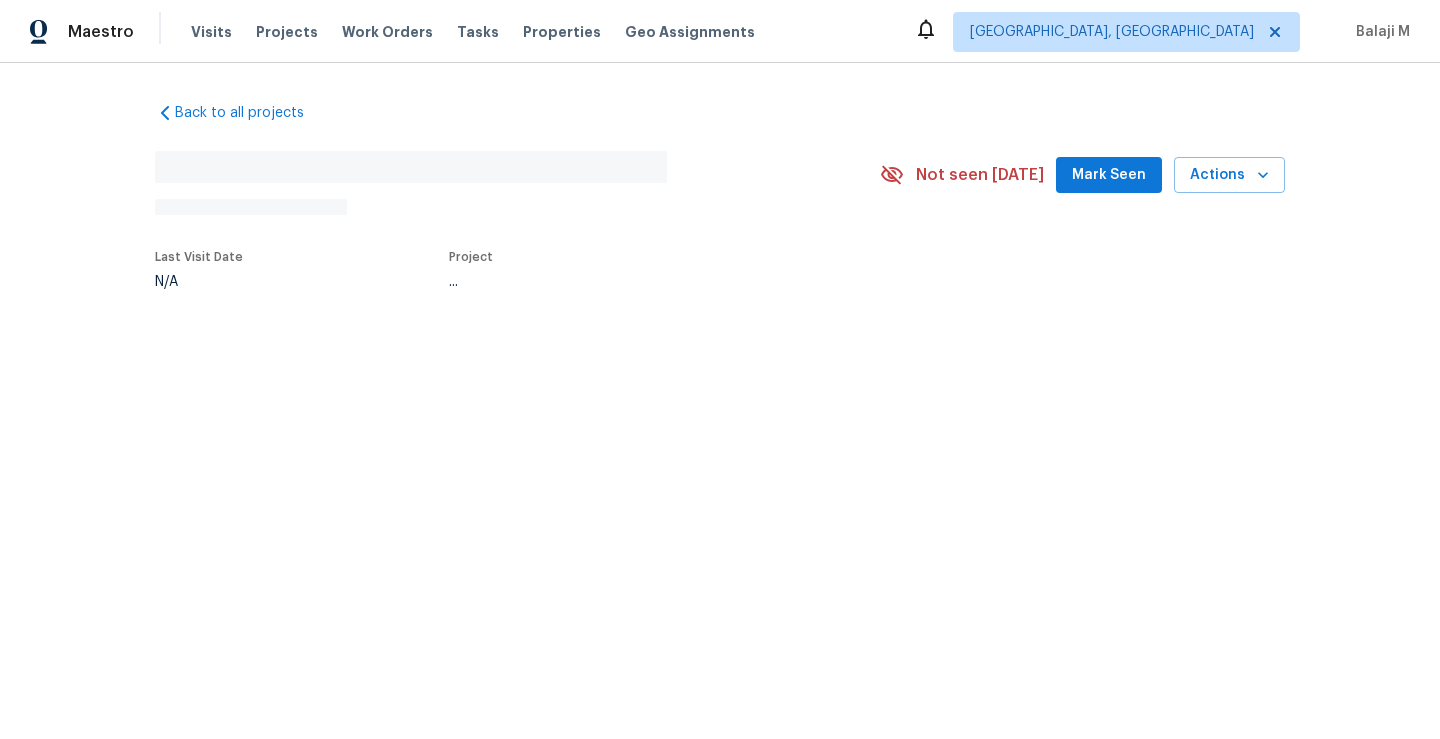scroll, scrollTop: 0, scrollLeft: 0, axis: both 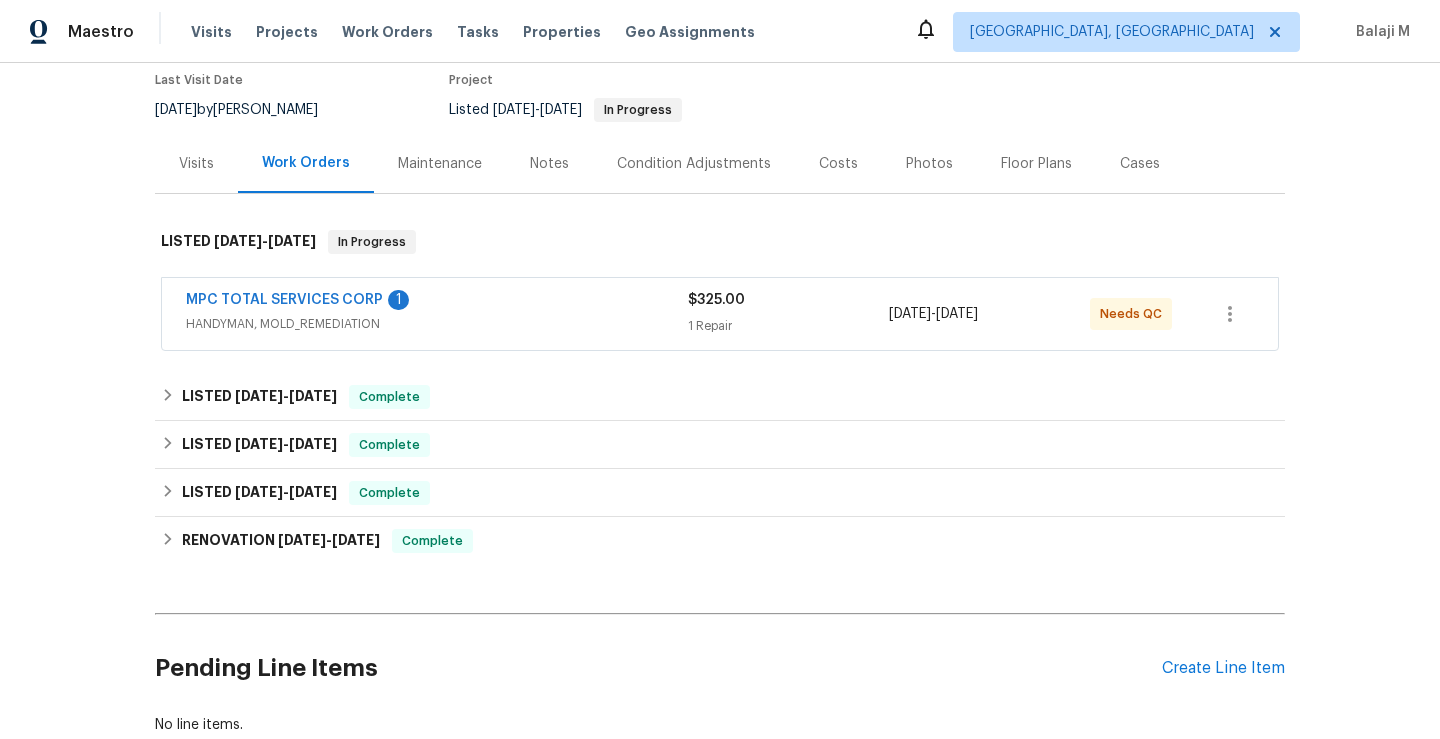click on "Maintenance" at bounding box center [440, 164] 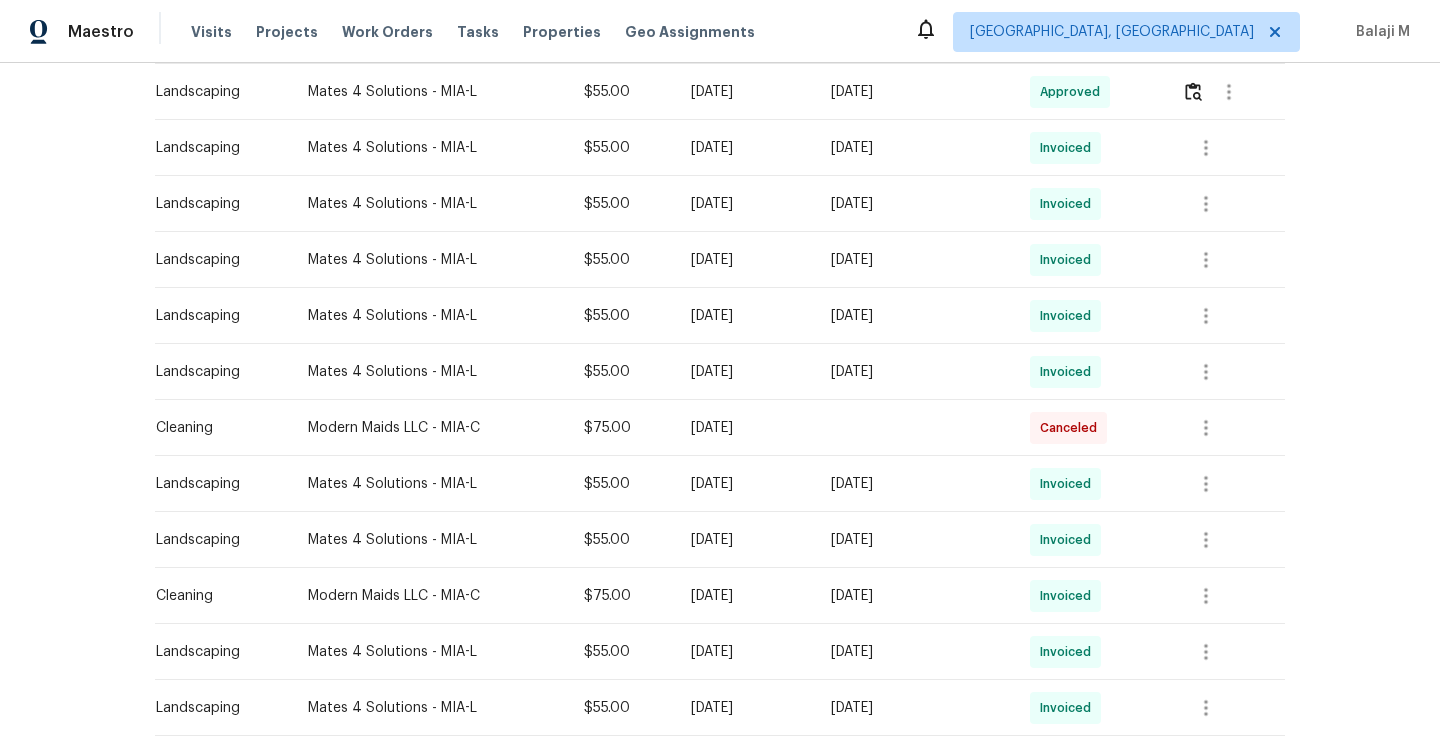 scroll, scrollTop: 690, scrollLeft: 0, axis: vertical 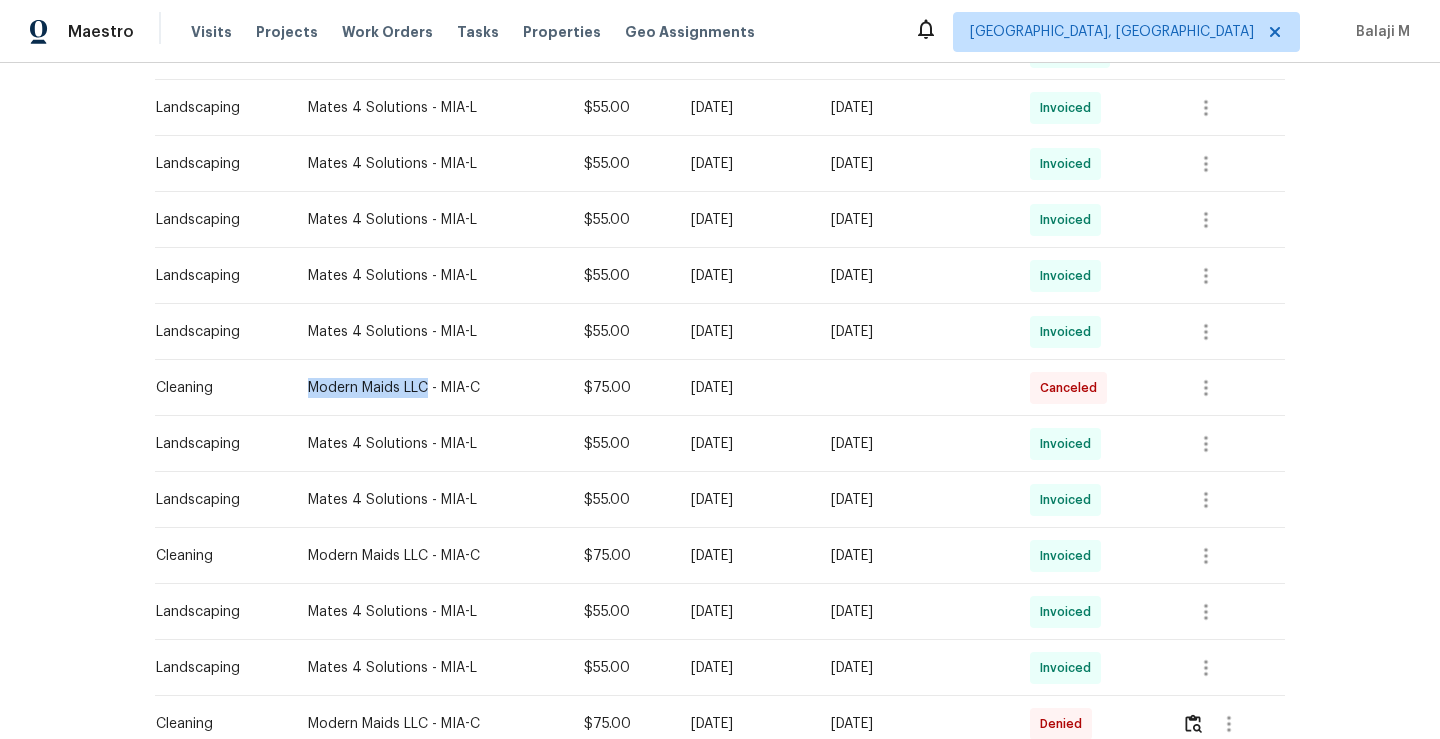 drag, startPoint x: 288, startPoint y: 392, endPoint x: 415, endPoint y: 395, distance: 127.03543 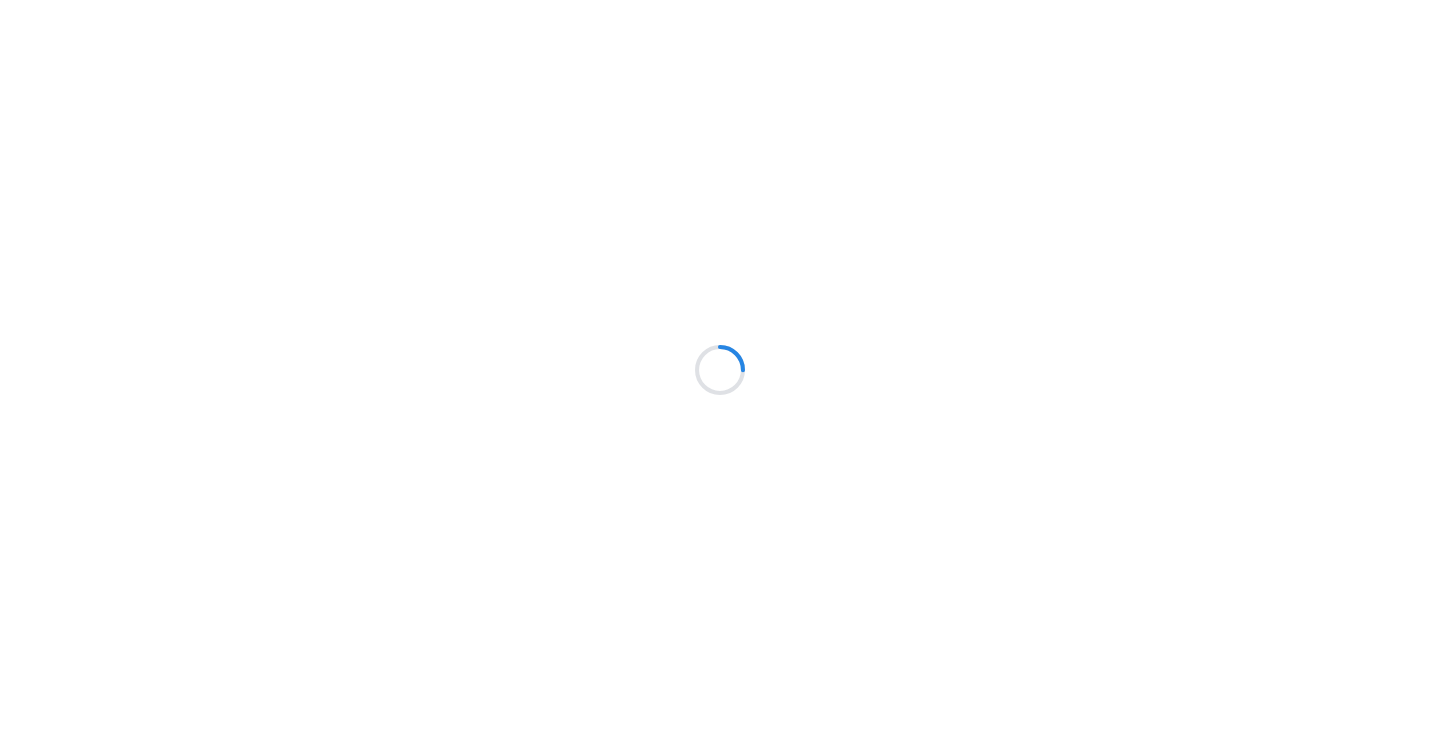 scroll, scrollTop: 0, scrollLeft: 0, axis: both 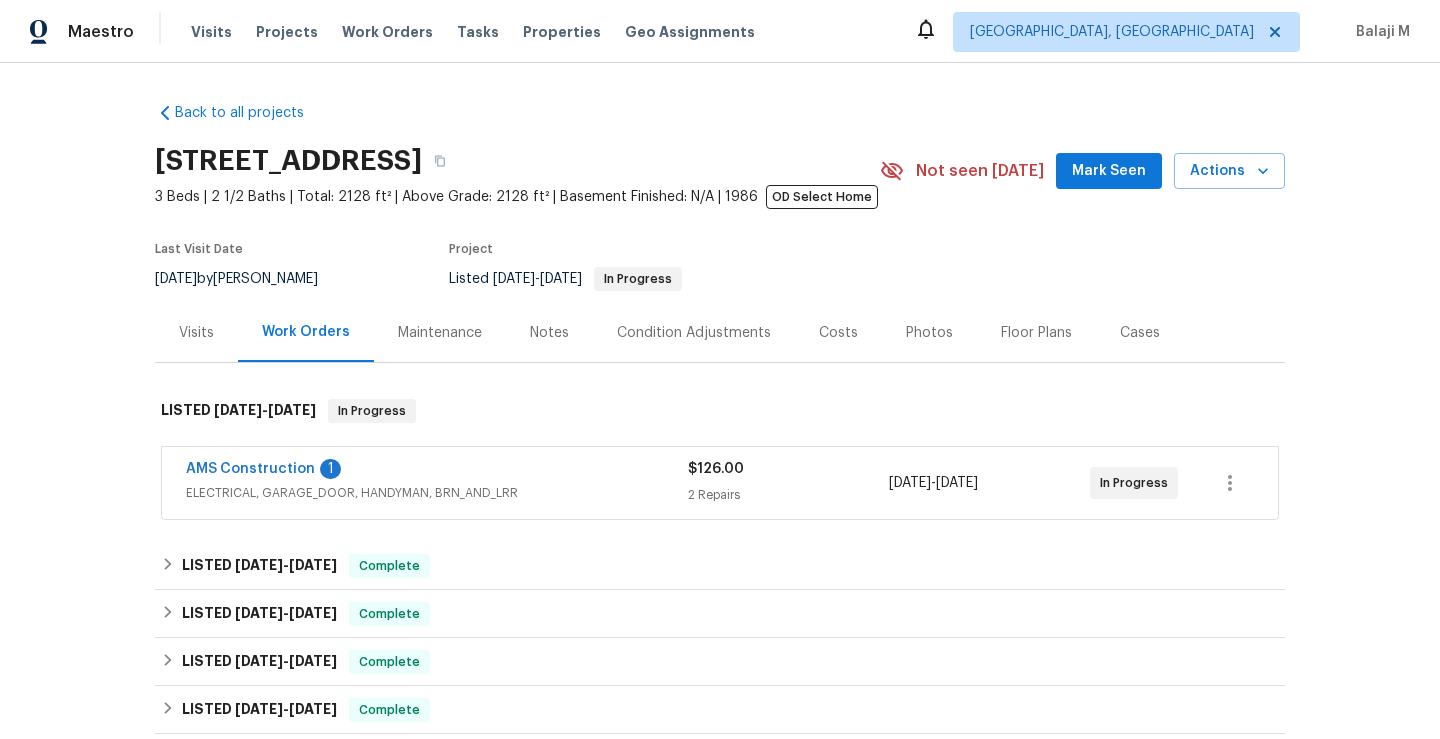click on "Maintenance" at bounding box center [440, 333] 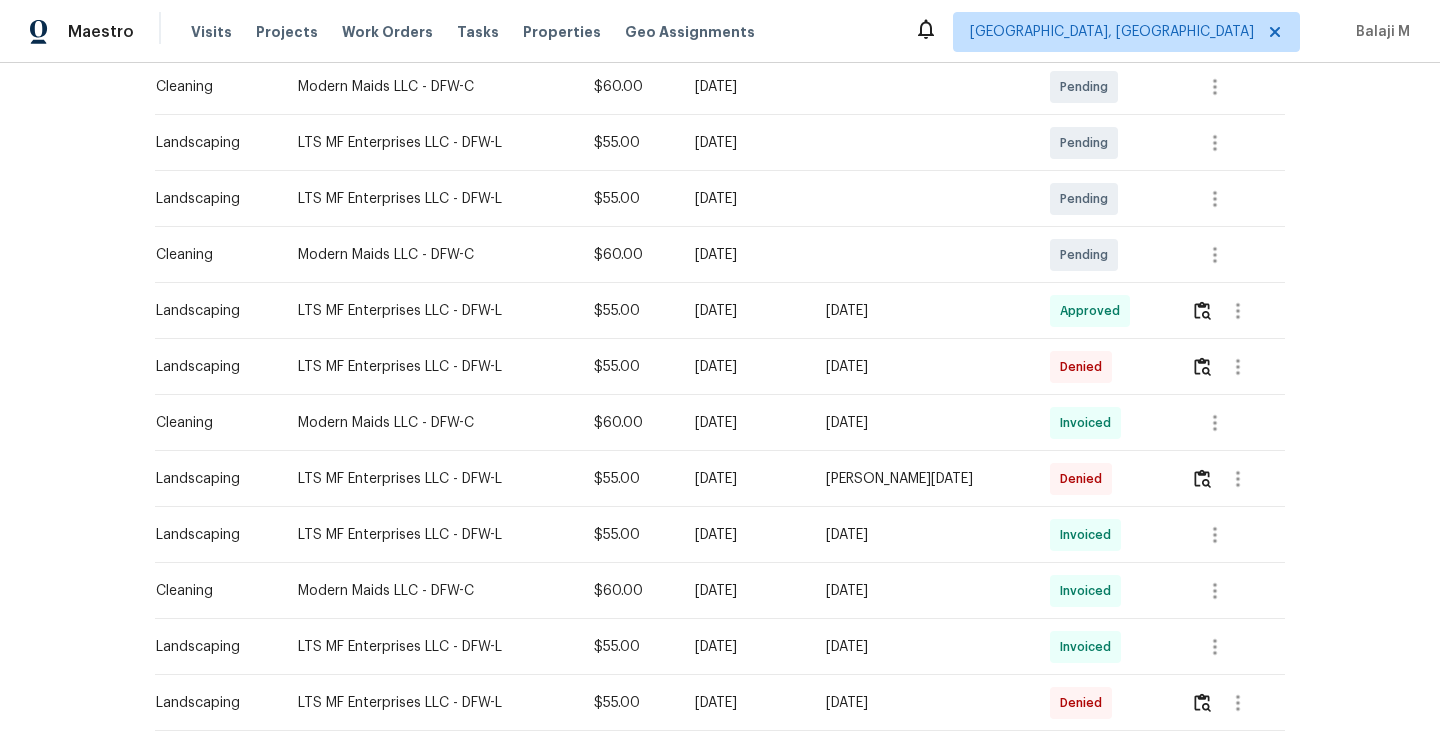 scroll, scrollTop: 465, scrollLeft: 0, axis: vertical 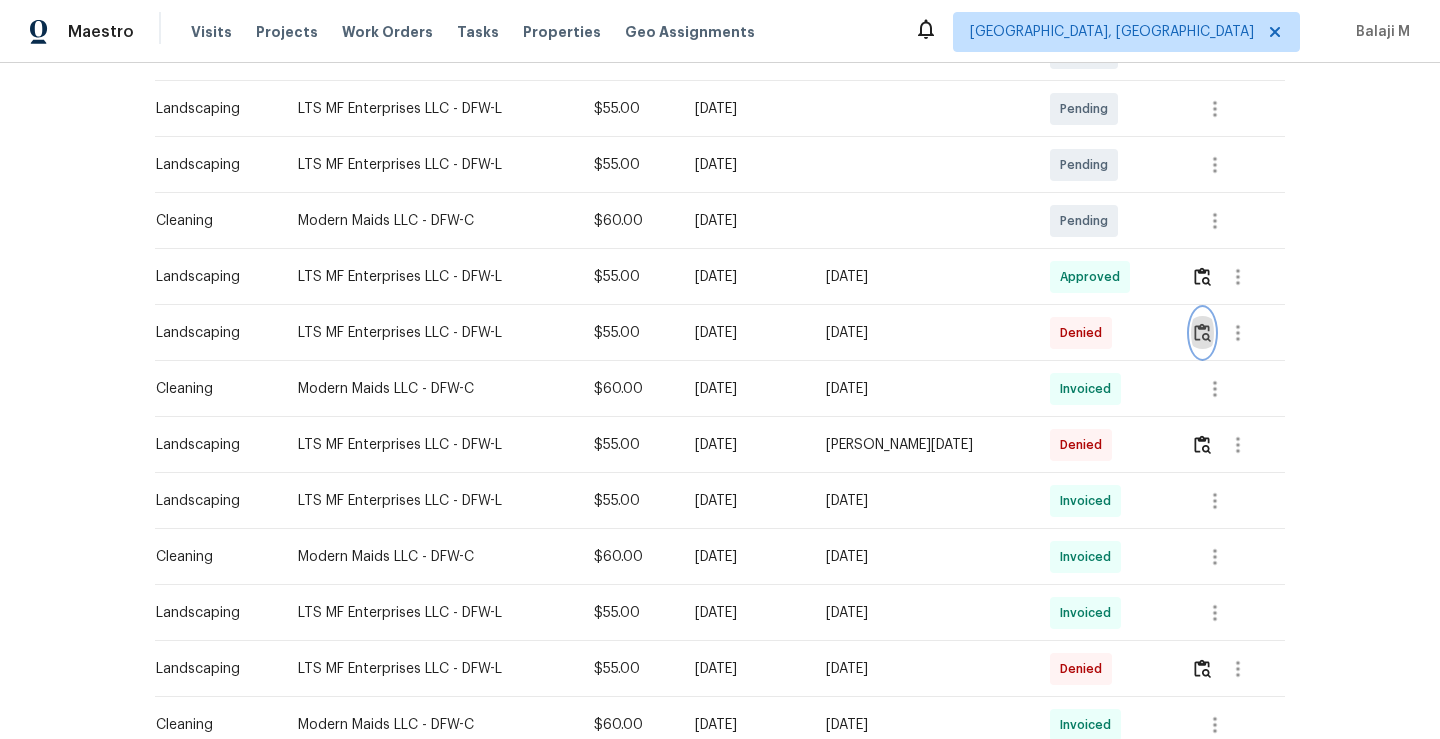 click at bounding box center (1202, 332) 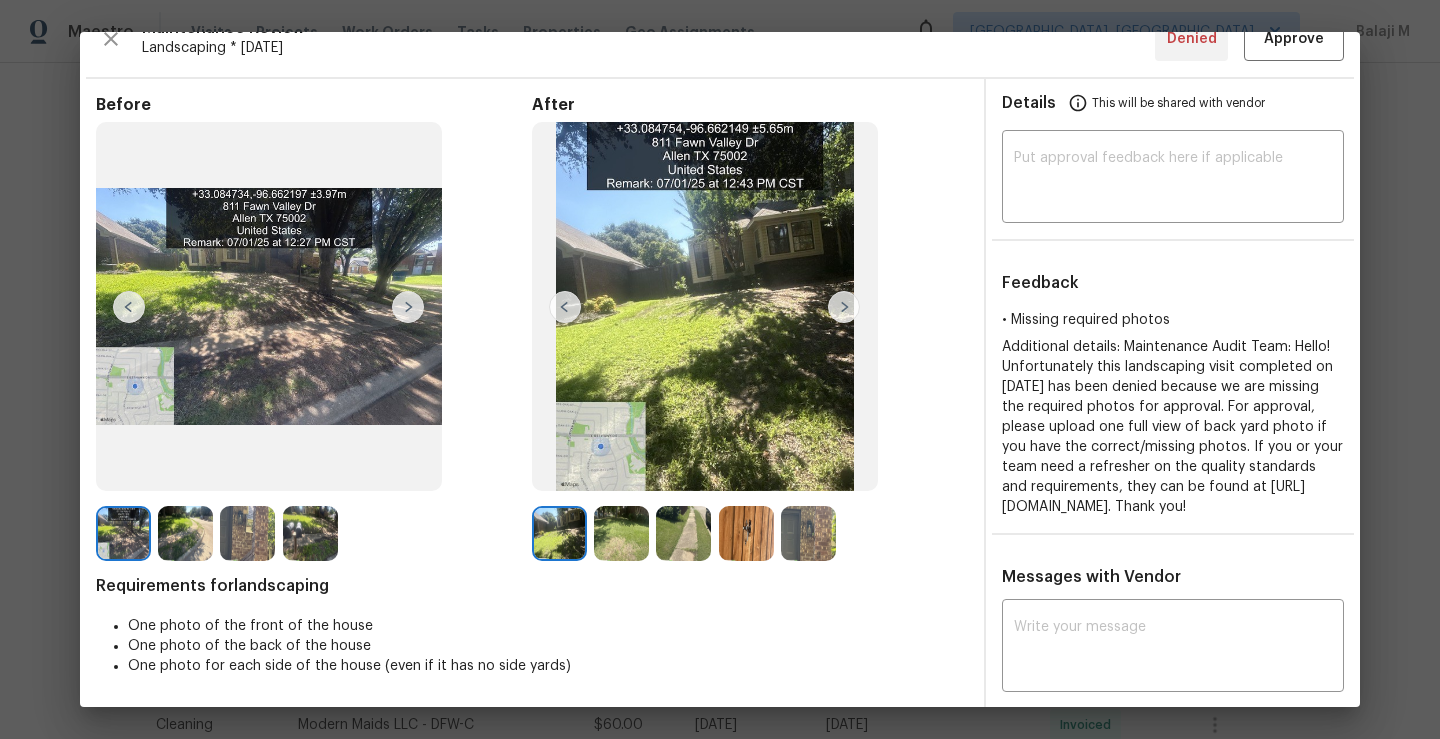 scroll, scrollTop: 32, scrollLeft: 0, axis: vertical 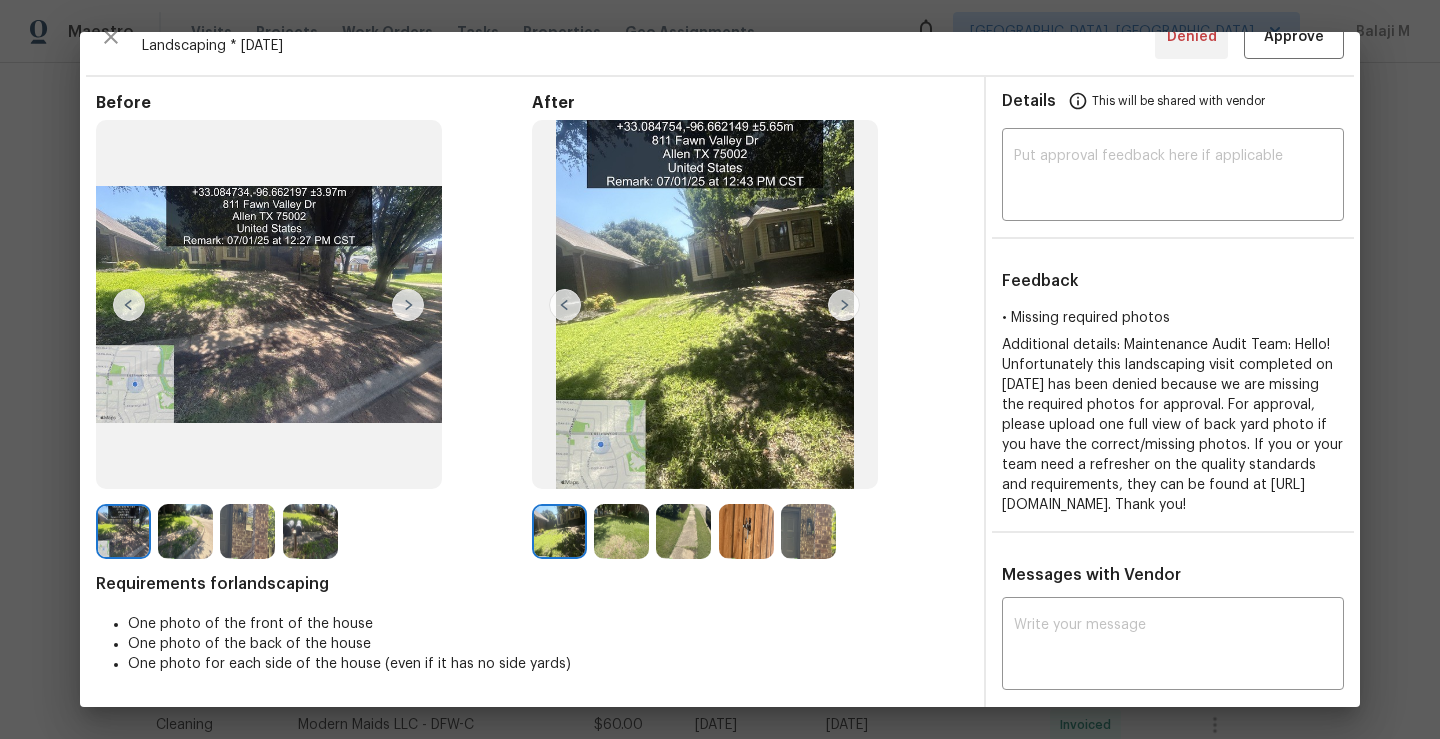 click at bounding box center [408, 305] 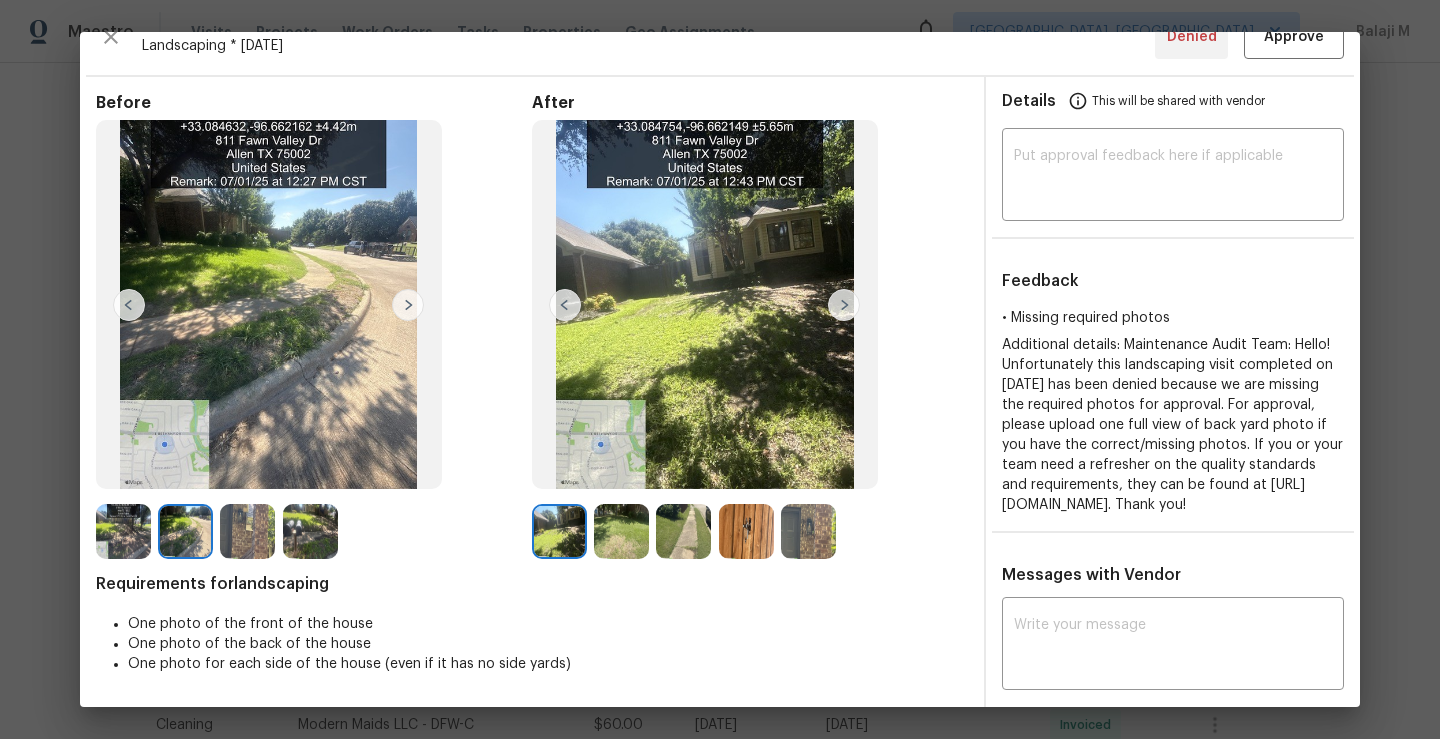 click at bounding box center (844, 305) 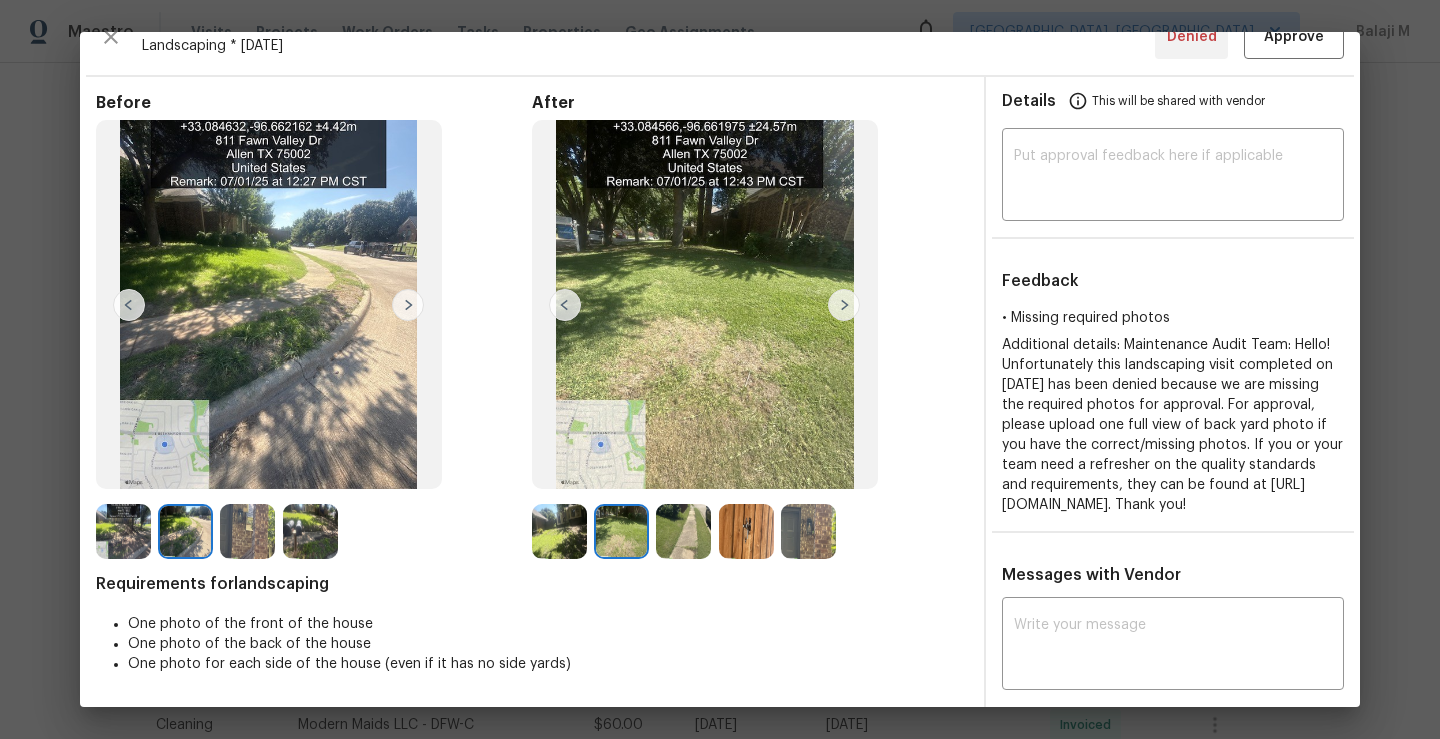 click at bounding box center (844, 305) 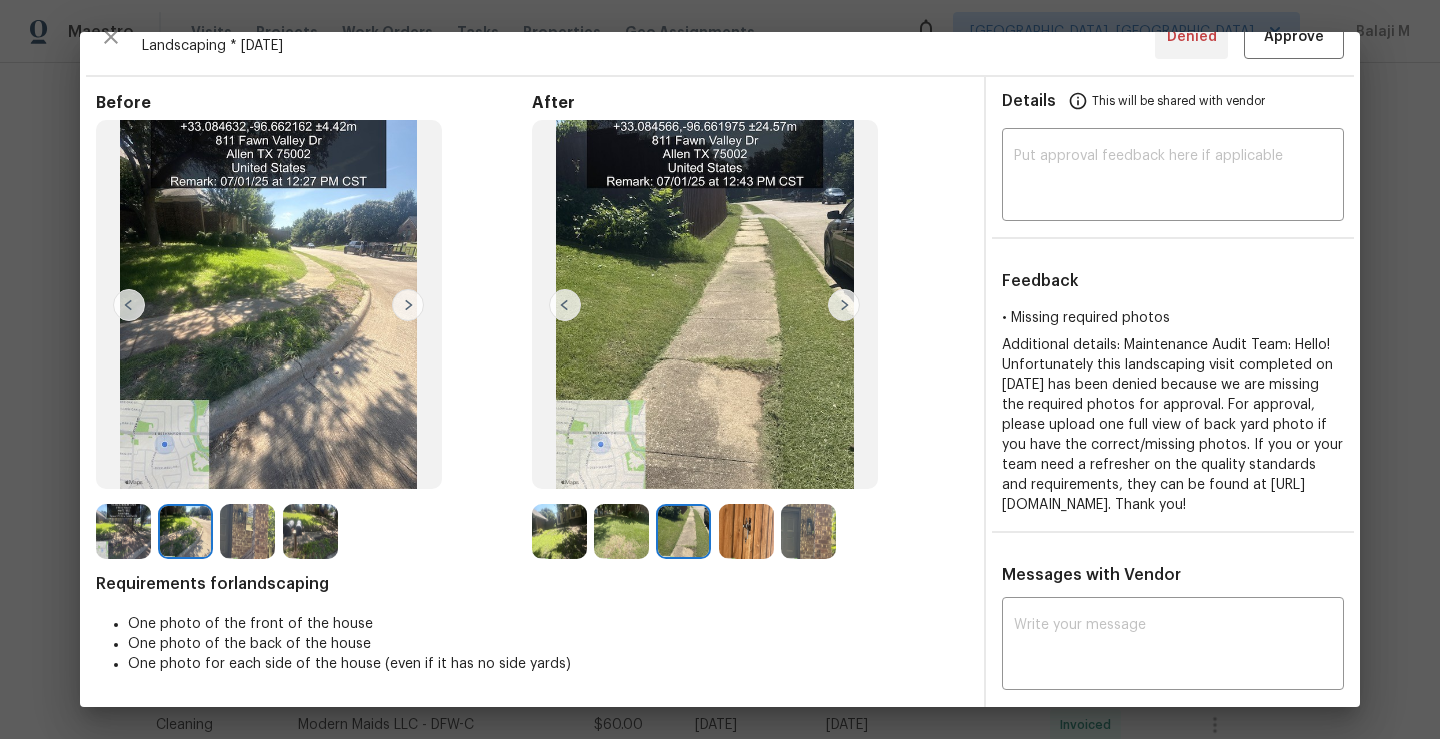 click at bounding box center (844, 305) 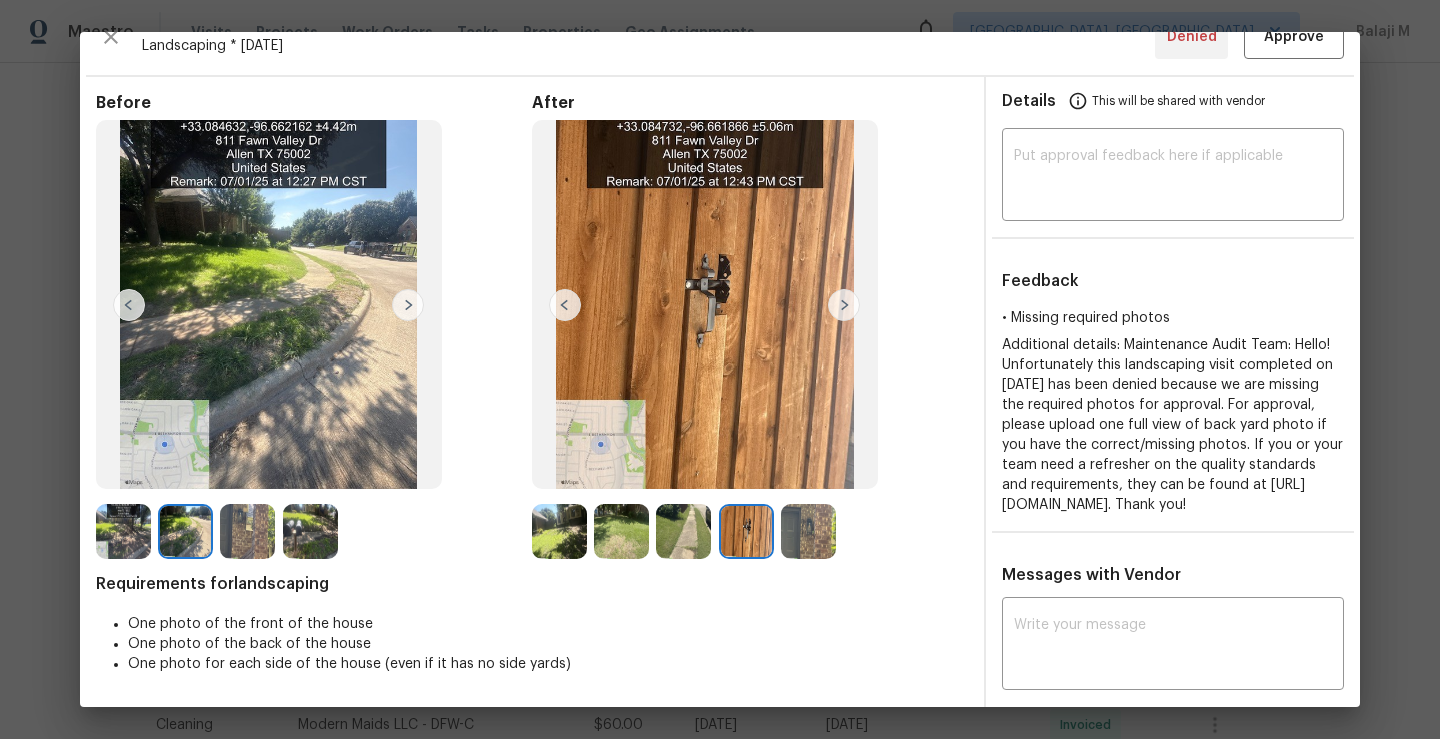 click at bounding box center [844, 305] 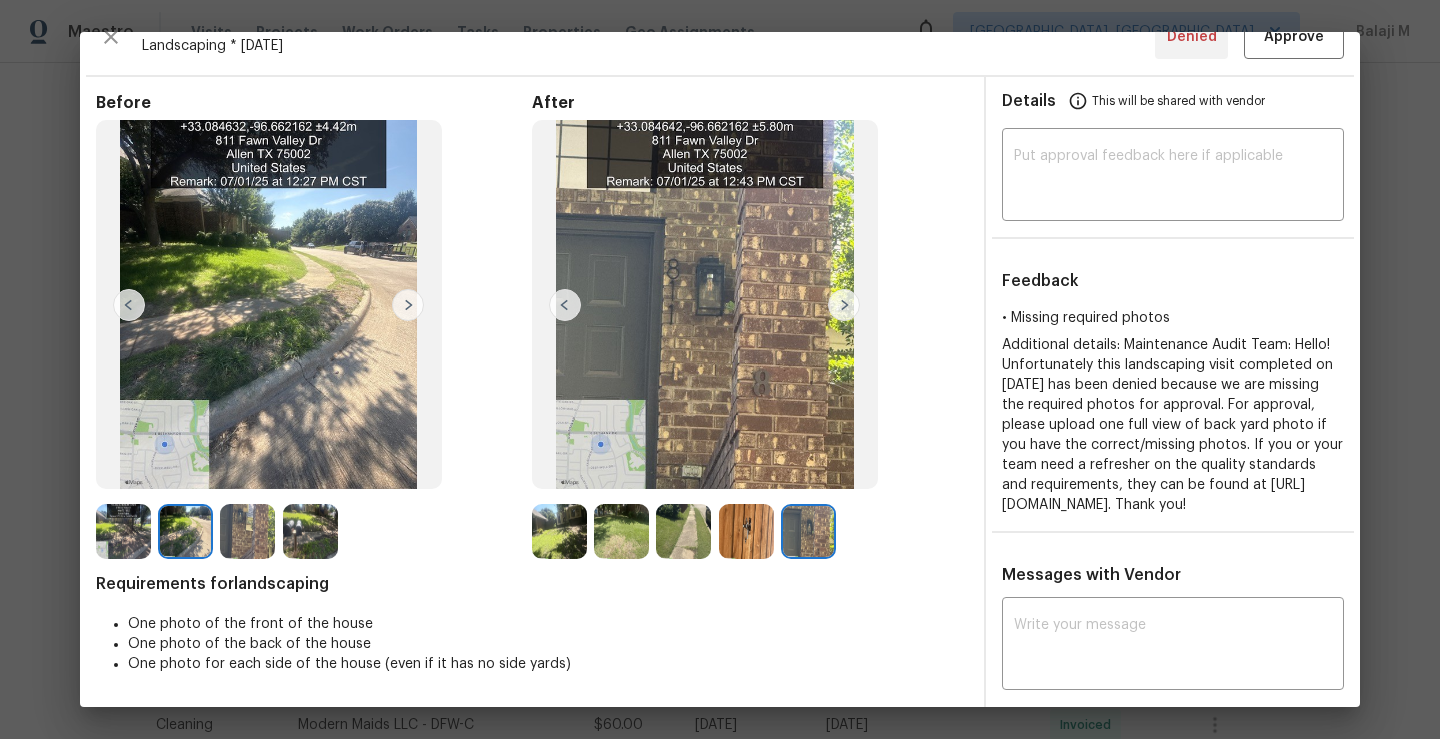 click at bounding box center (844, 305) 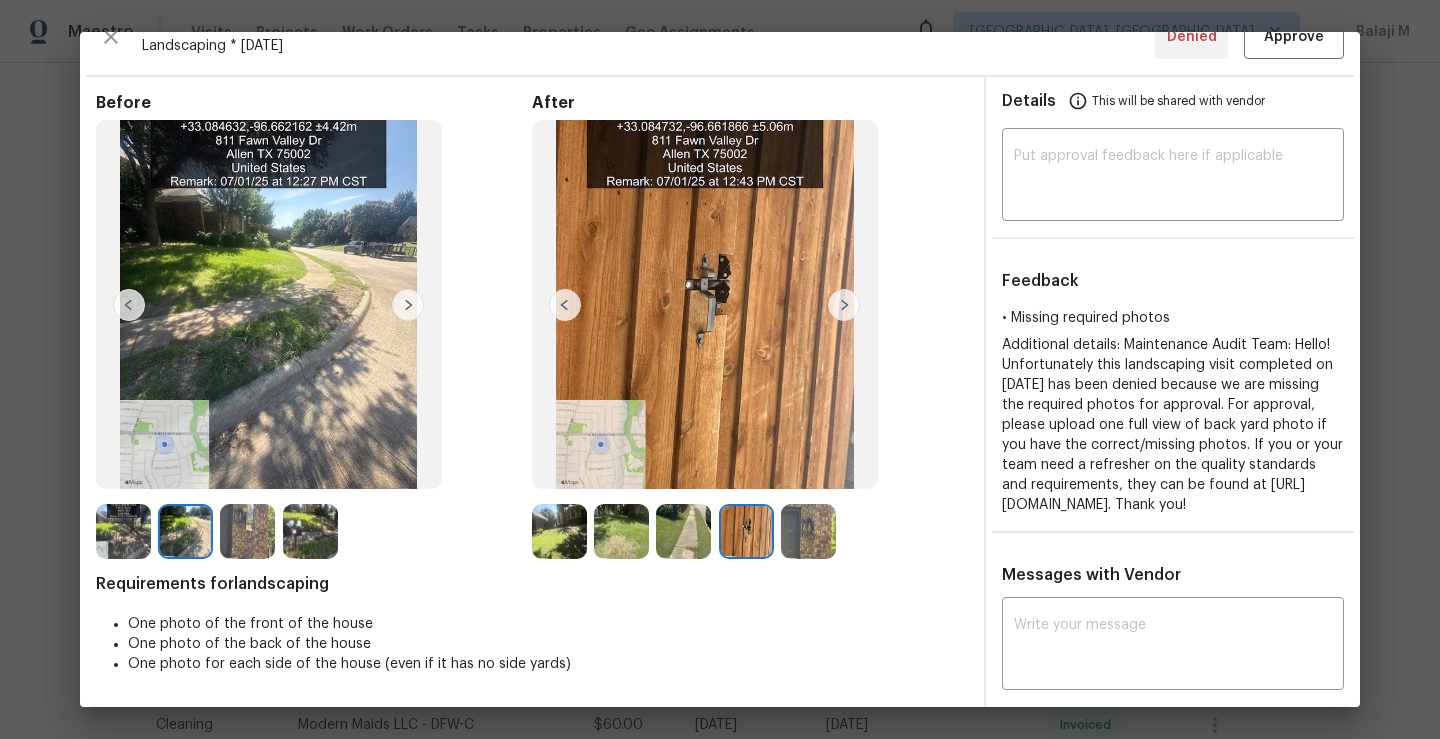 click at bounding box center [565, 305] 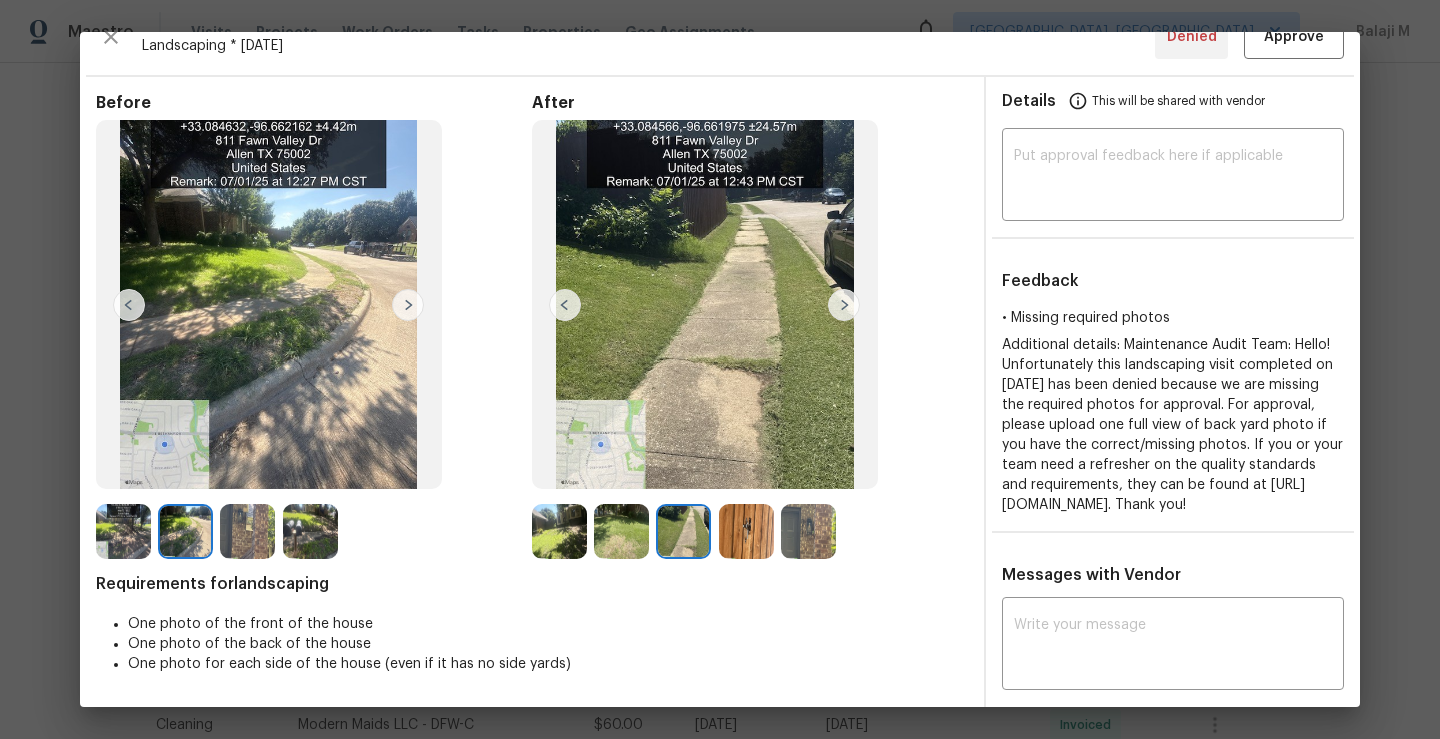 click at bounding box center [123, 531] 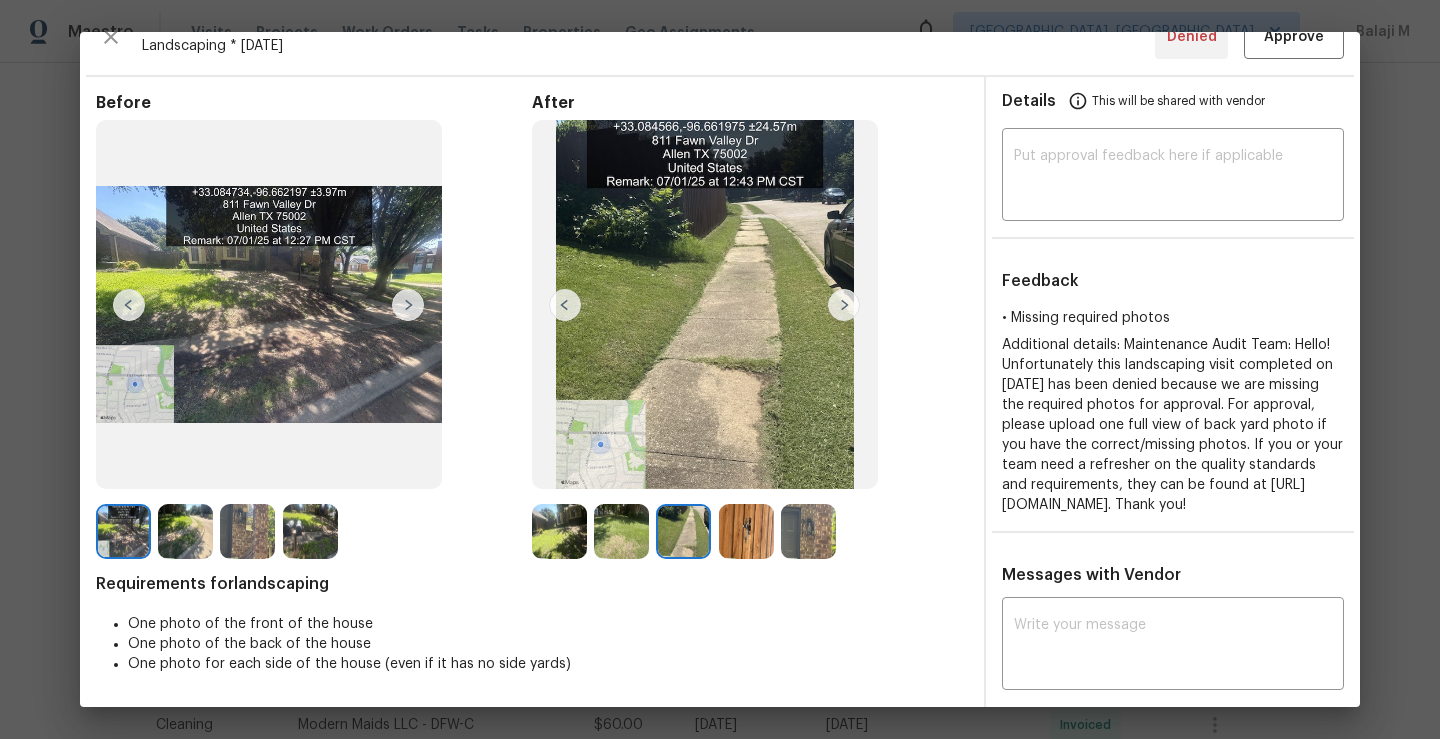 click at bounding box center [185, 531] 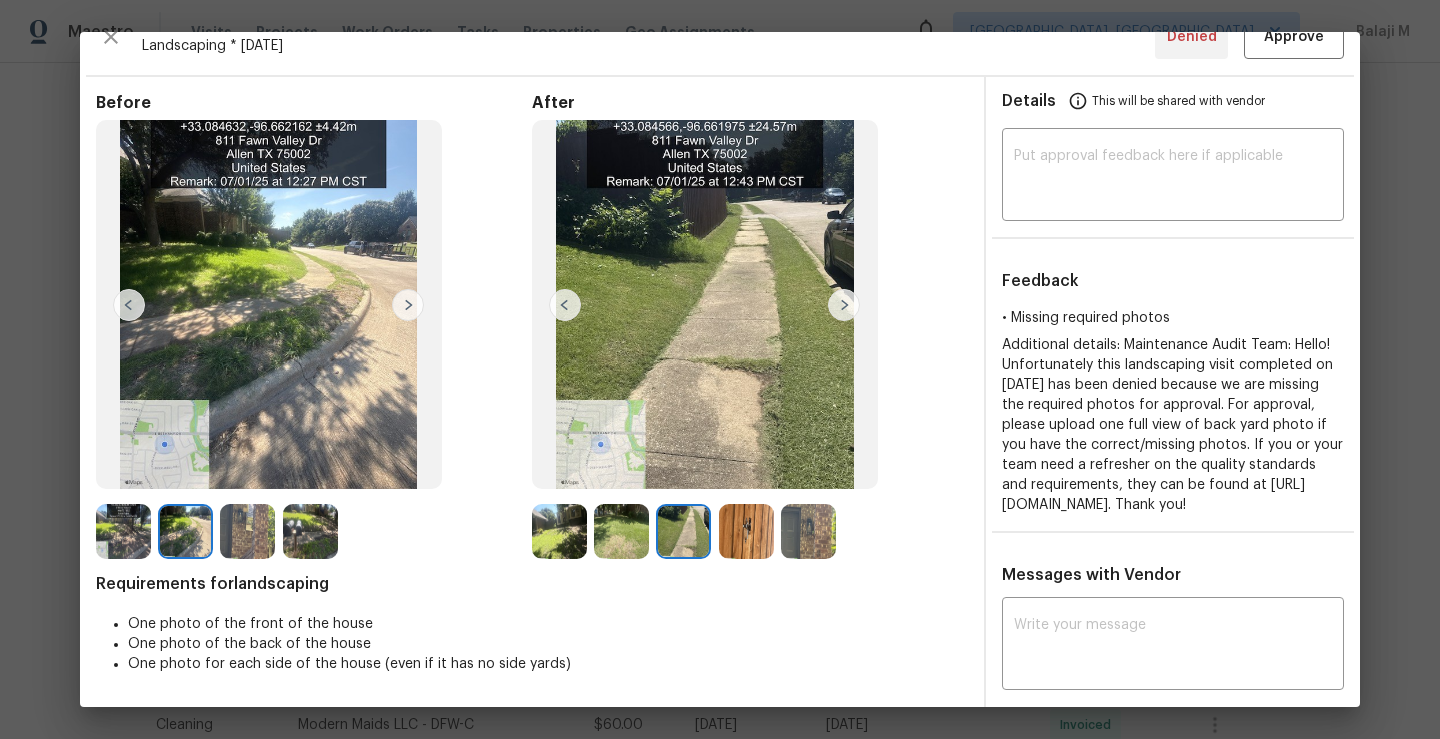 click at bounding box center (247, 531) 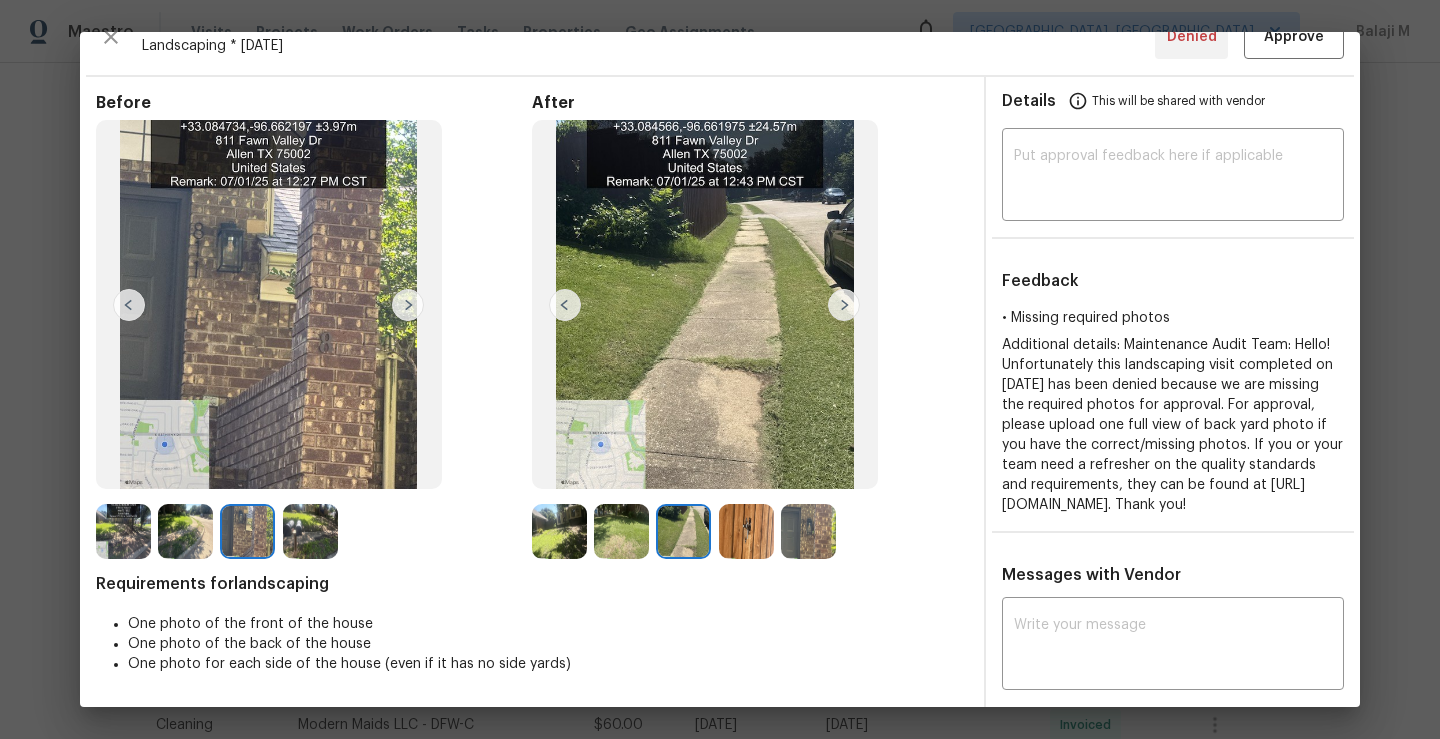 click at bounding box center (310, 531) 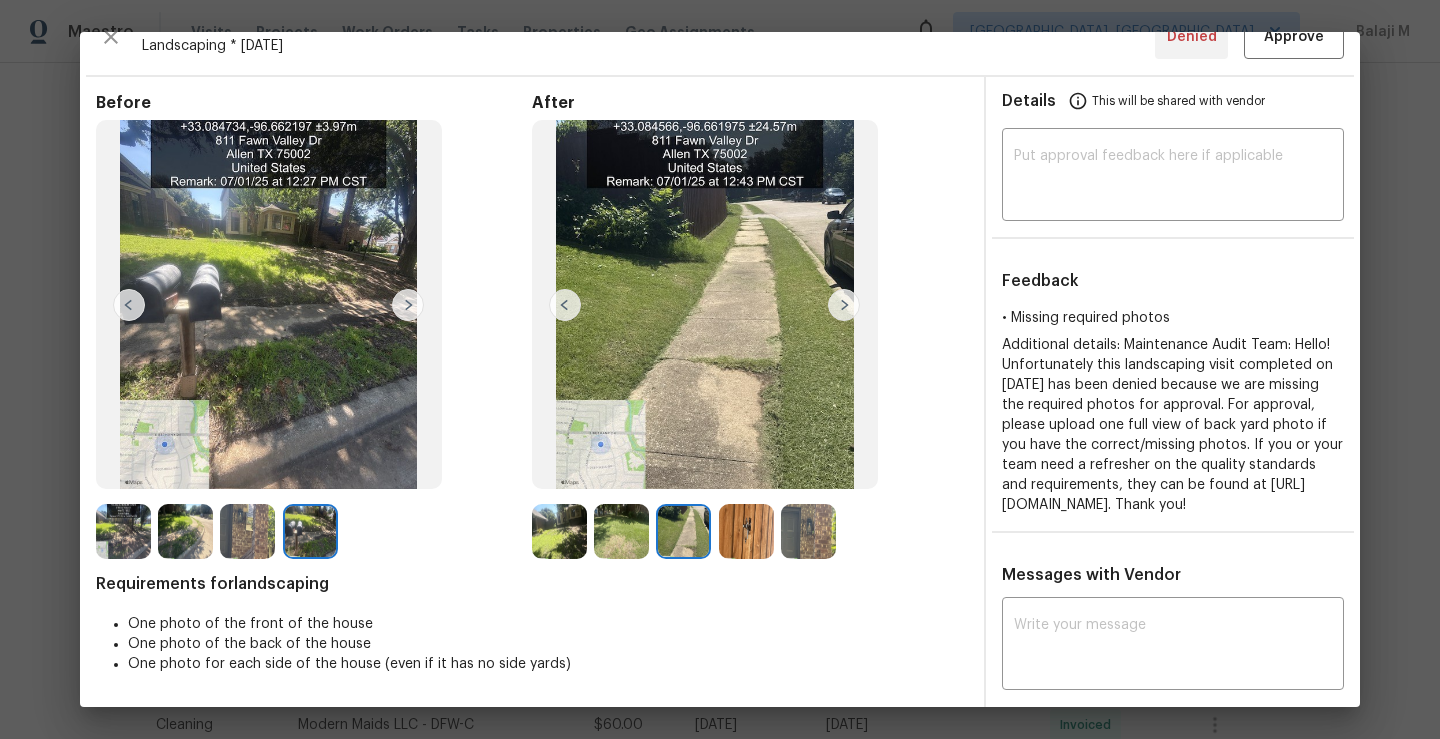 click at bounding box center [844, 305] 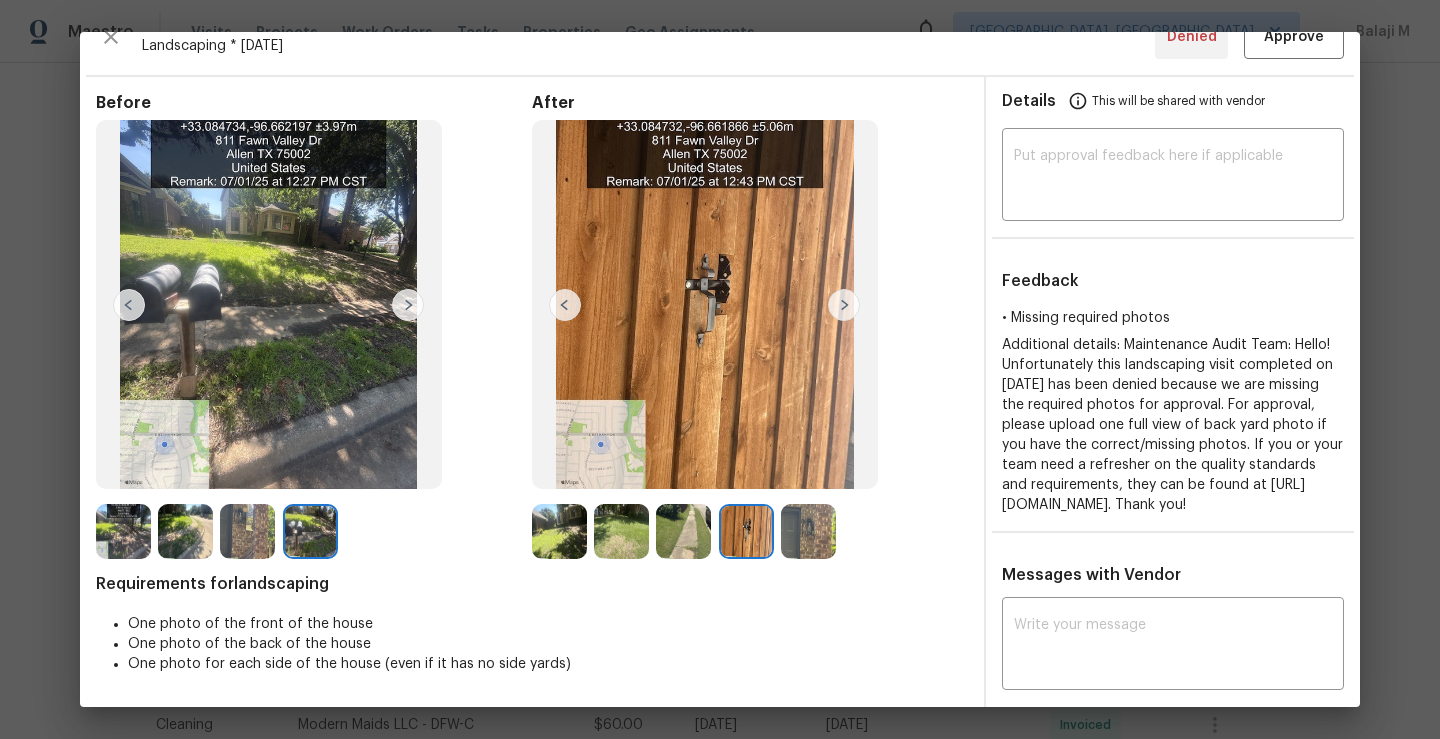click at bounding box center (844, 305) 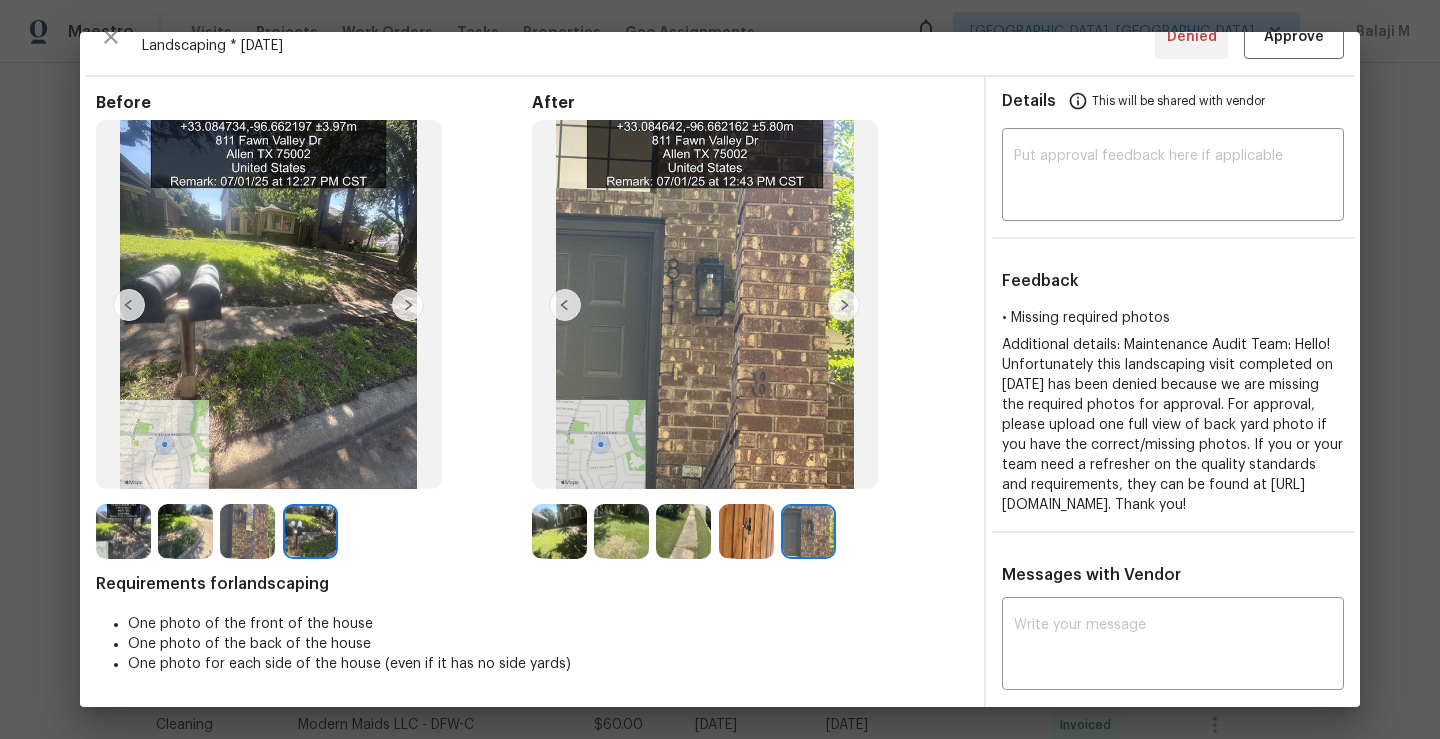 click at bounding box center (844, 305) 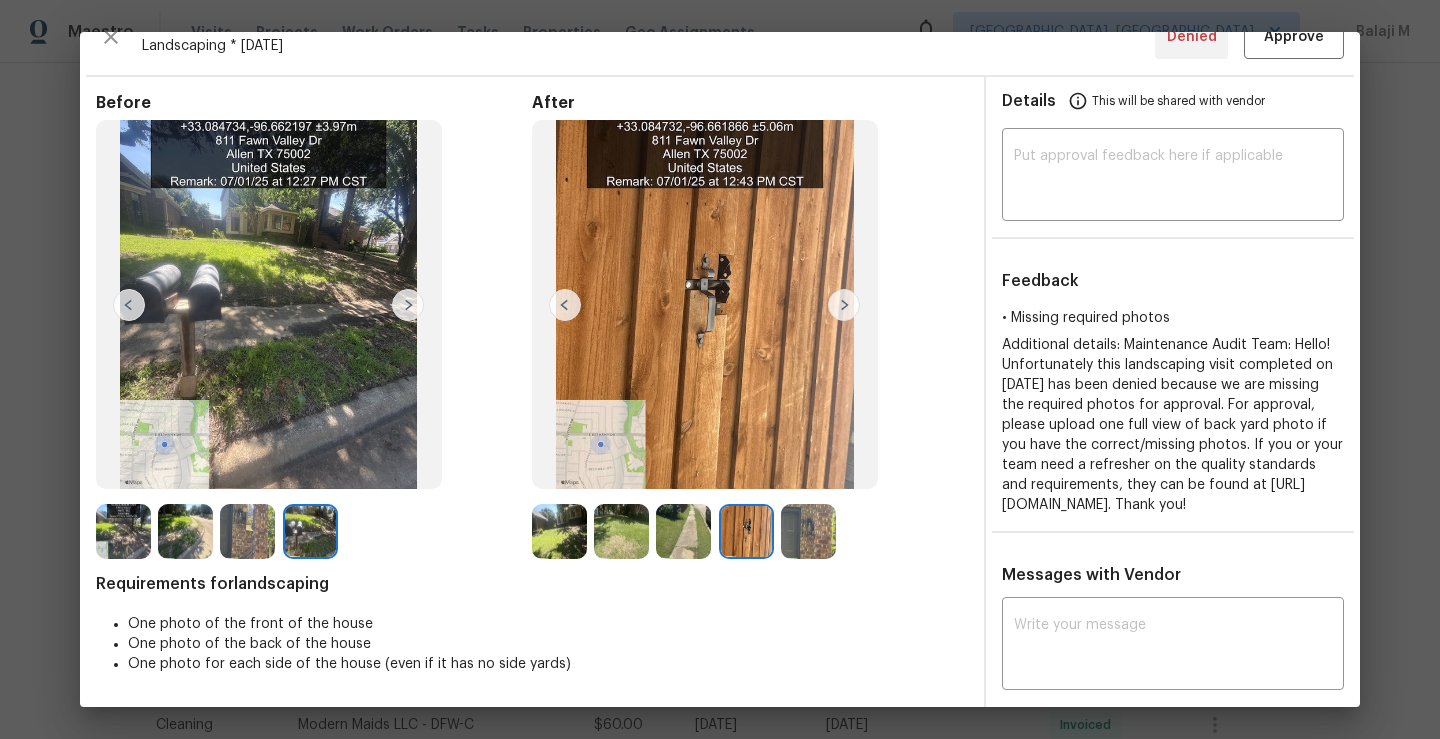 click at bounding box center [808, 531] 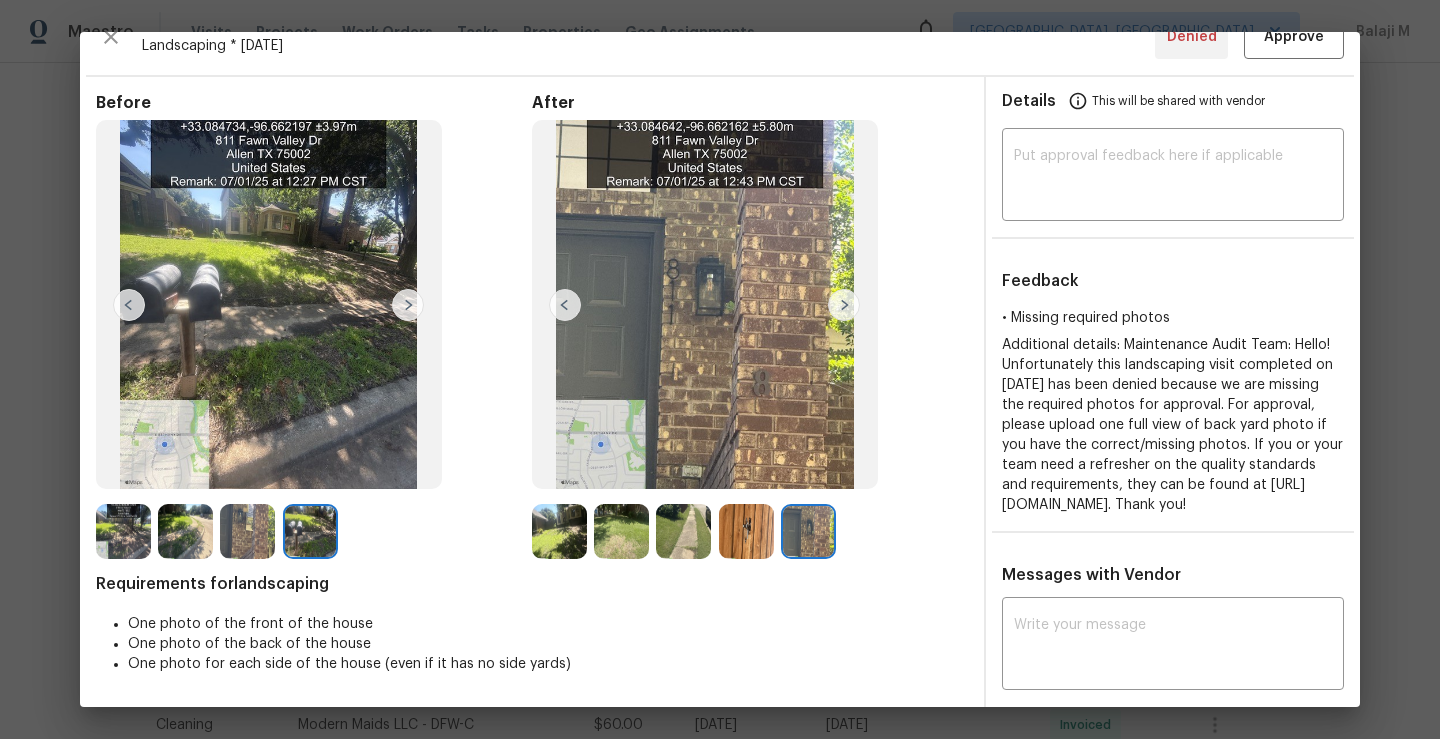 click at bounding box center (746, 531) 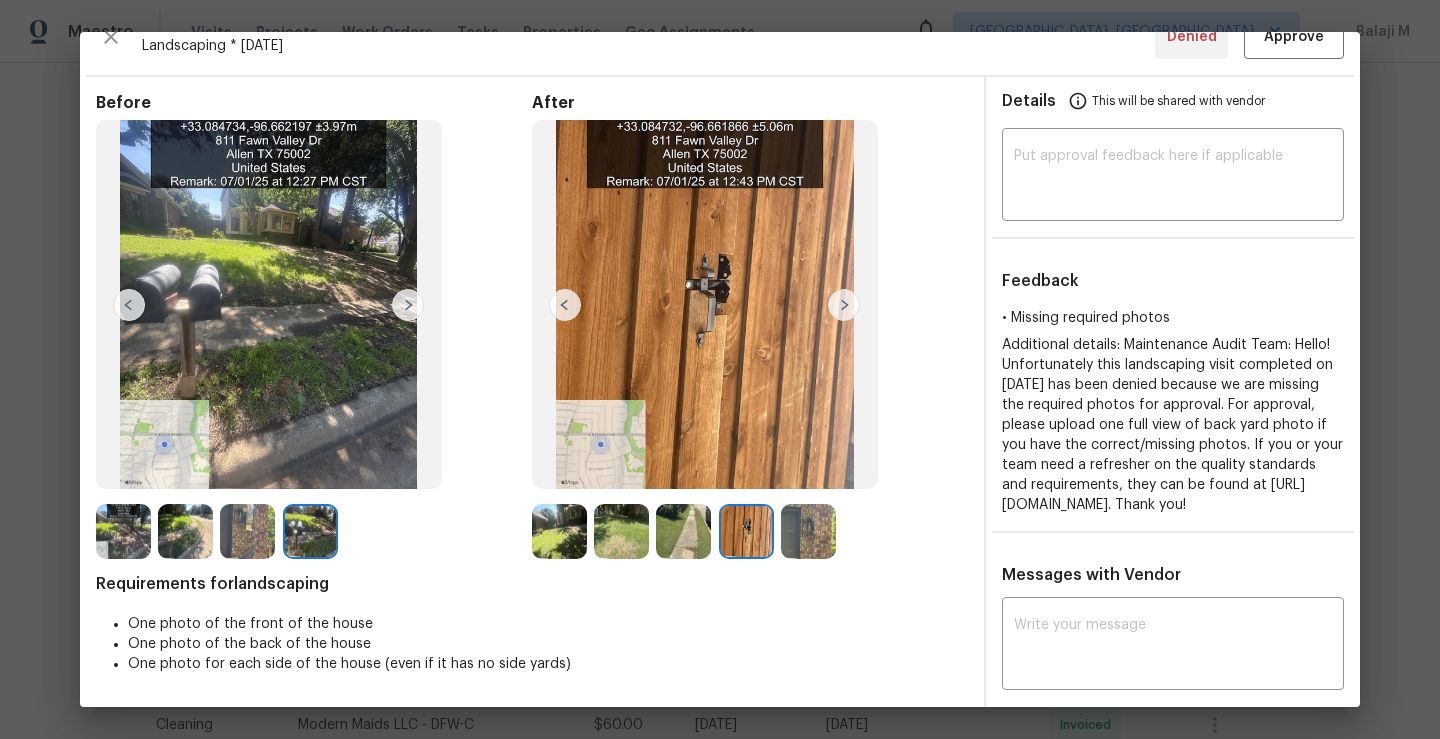 click at bounding box center (683, 531) 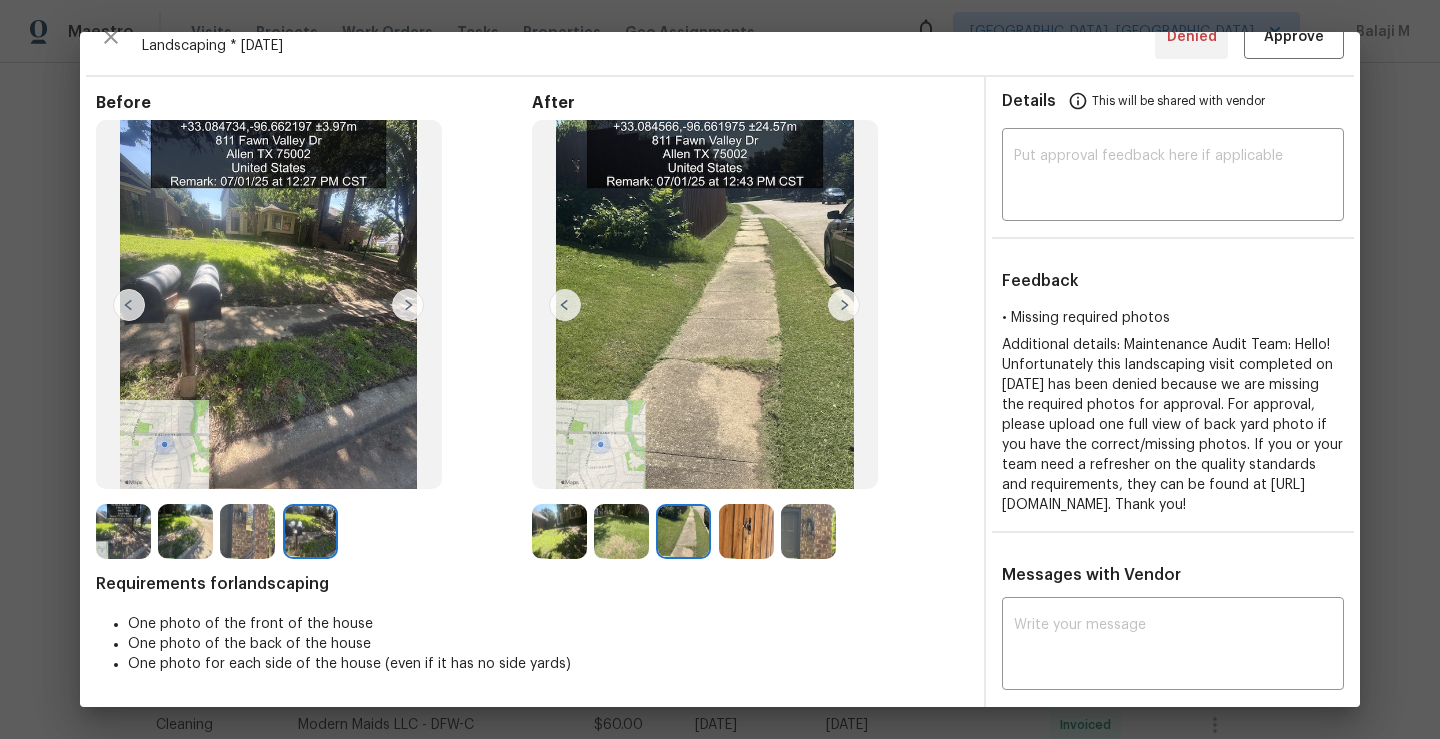 click at bounding box center [621, 531] 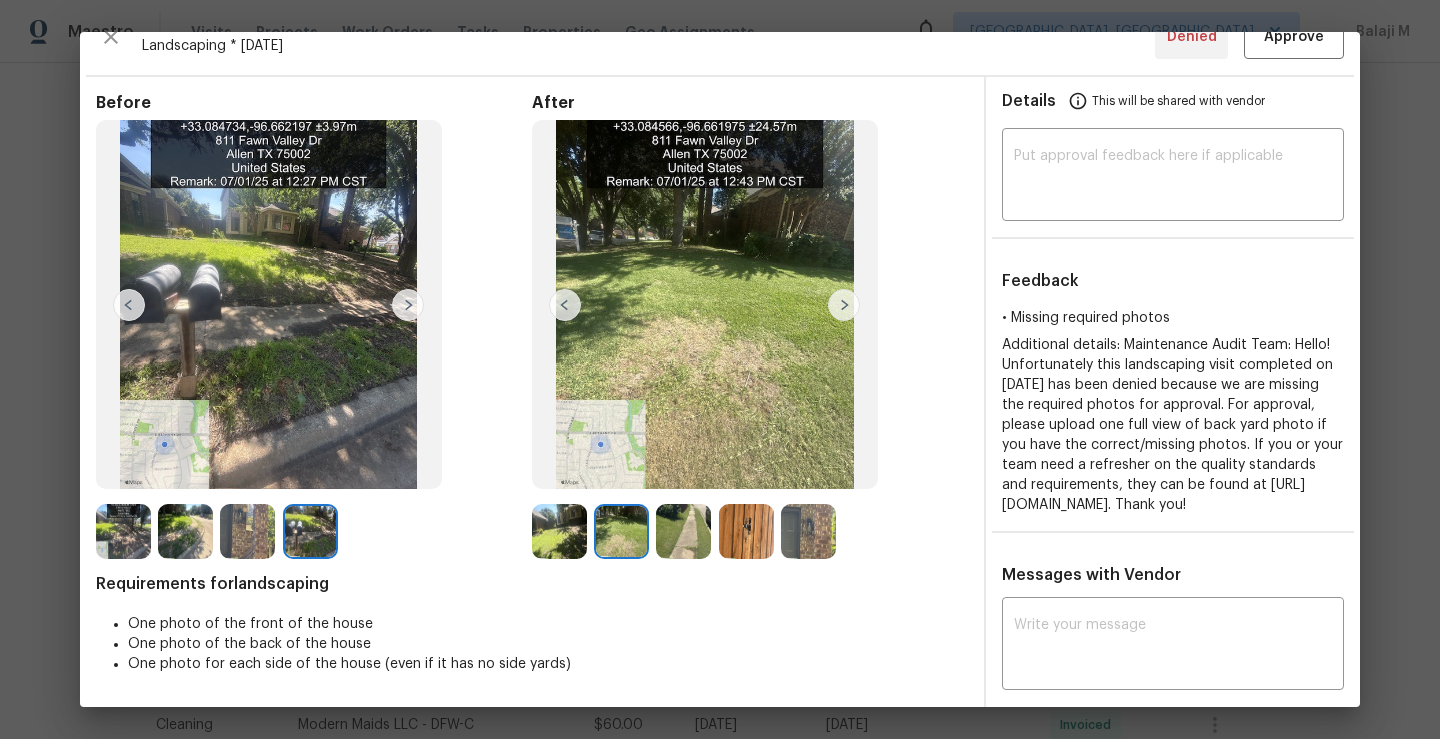 click at bounding box center [621, 531] 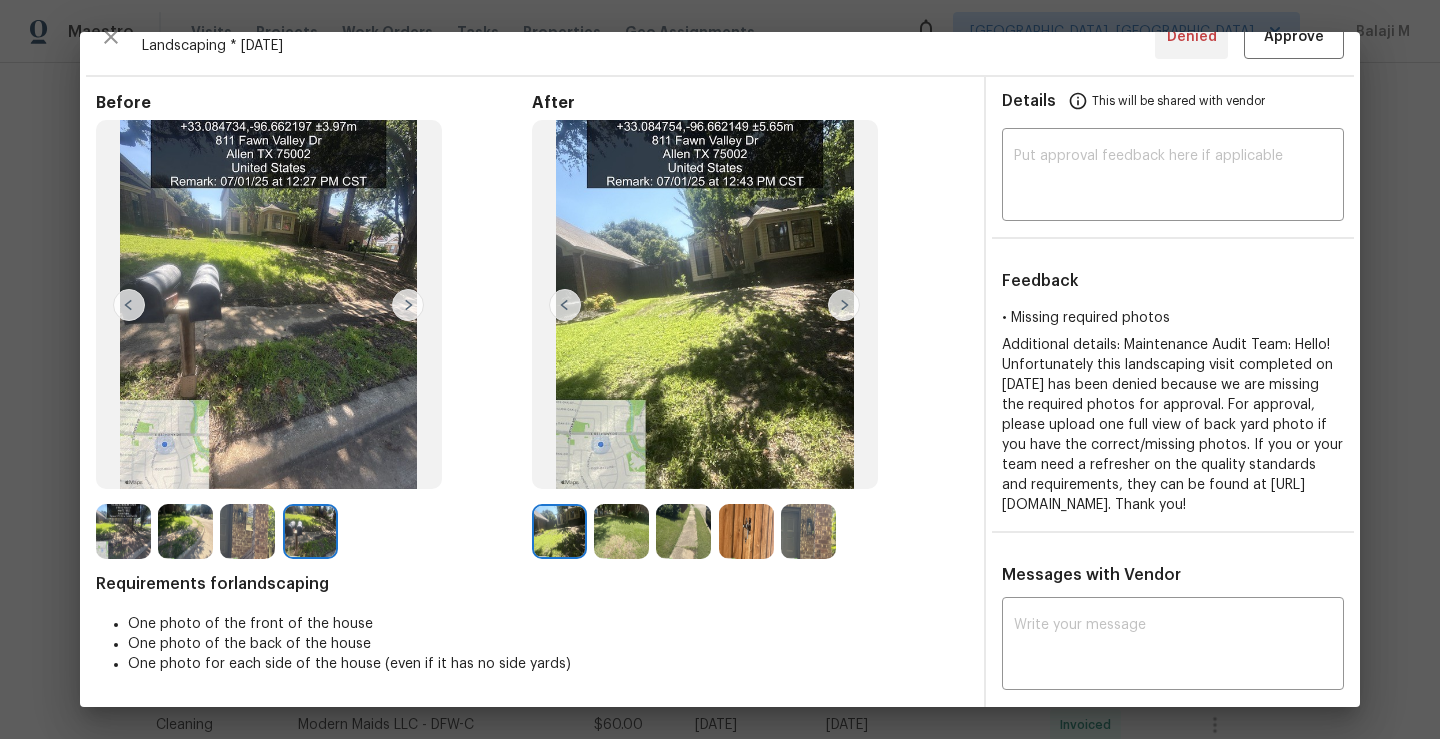 click at bounding box center [408, 305] 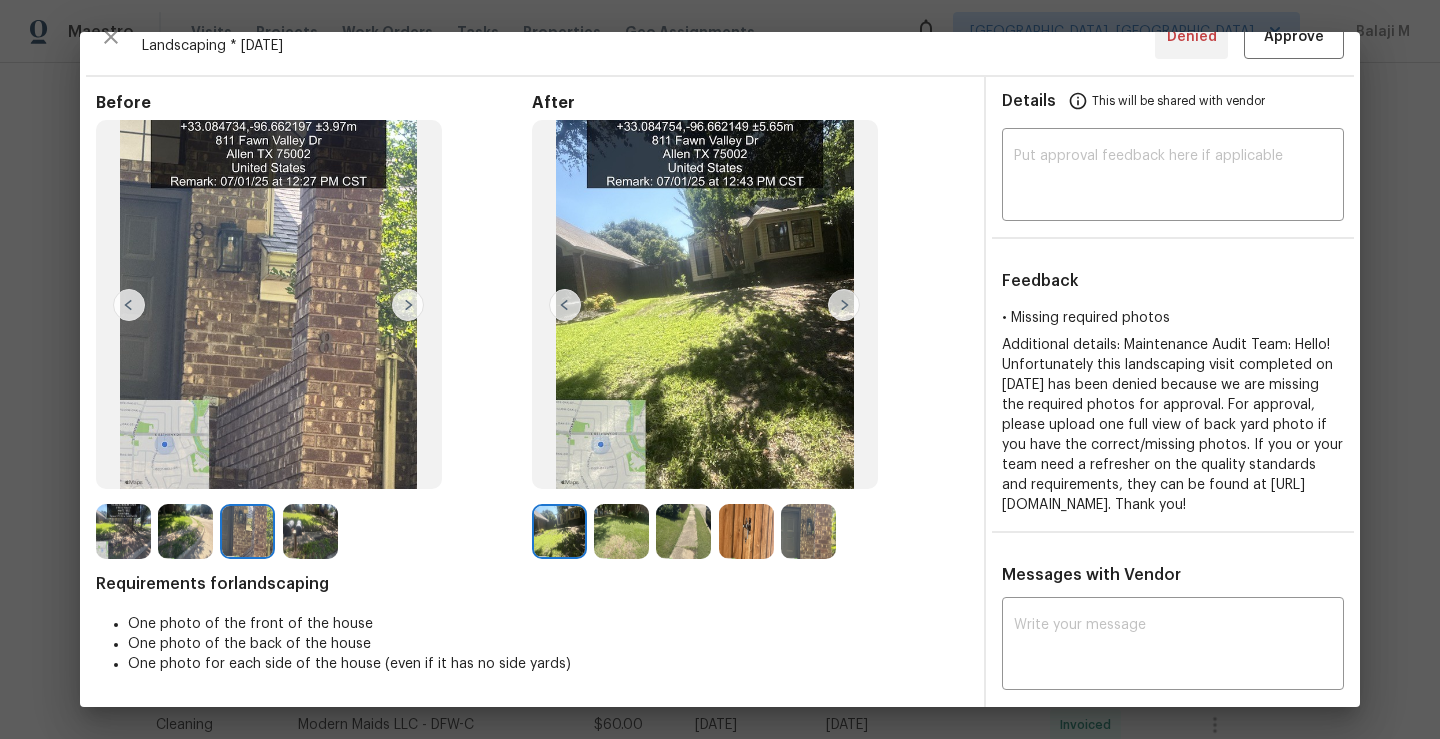 click at bounding box center (129, 305) 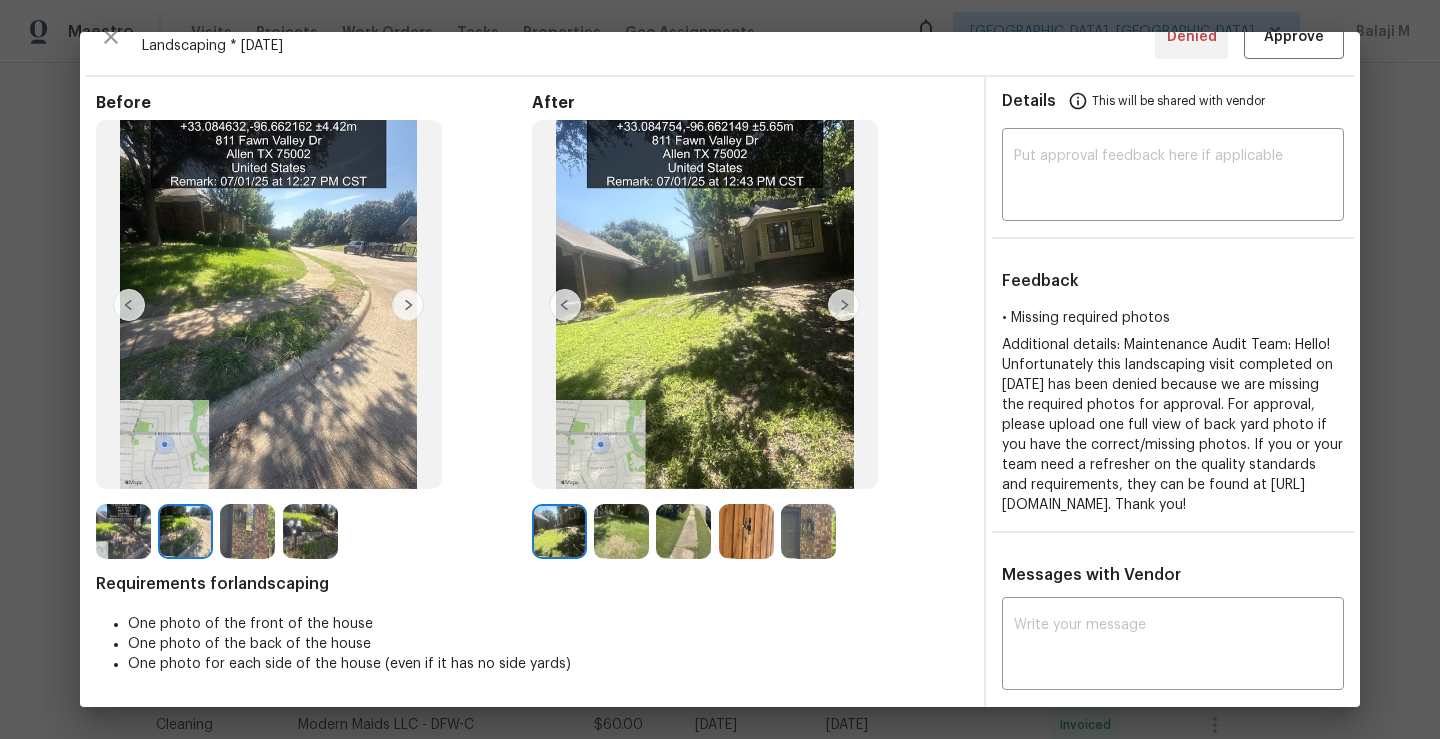 click at bounding box center [129, 305] 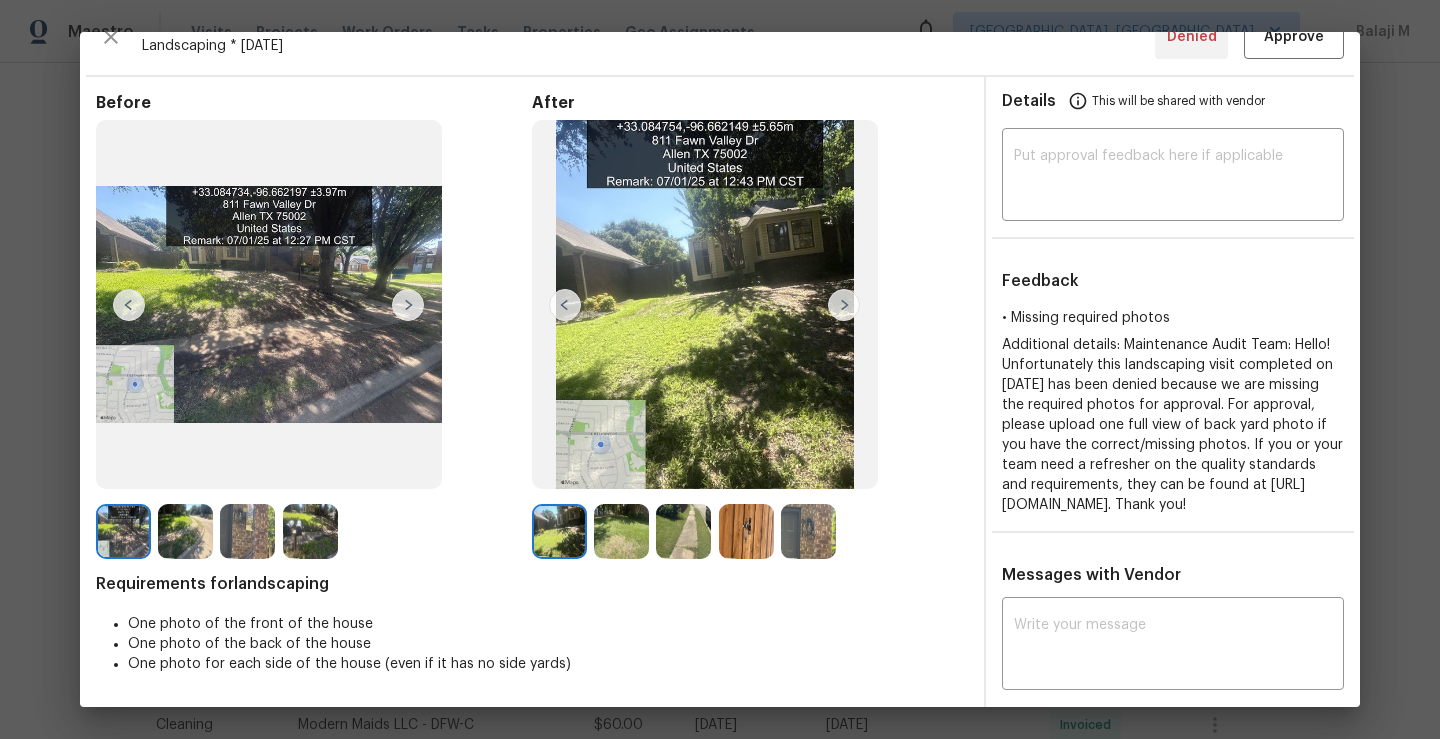 click at bounding box center [129, 305] 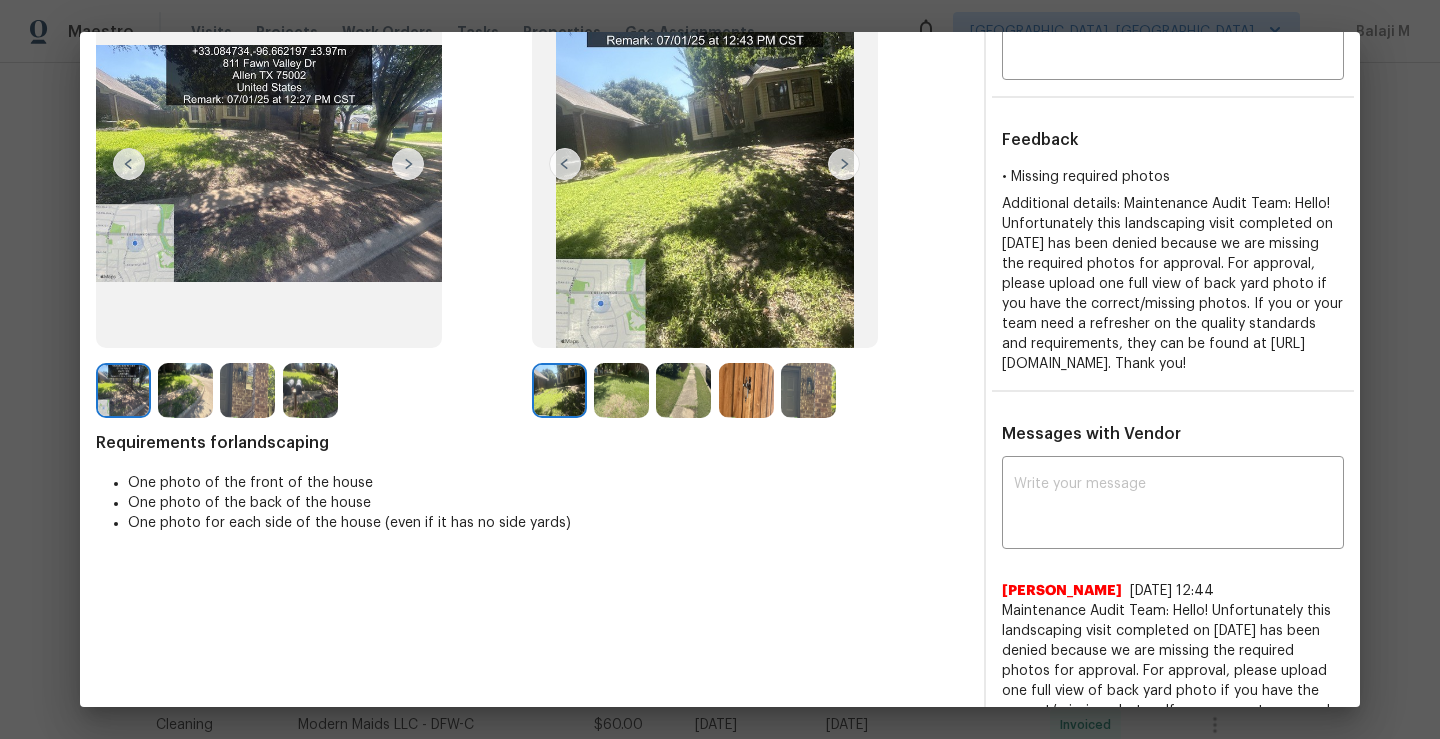 scroll, scrollTop: 0, scrollLeft: 0, axis: both 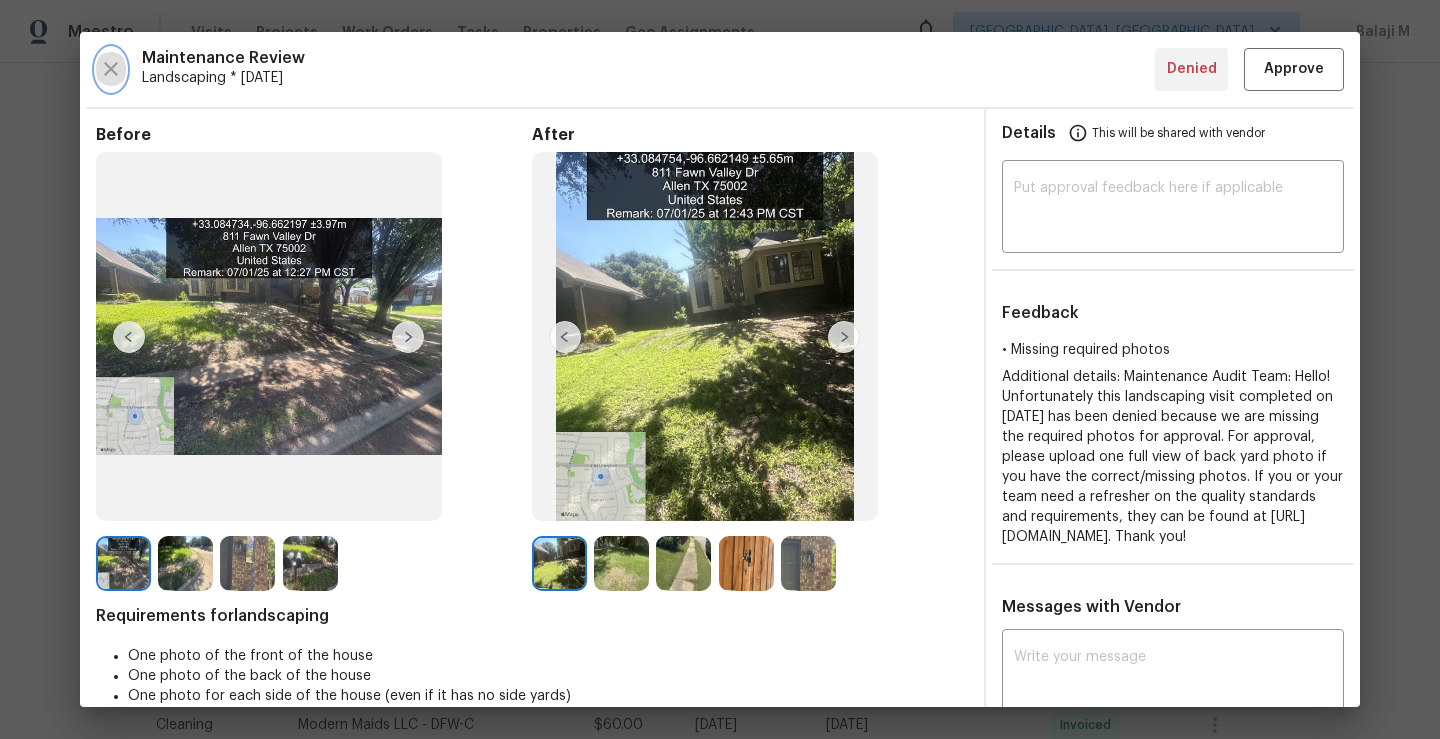 click at bounding box center [111, 69] 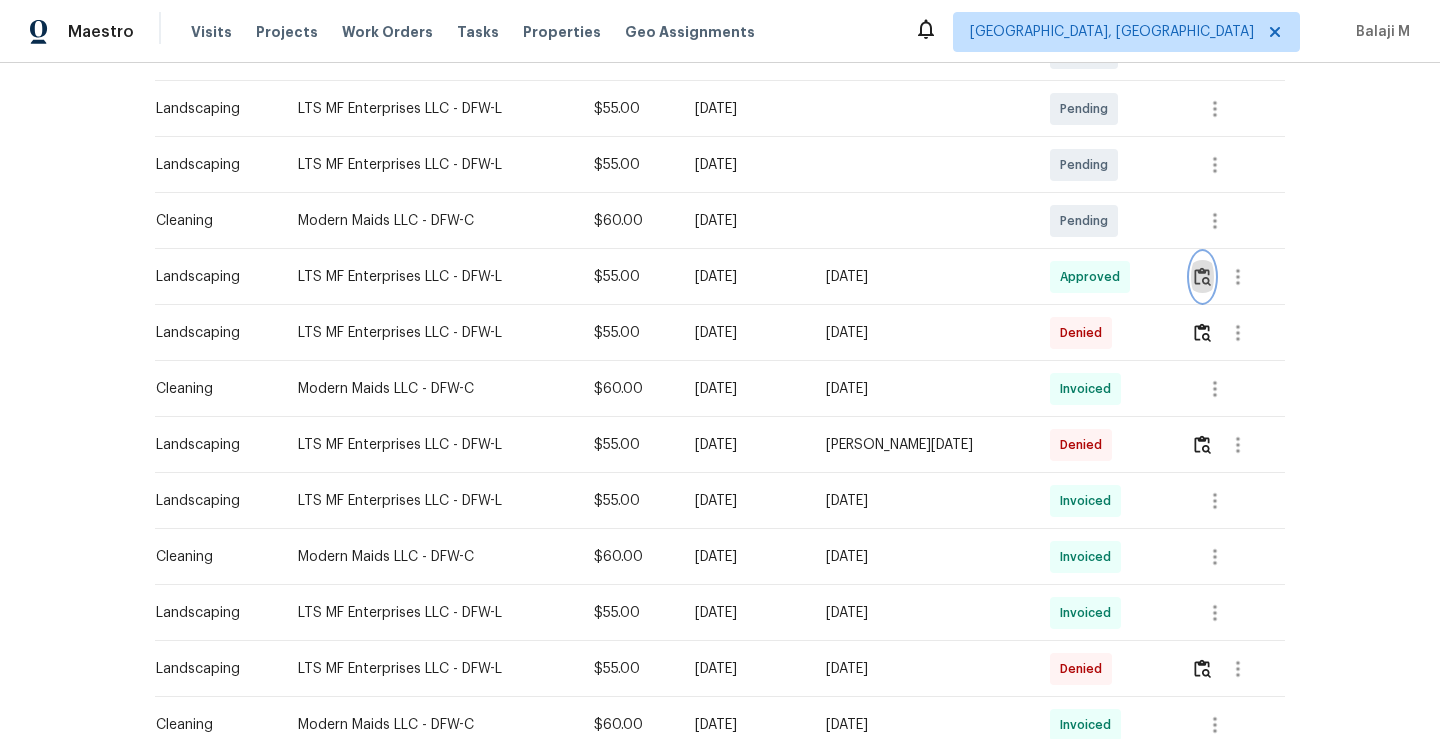 click at bounding box center (1202, 276) 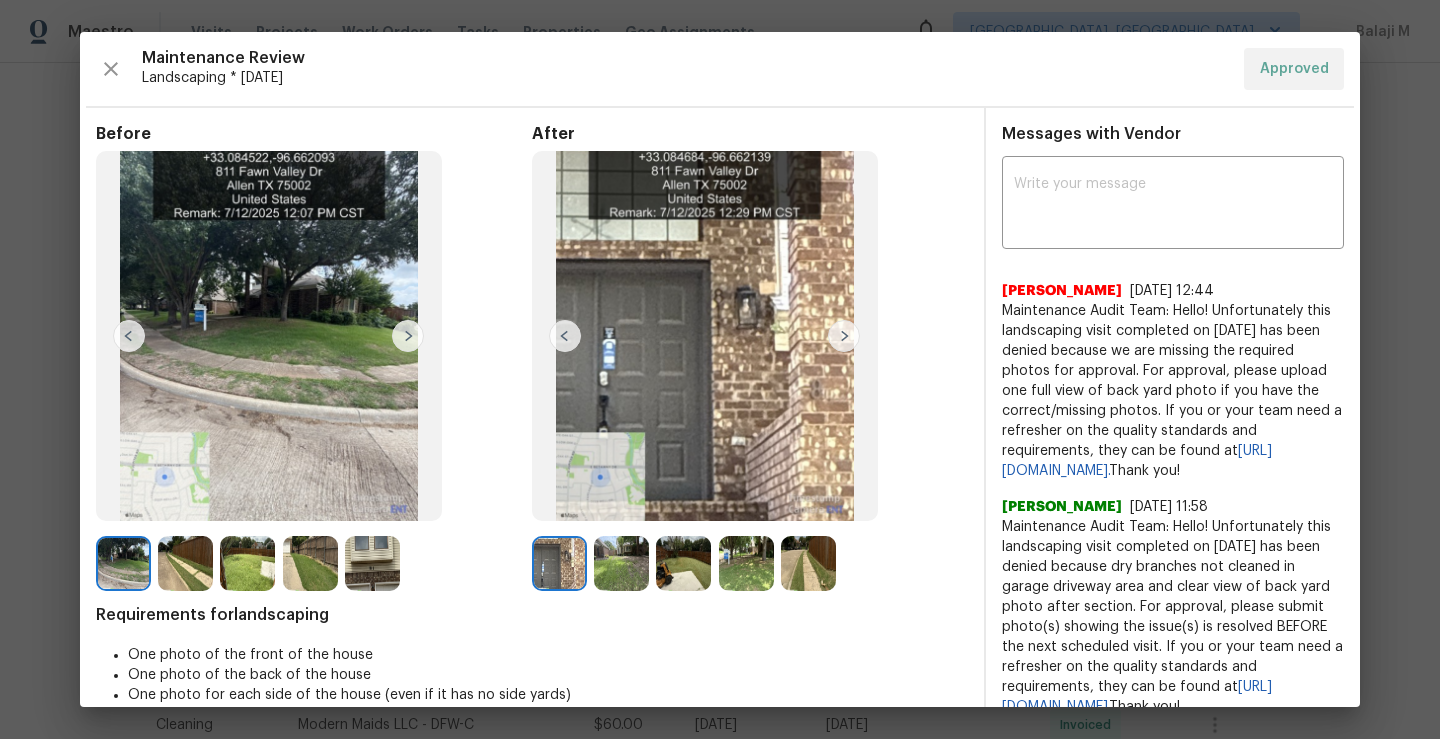 click at bounding box center [844, 336] 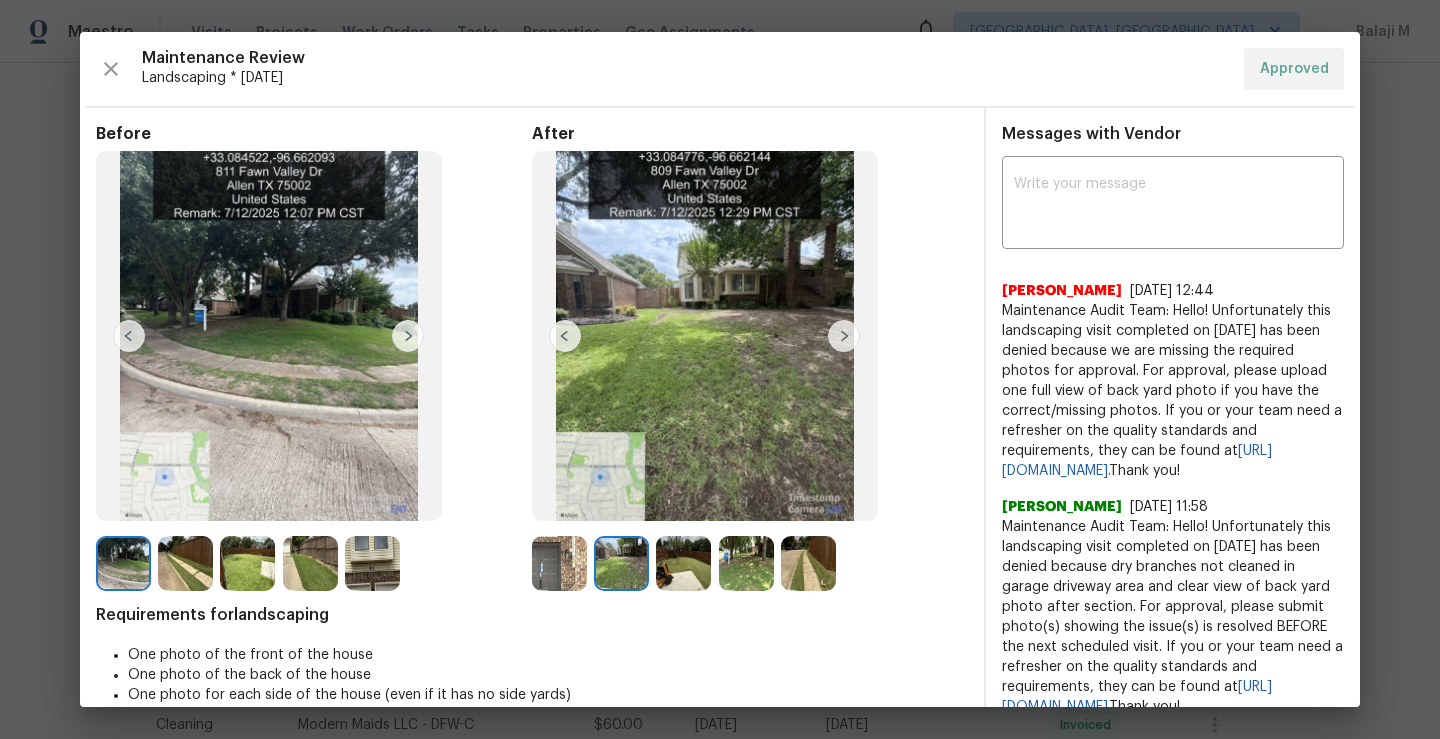 click at bounding box center [844, 336] 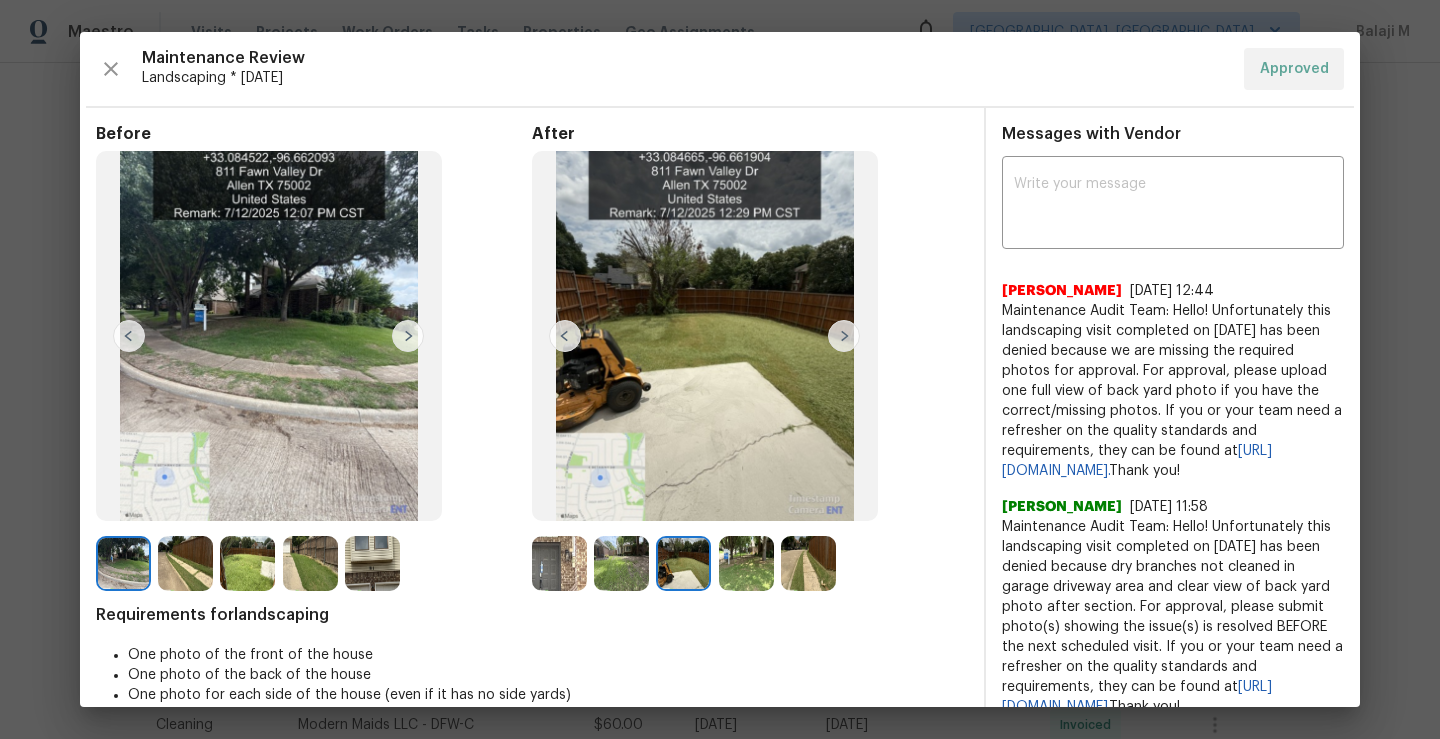 click at bounding box center (844, 336) 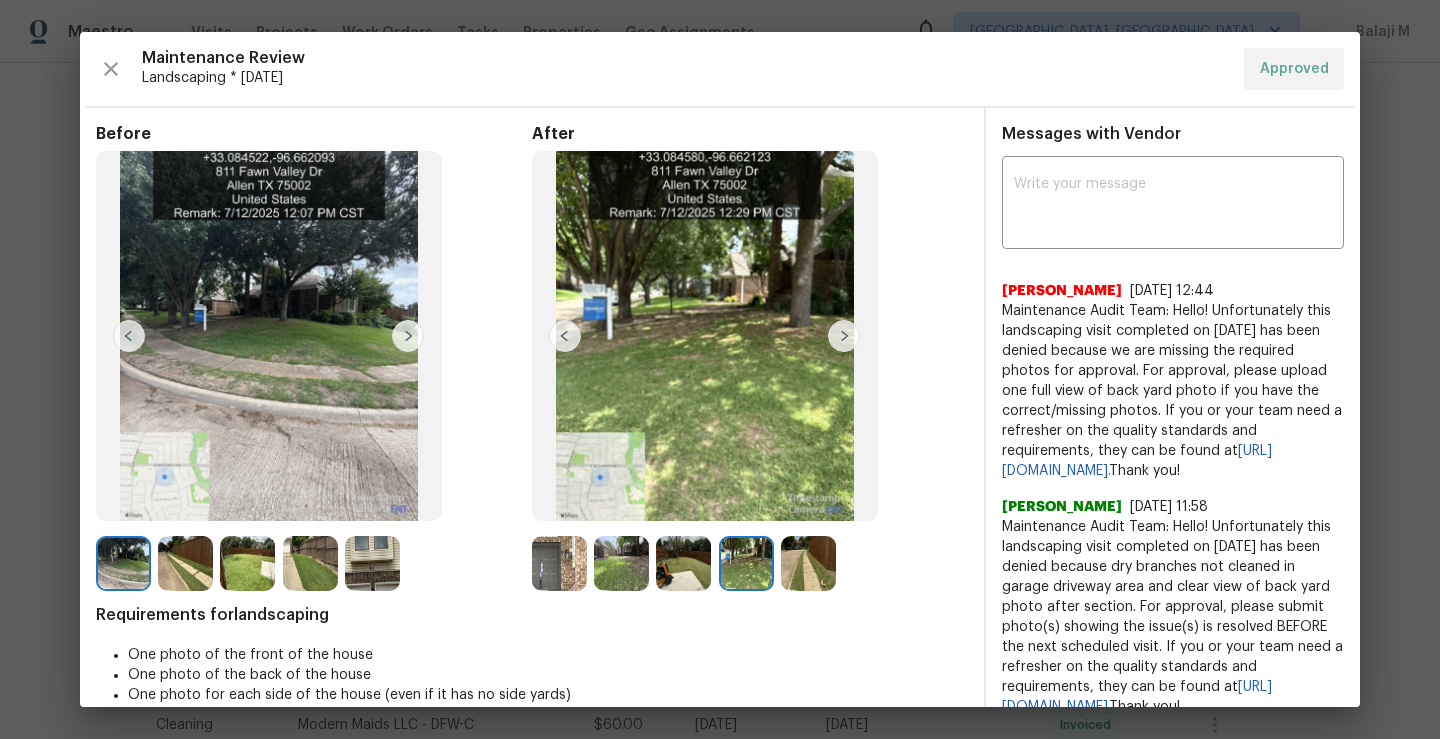 click at bounding box center (844, 336) 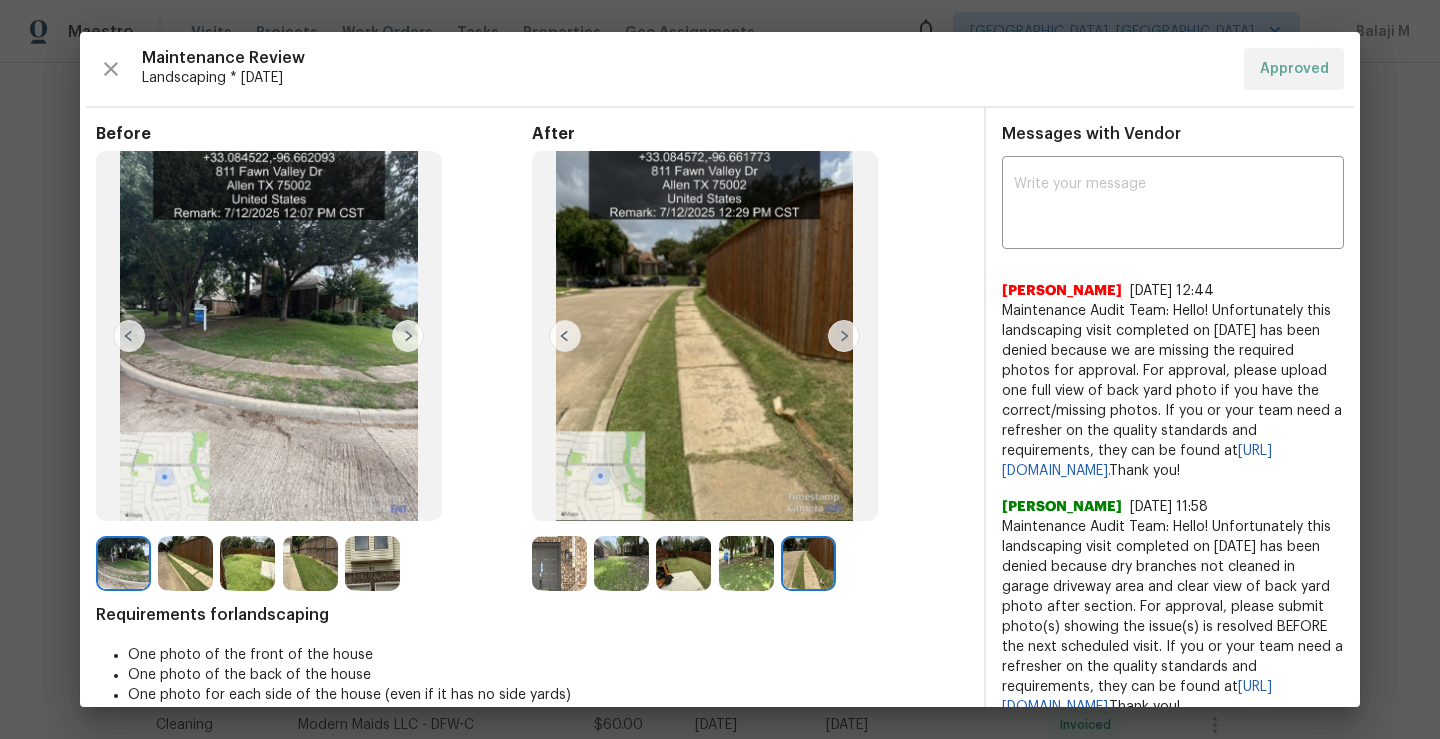 click at bounding box center (808, 563) 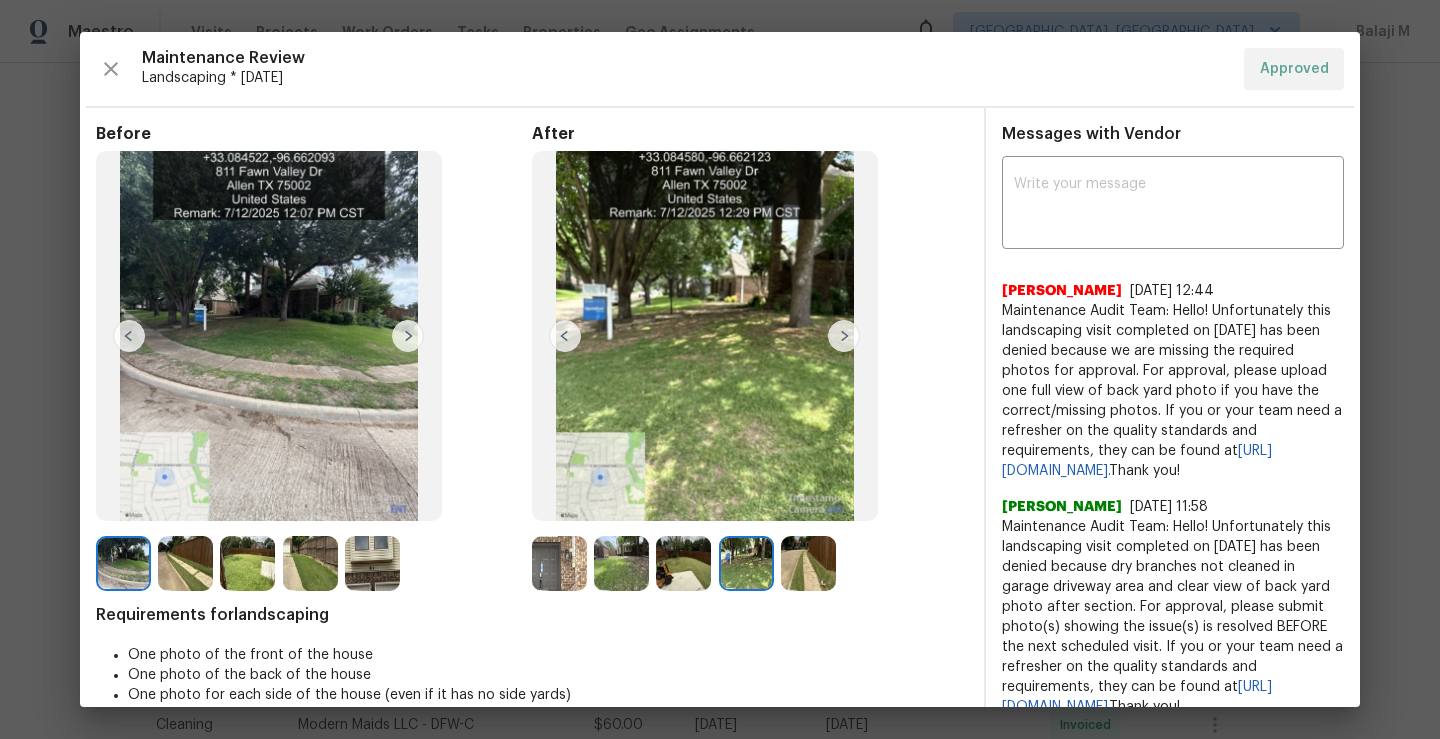 click at bounding box center [746, 563] 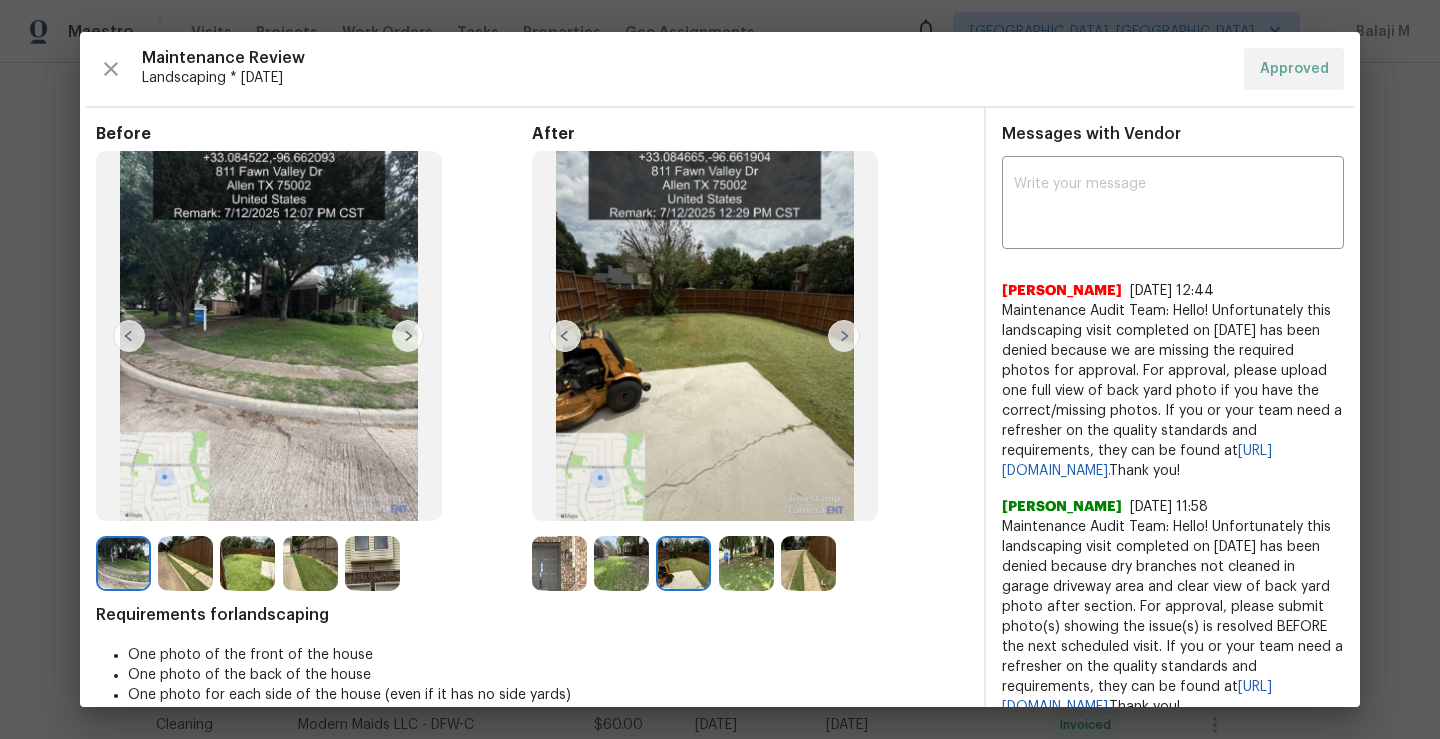 click at bounding box center [683, 563] 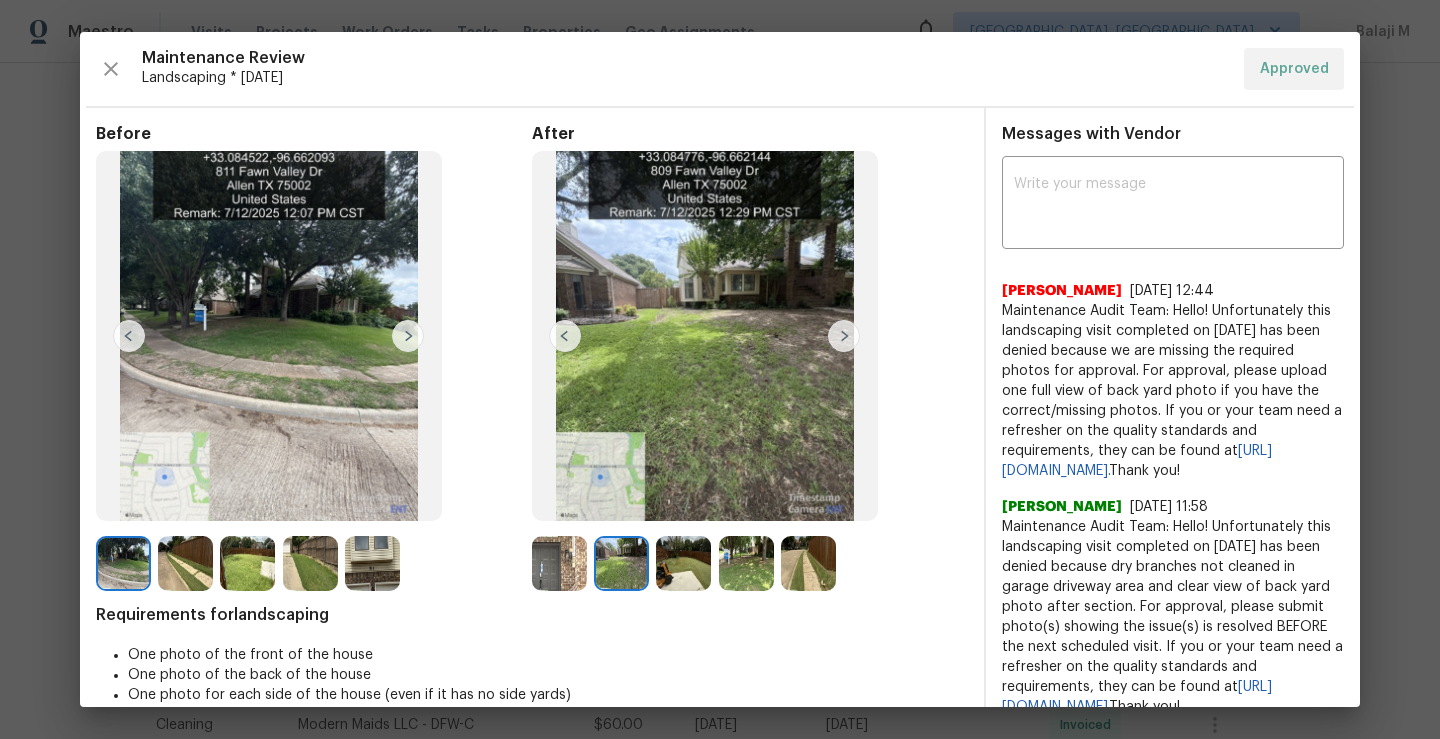 click at bounding box center (559, 563) 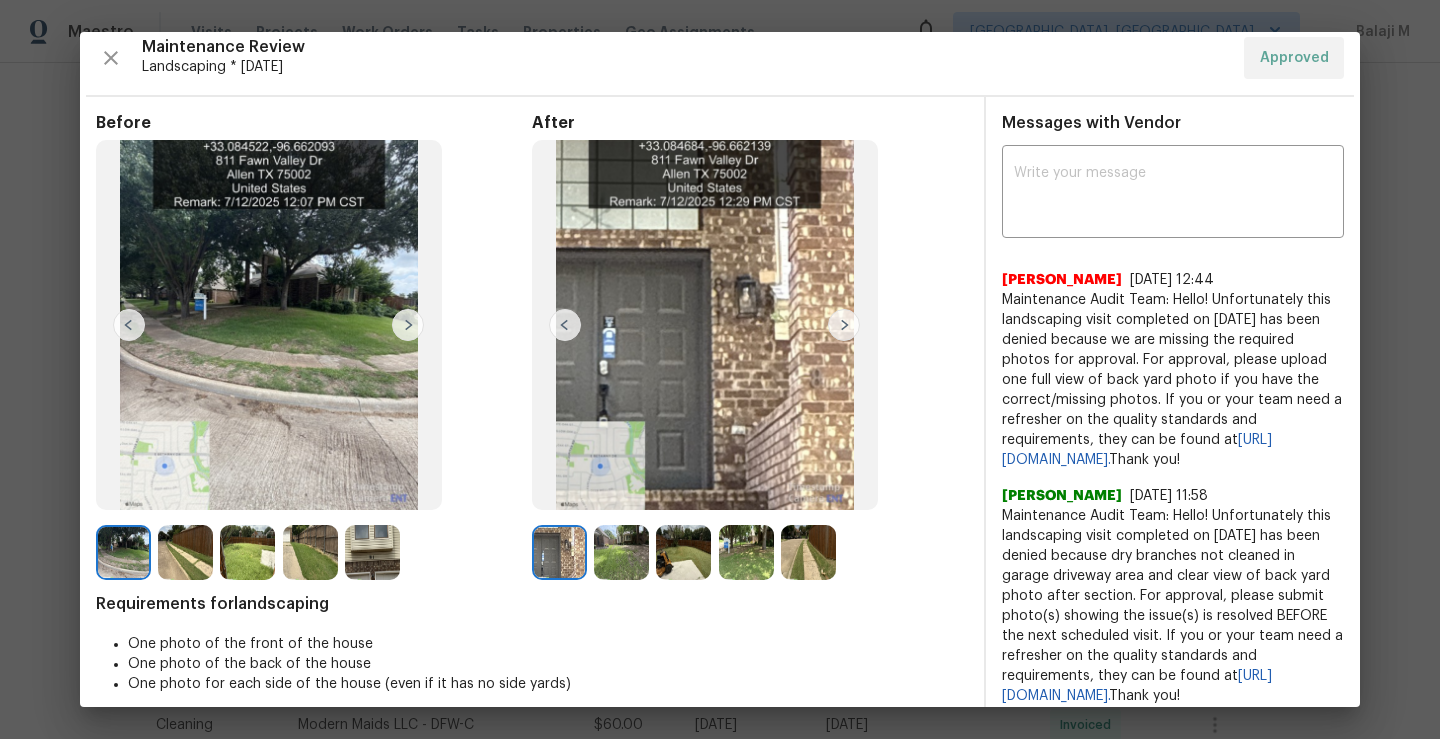 scroll, scrollTop: 0, scrollLeft: 0, axis: both 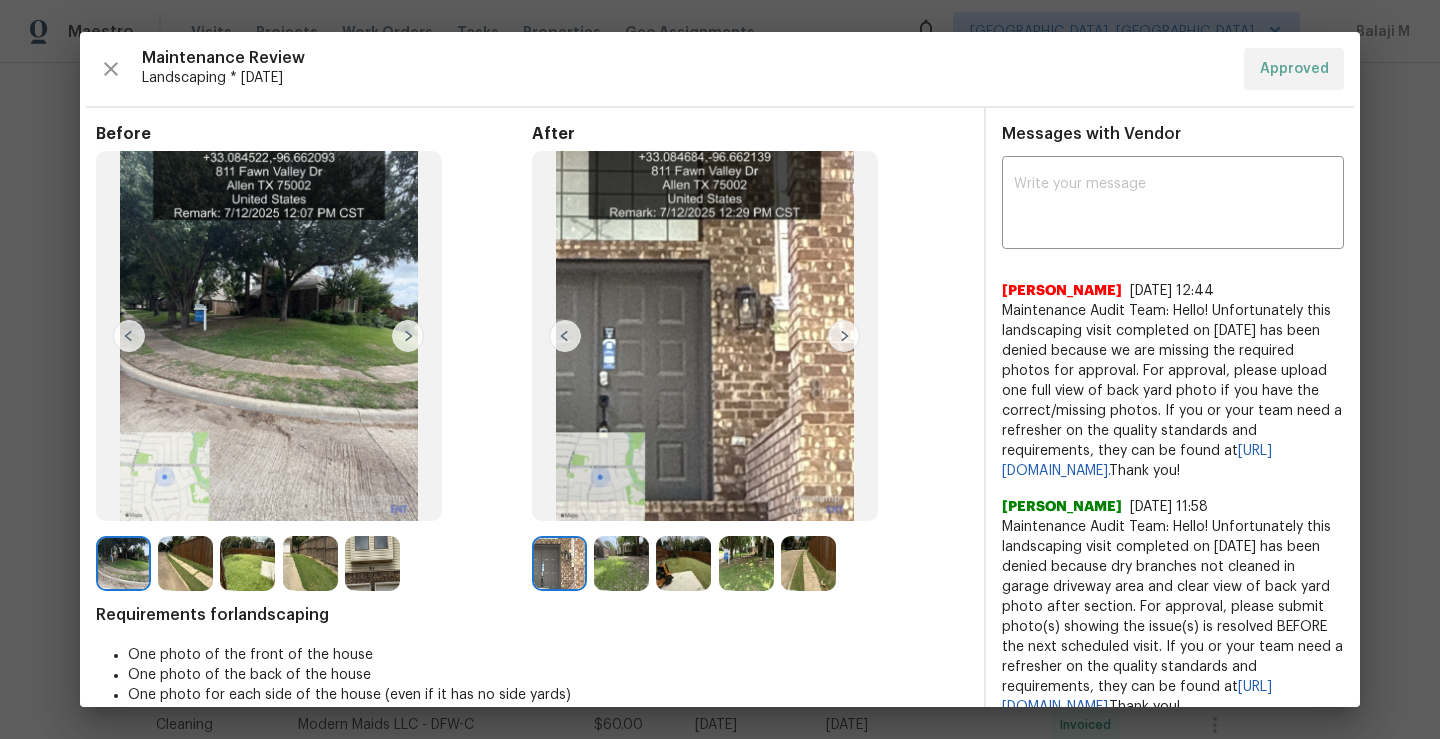 click at bounding box center [844, 336] 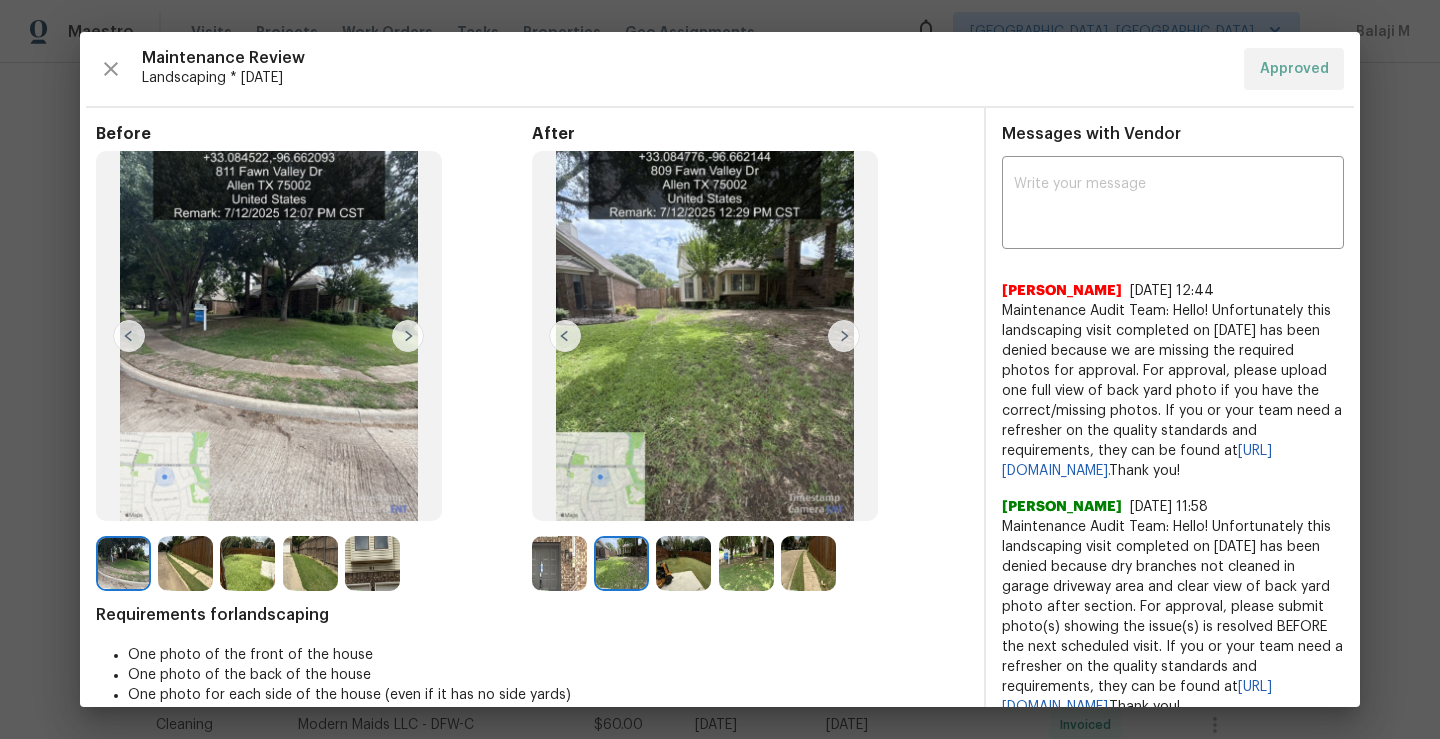 click at bounding box center [844, 336] 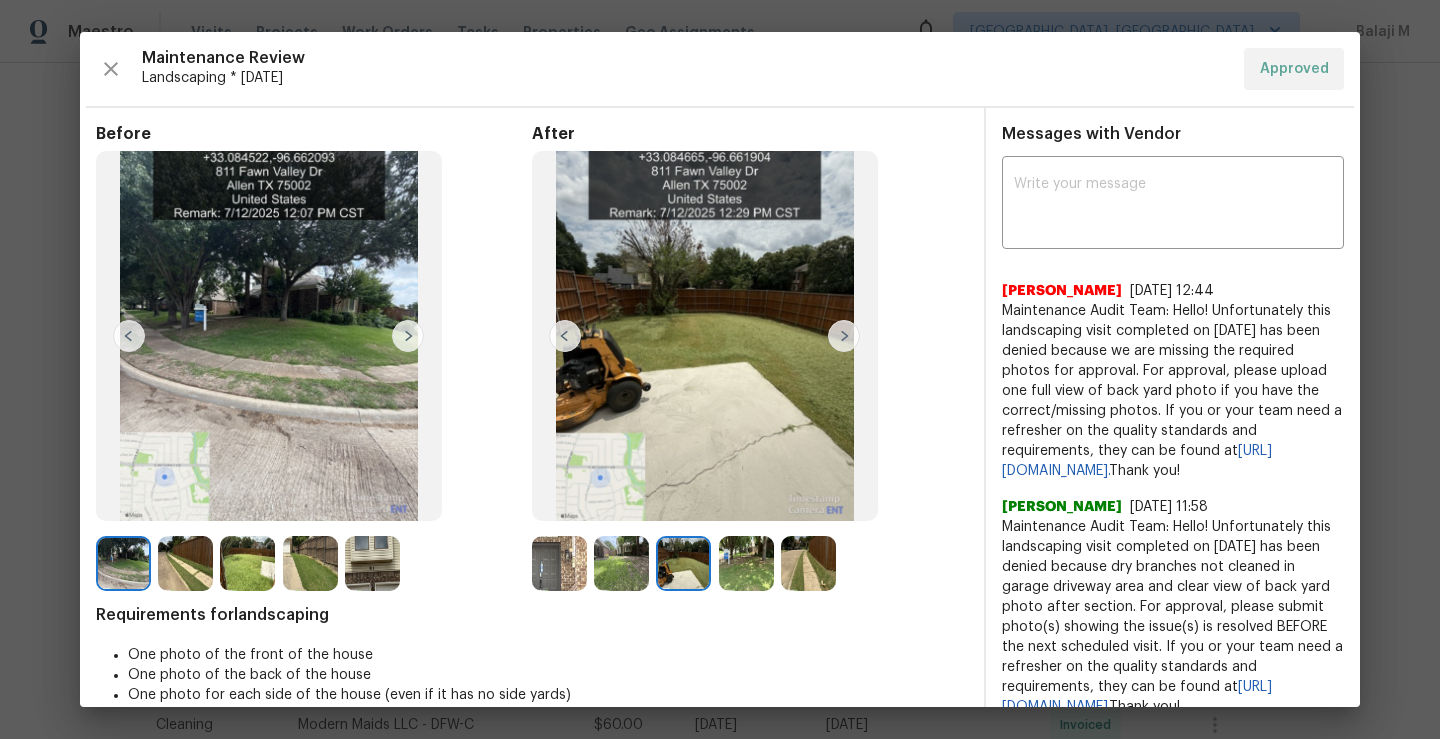 click at bounding box center (844, 336) 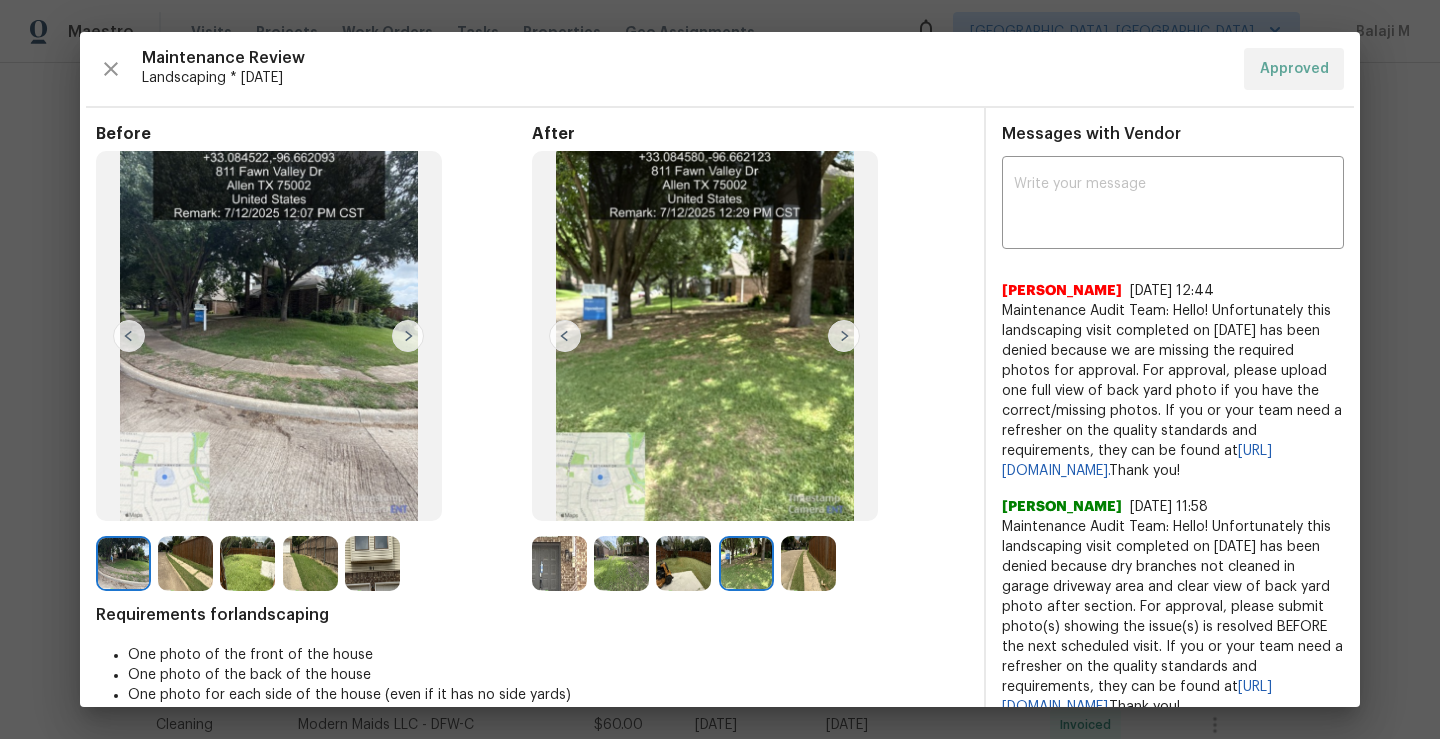 click at bounding box center (844, 336) 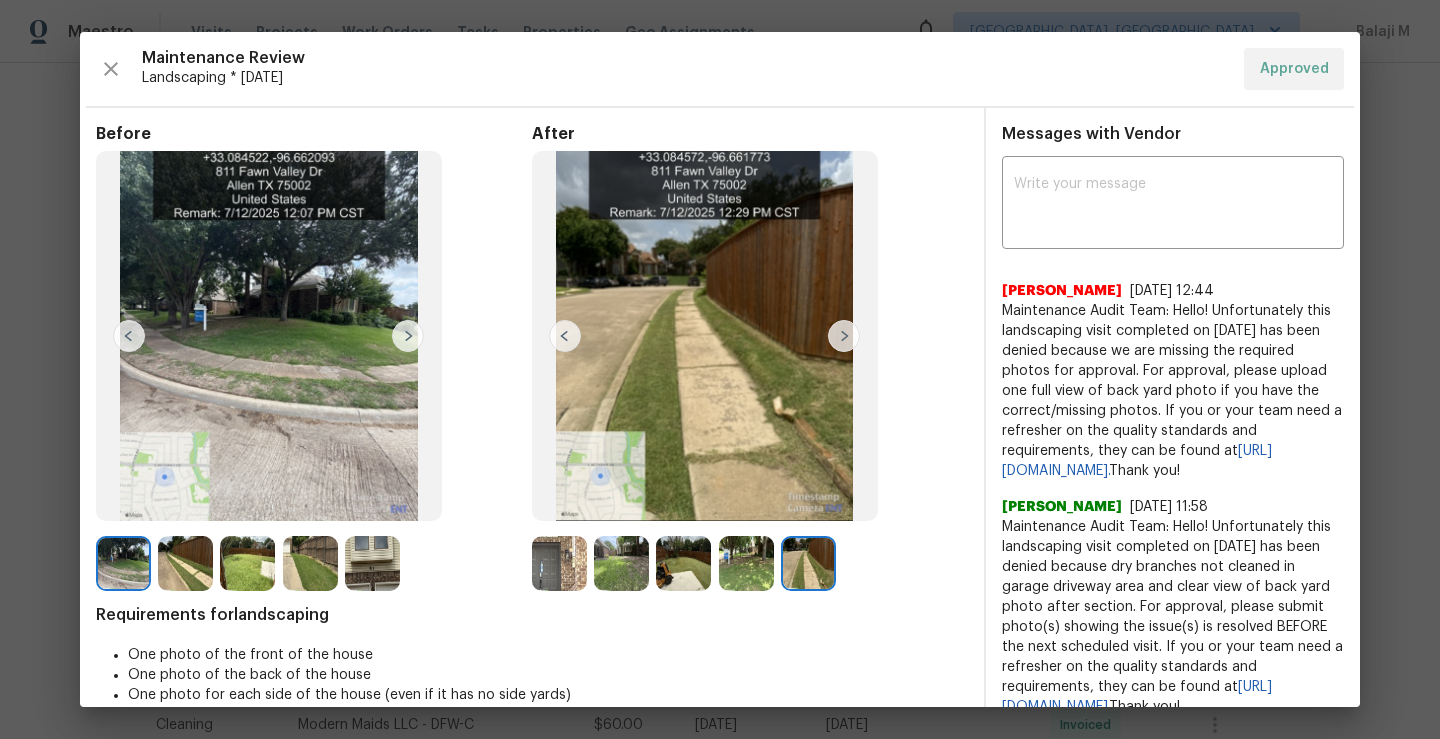 click at bounding box center [844, 336] 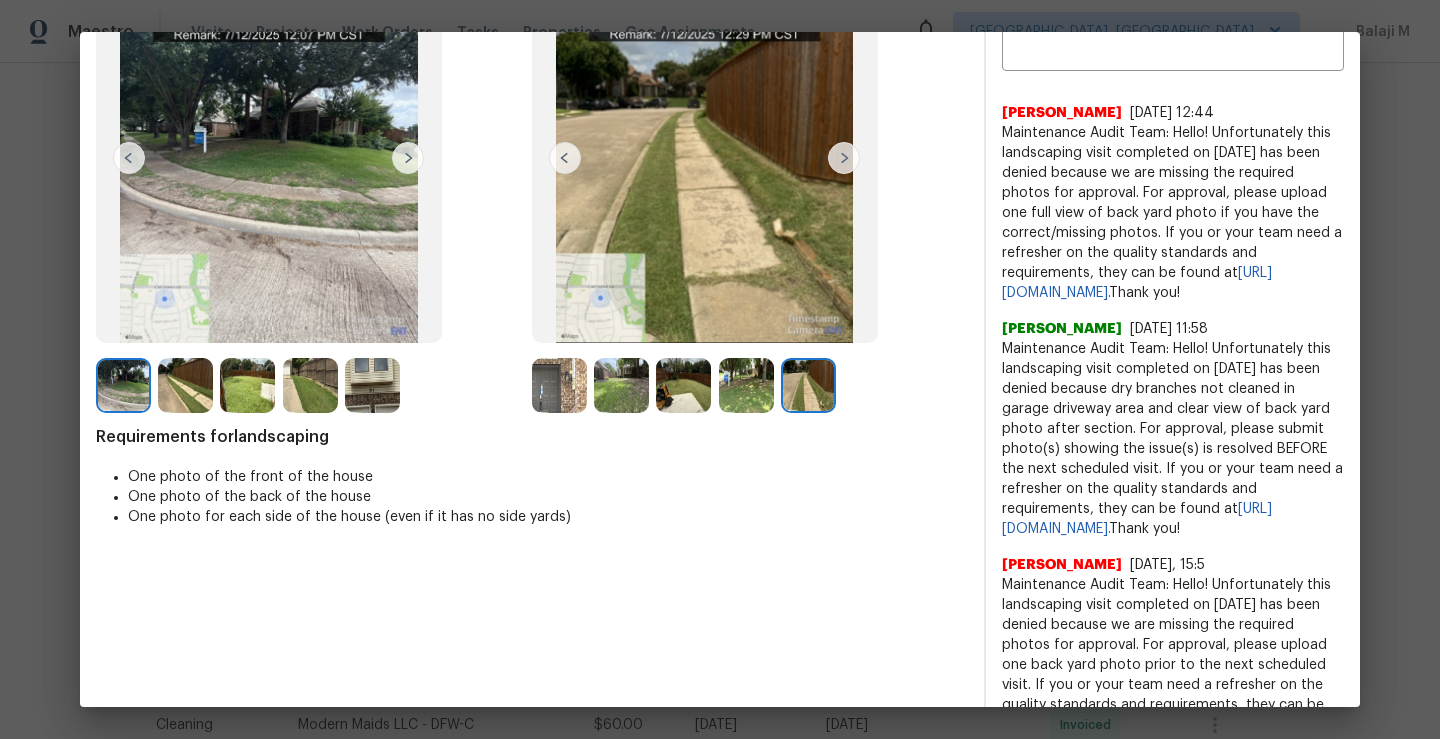 scroll, scrollTop: 0, scrollLeft: 0, axis: both 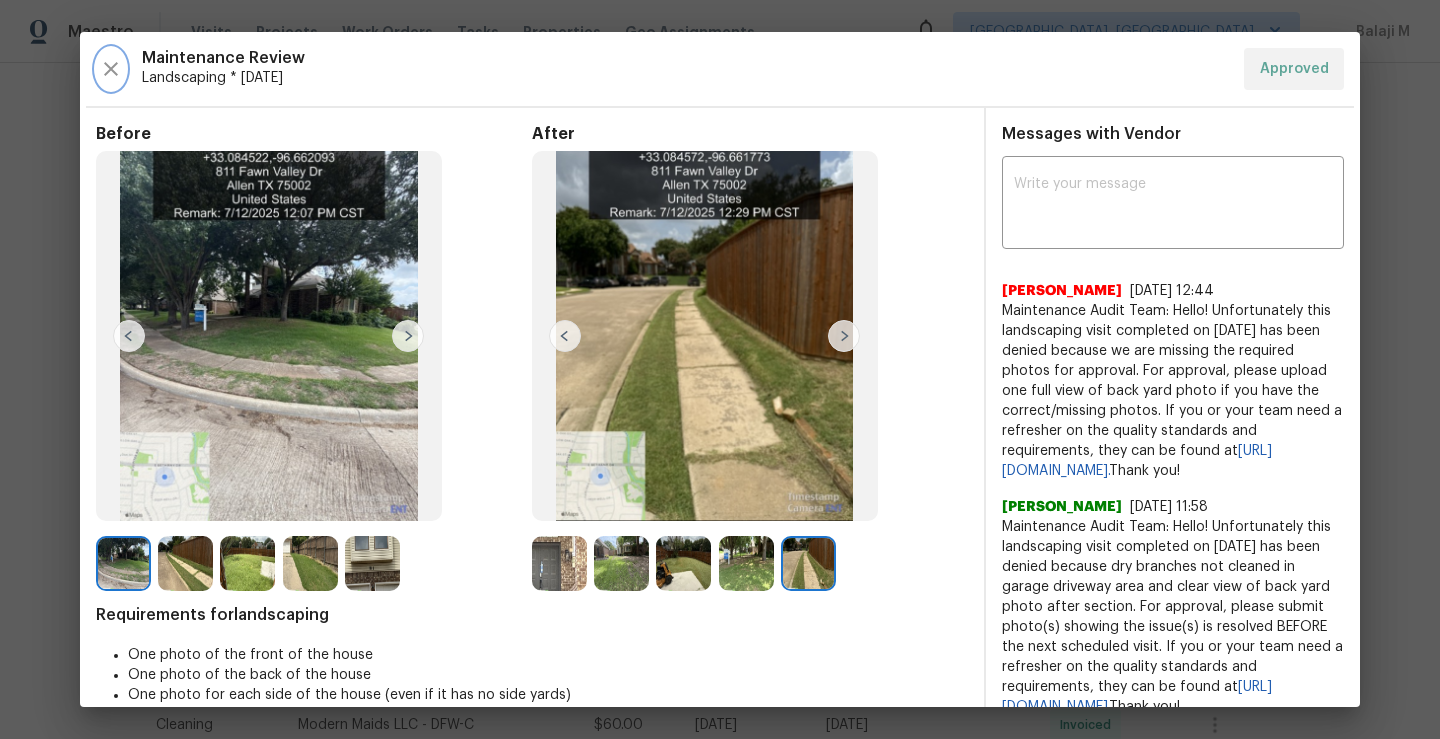 click 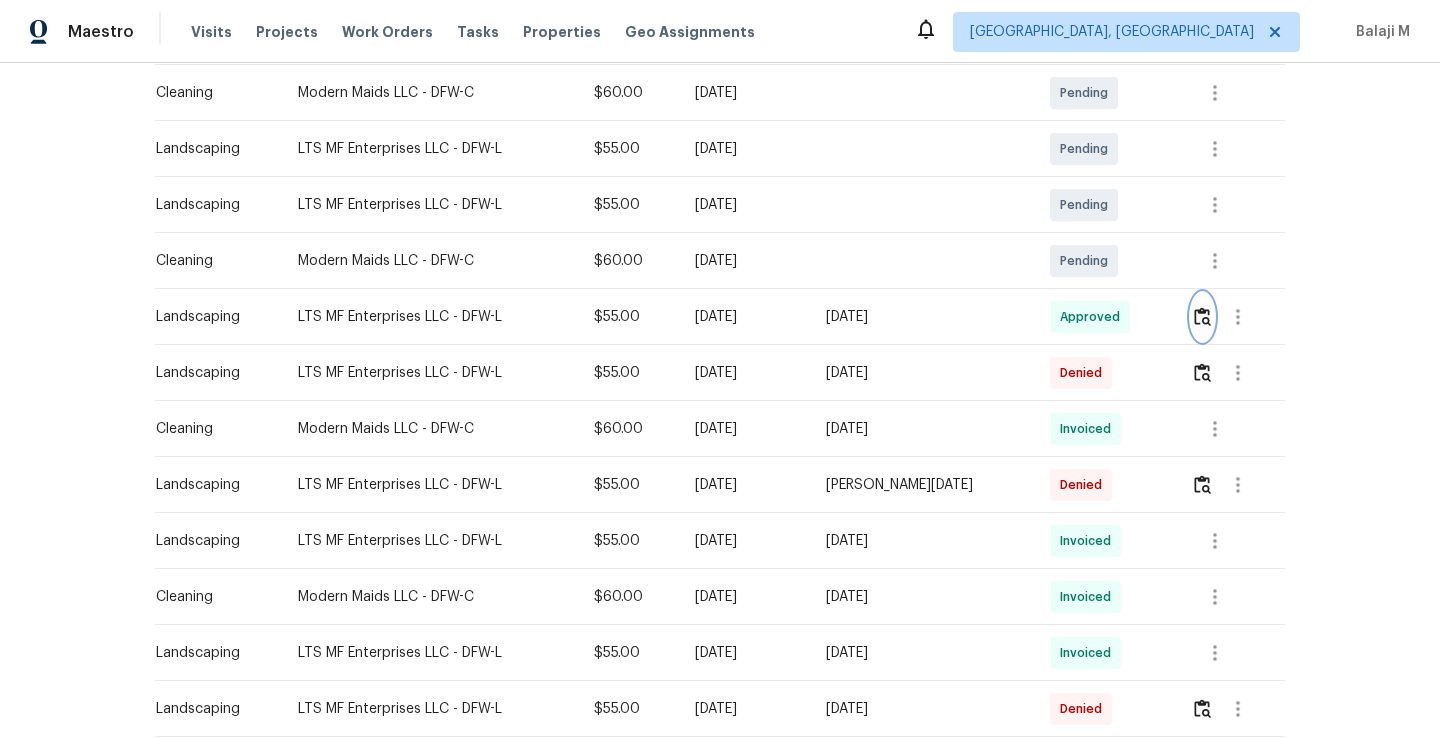 scroll, scrollTop: 429, scrollLeft: 0, axis: vertical 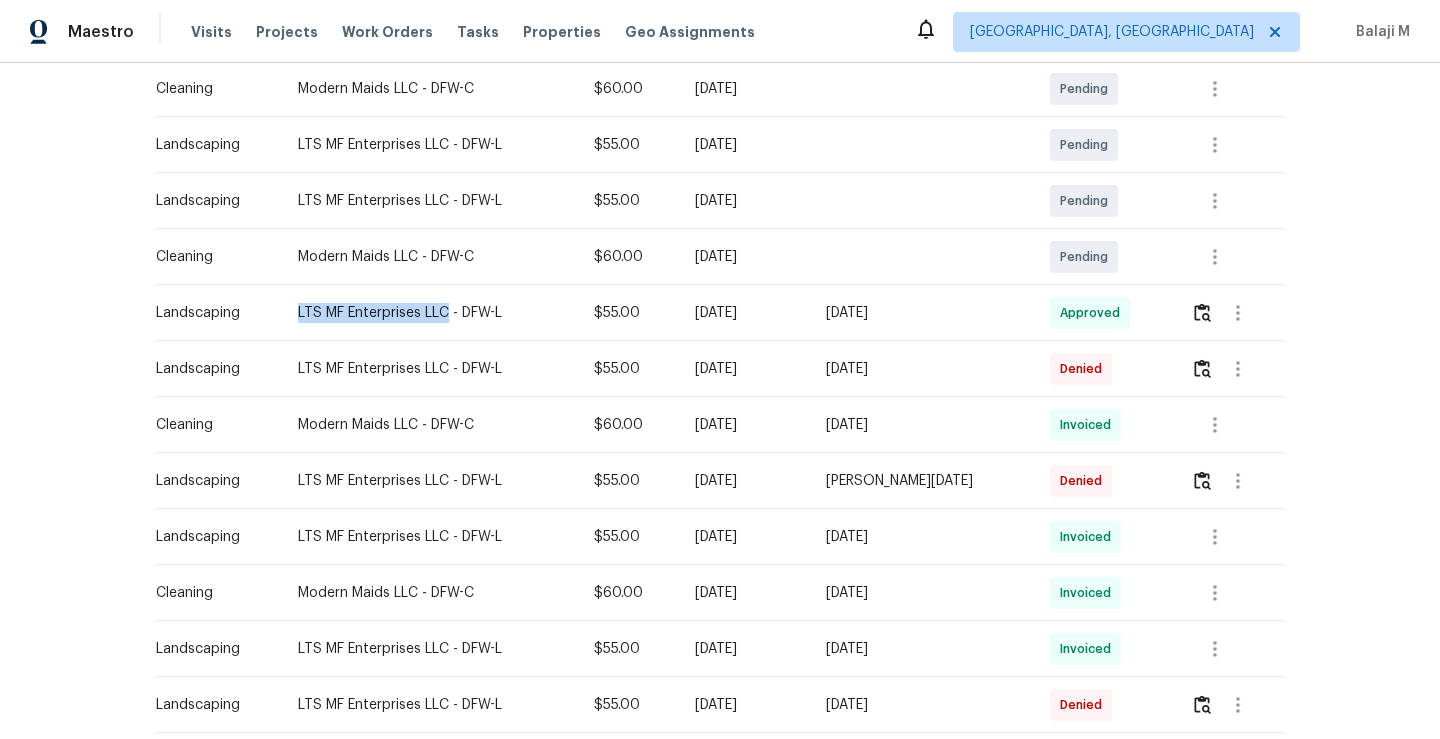 drag, startPoint x: 286, startPoint y: 310, endPoint x: 438, endPoint y: 314, distance: 152.05263 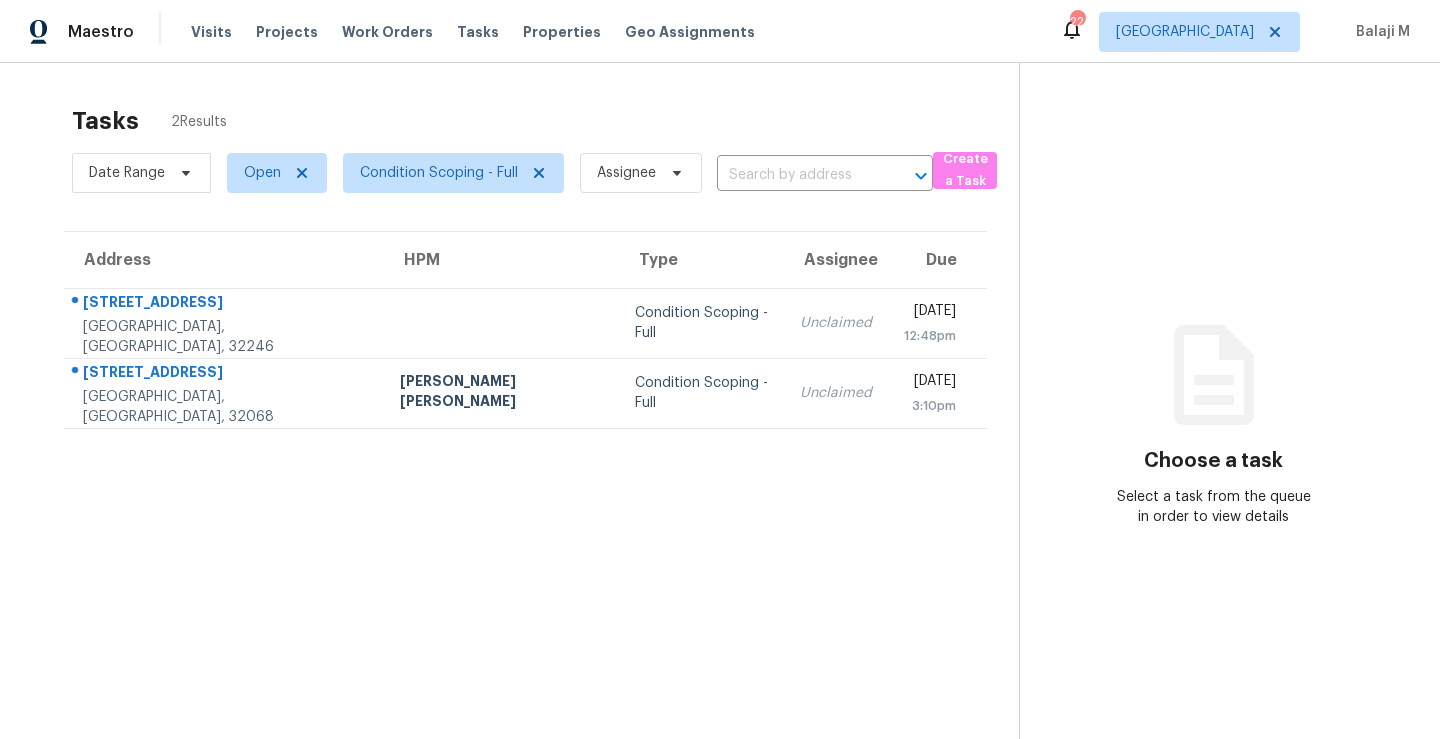 scroll, scrollTop: 0, scrollLeft: 0, axis: both 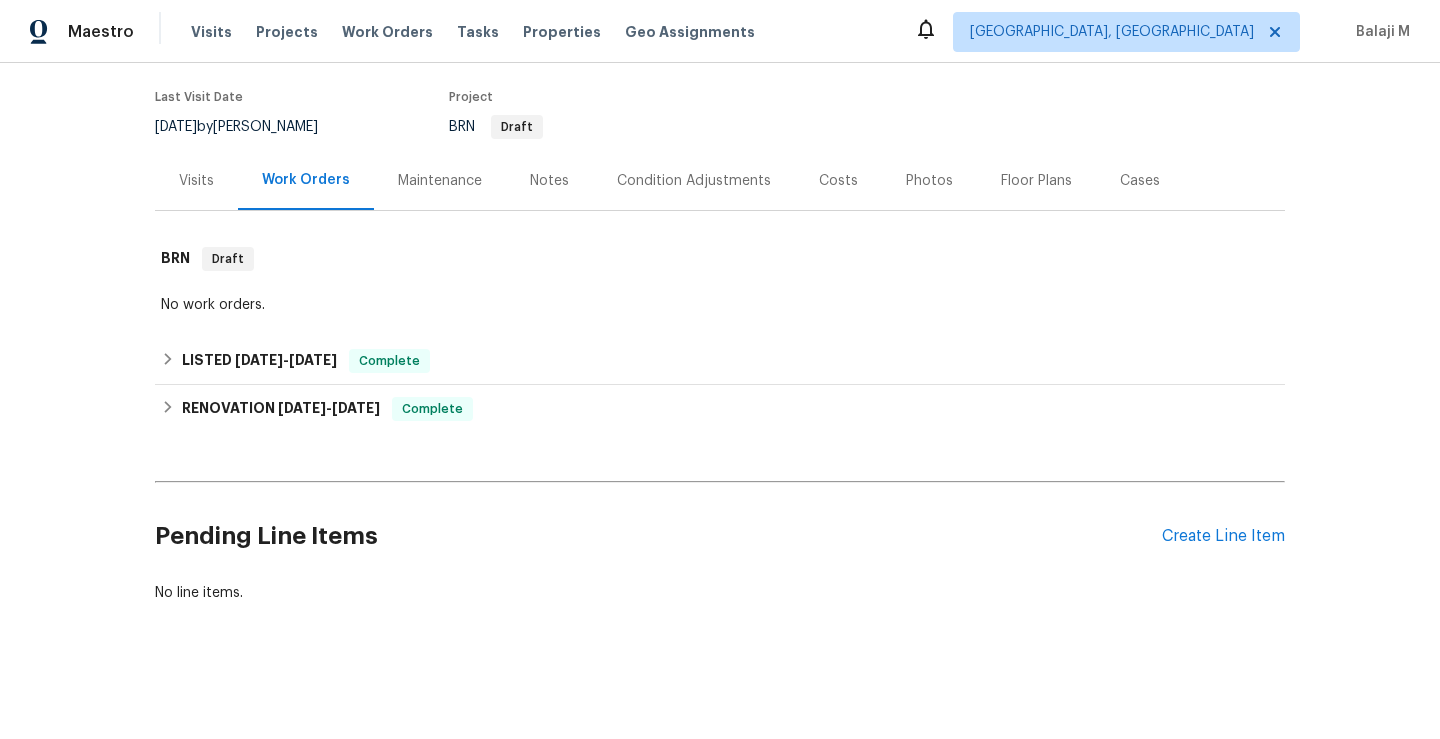 click on "Maintenance" at bounding box center (440, 181) 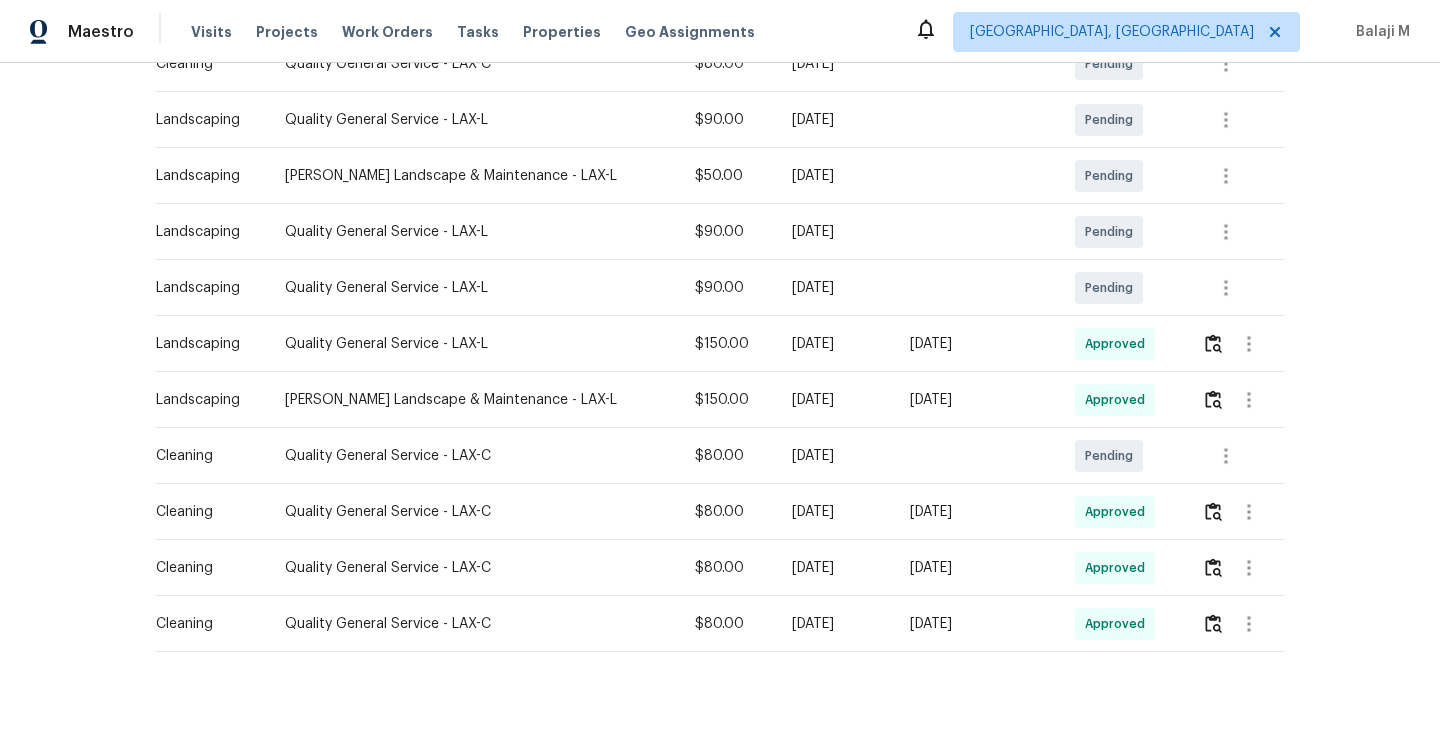 scroll, scrollTop: 389, scrollLeft: 0, axis: vertical 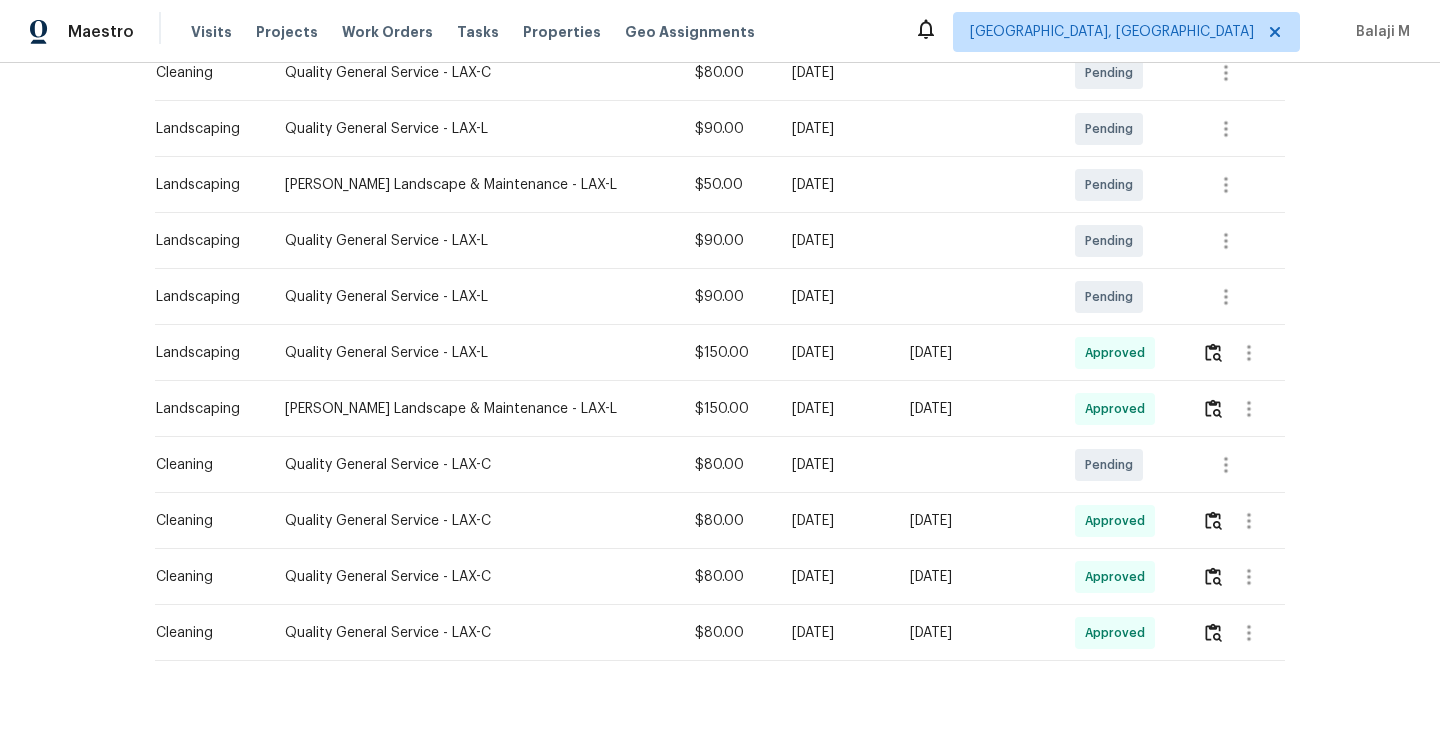 click on "[DATE]" at bounding box center [834, 409] 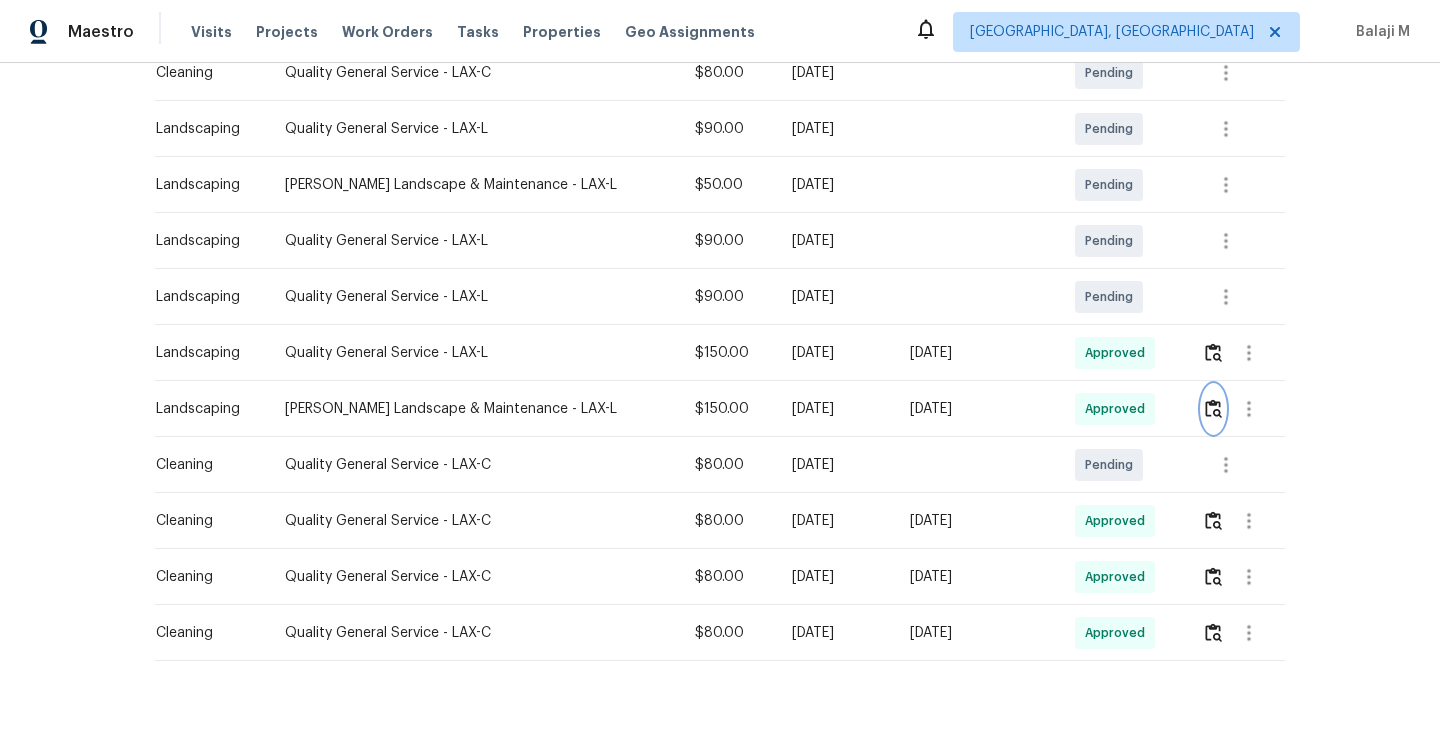 click at bounding box center (1213, 409) 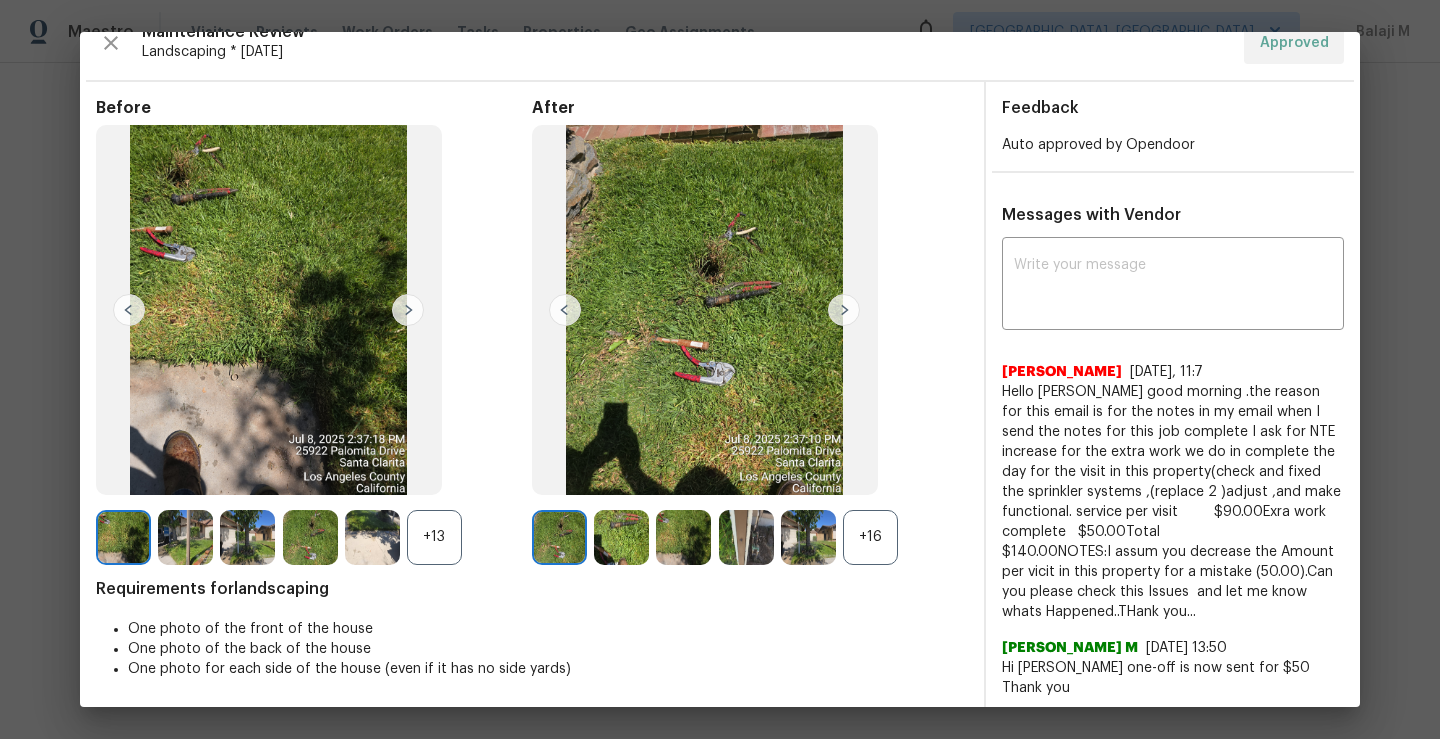 scroll, scrollTop: 4, scrollLeft: 0, axis: vertical 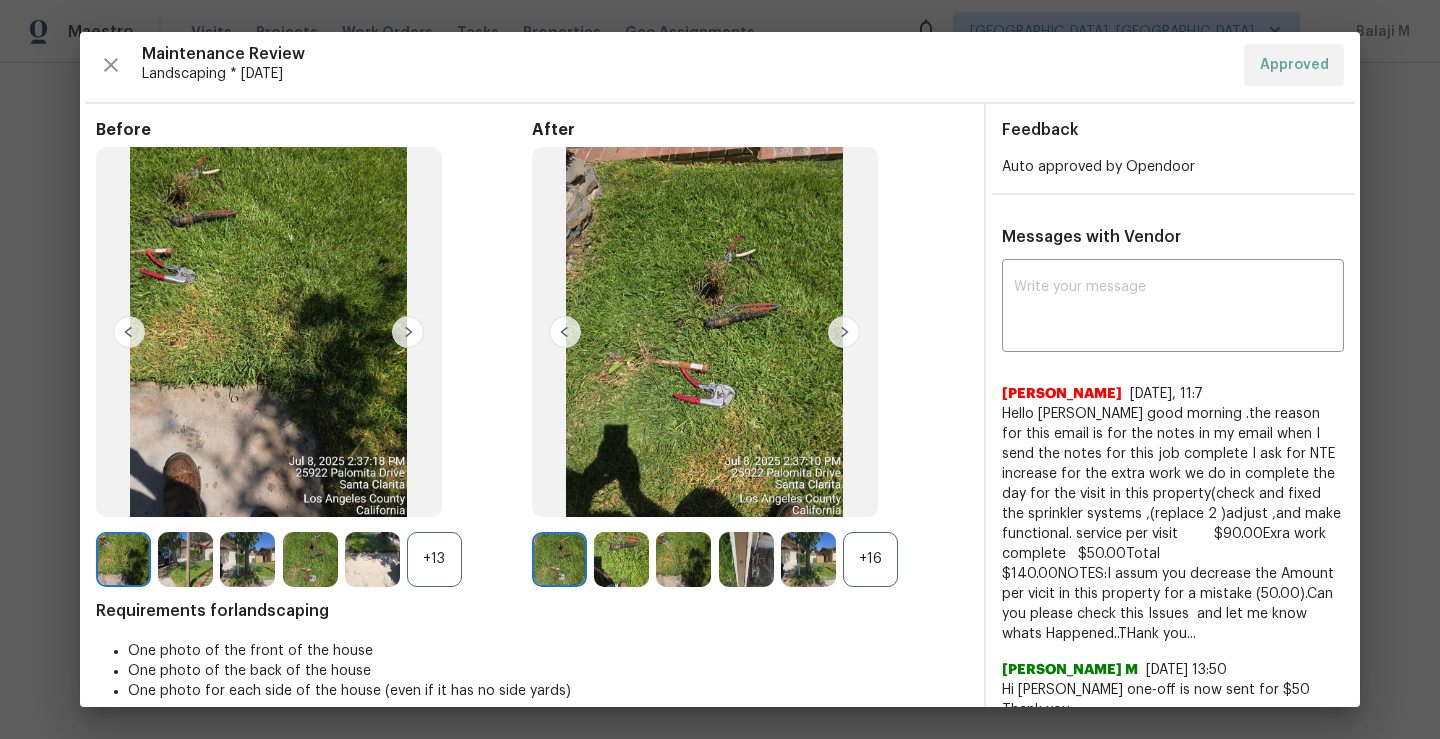 click at bounding box center [844, 332] 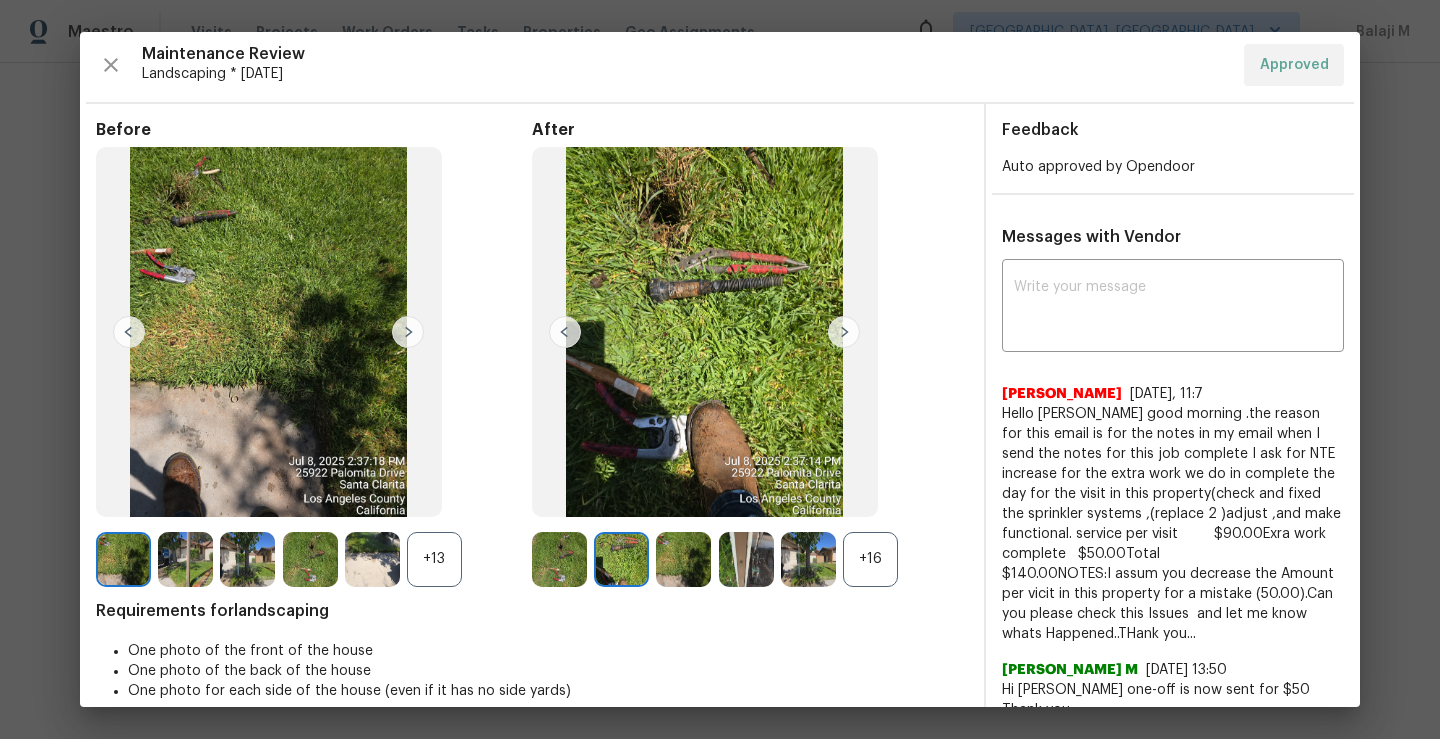click at bounding box center [844, 332] 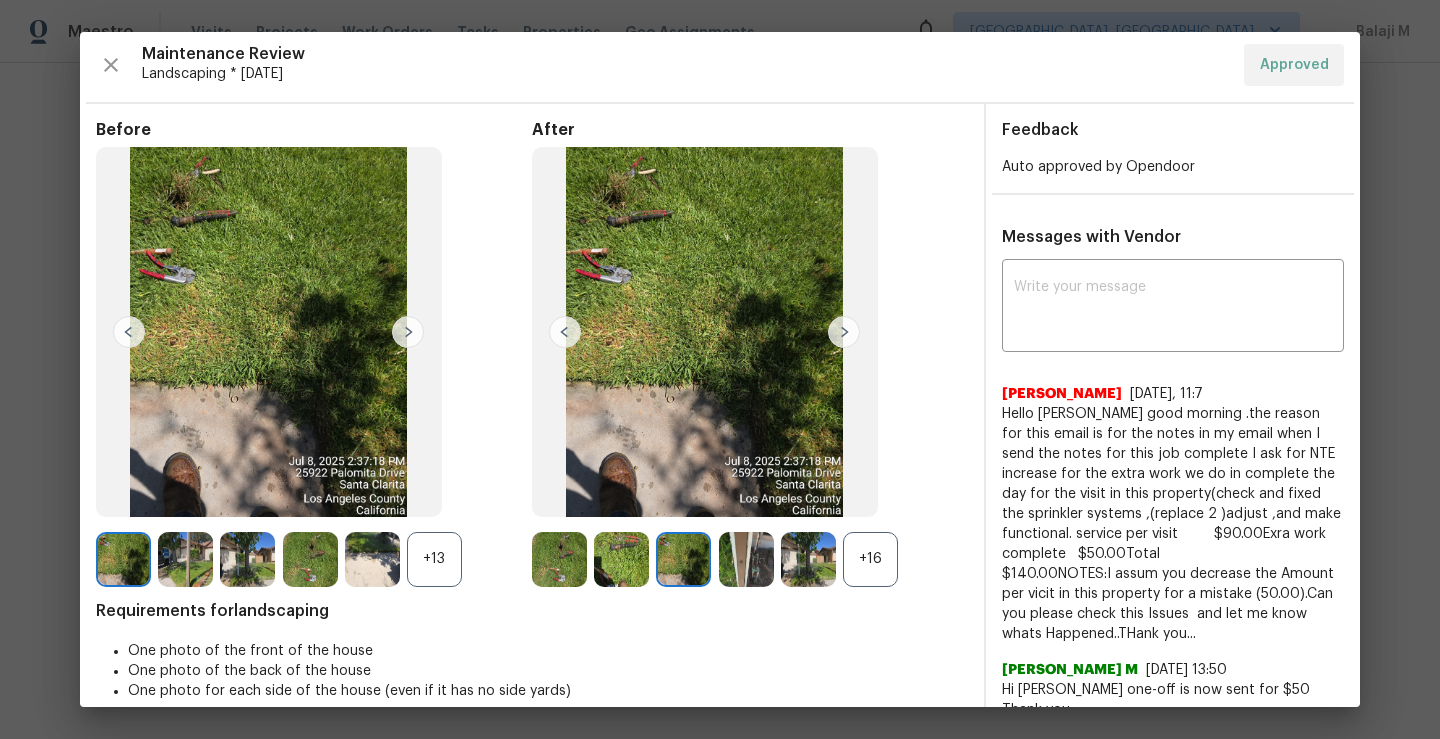 scroll, scrollTop: 57, scrollLeft: 0, axis: vertical 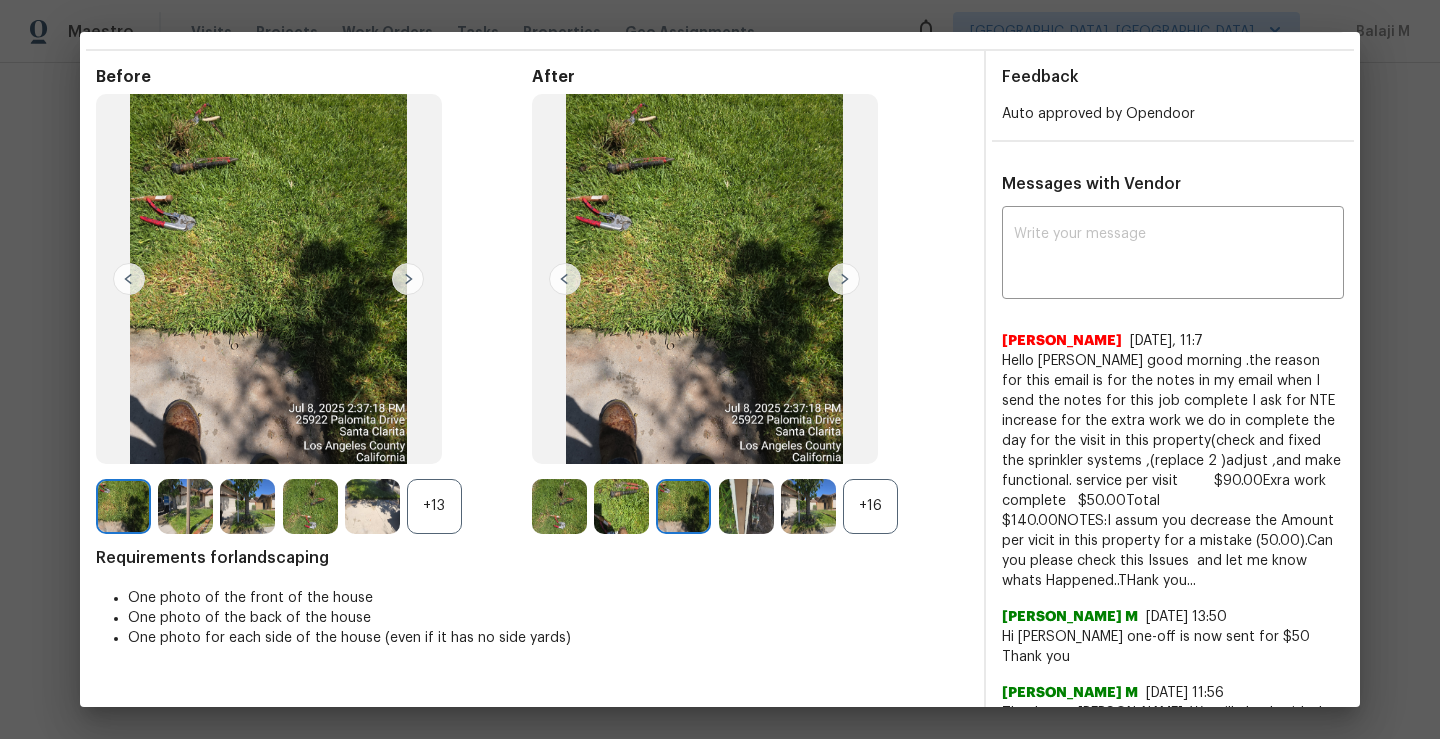 click at bounding box center (844, 279) 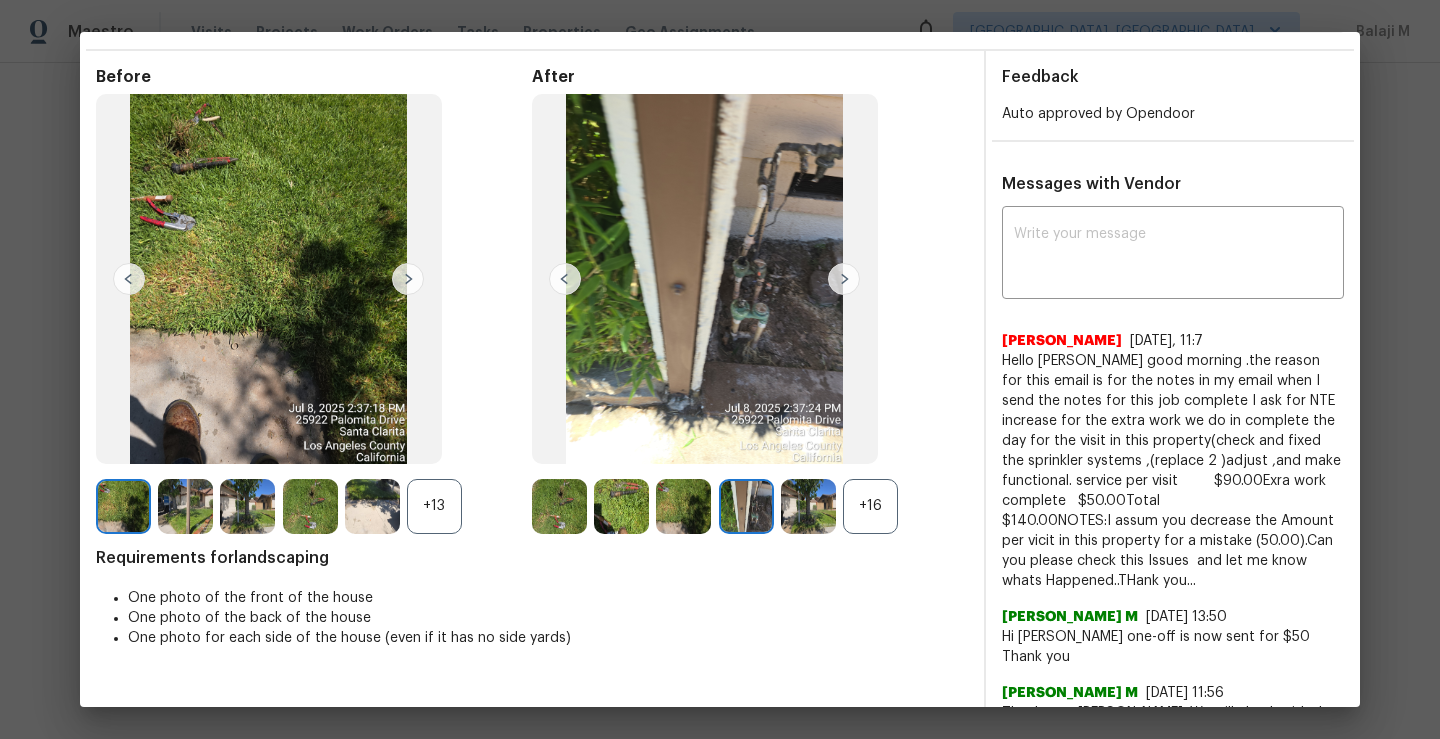 click at bounding box center (844, 279) 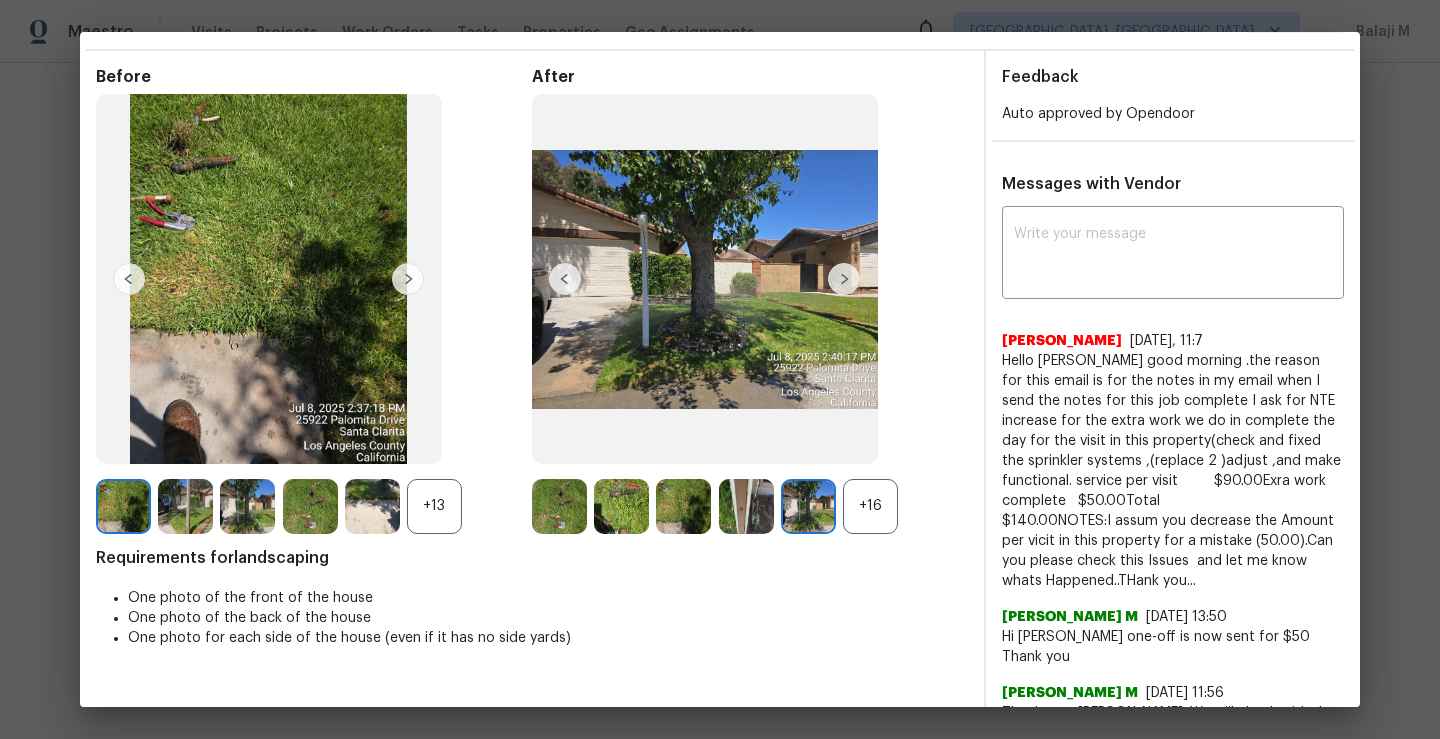 click on "+16" at bounding box center (870, 506) 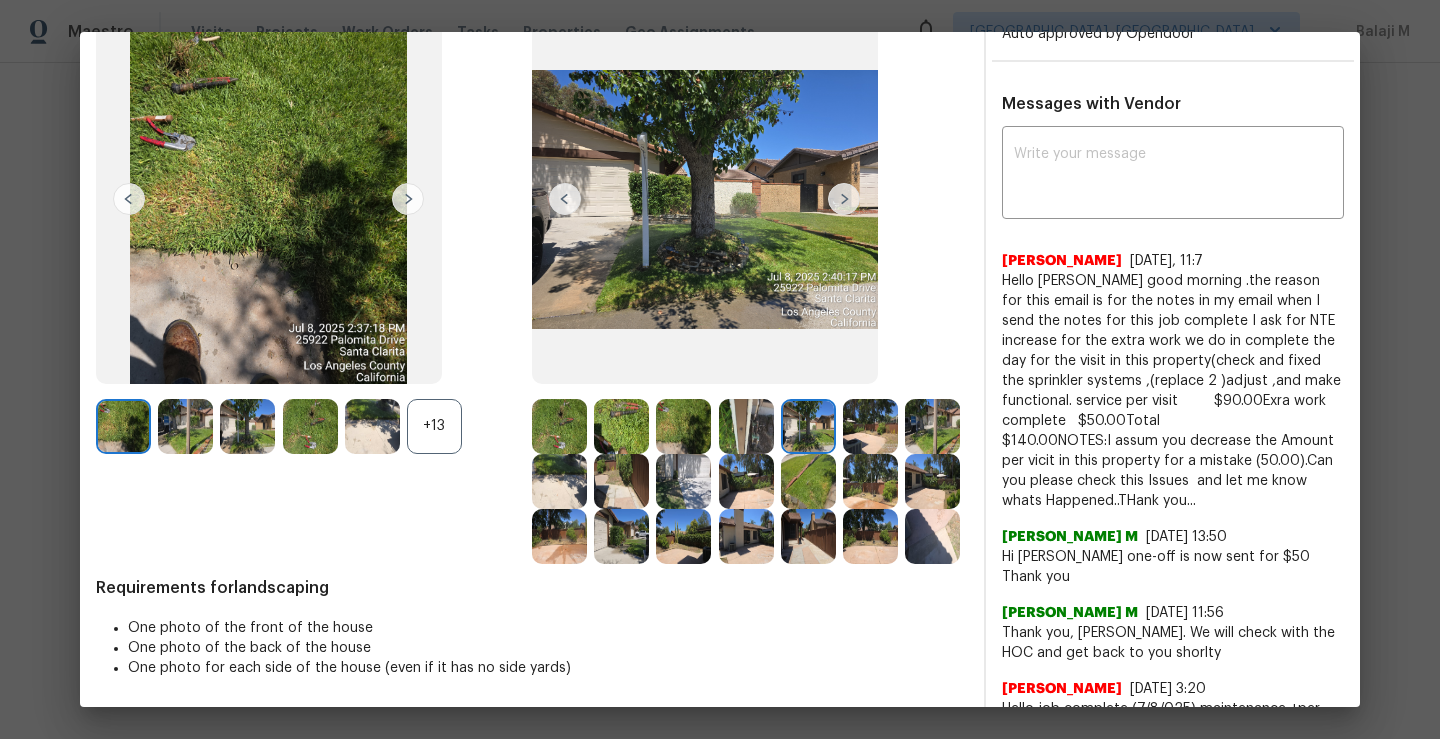 scroll, scrollTop: 185, scrollLeft: 0, axis: vertical 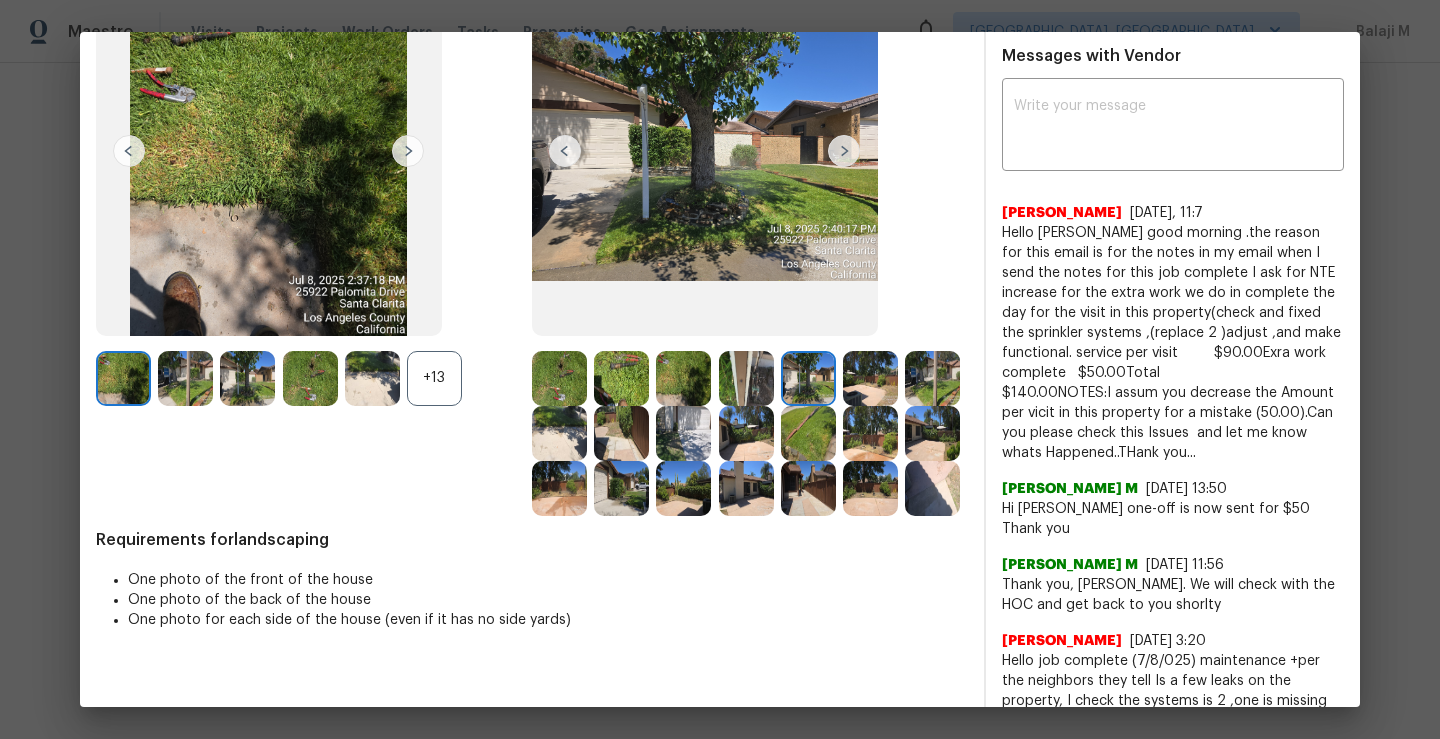 click at bounding box center (870, 378) 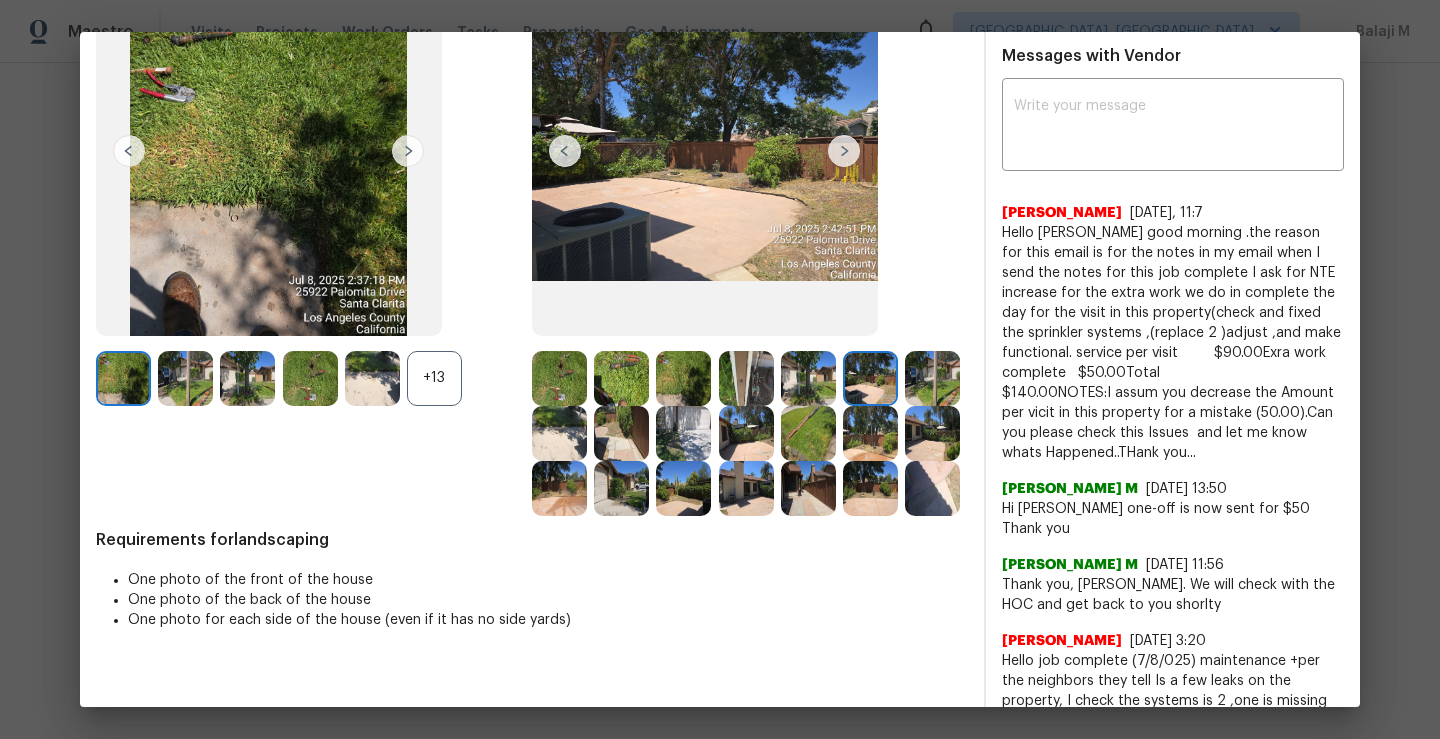 click at bounding box center [808, 433] 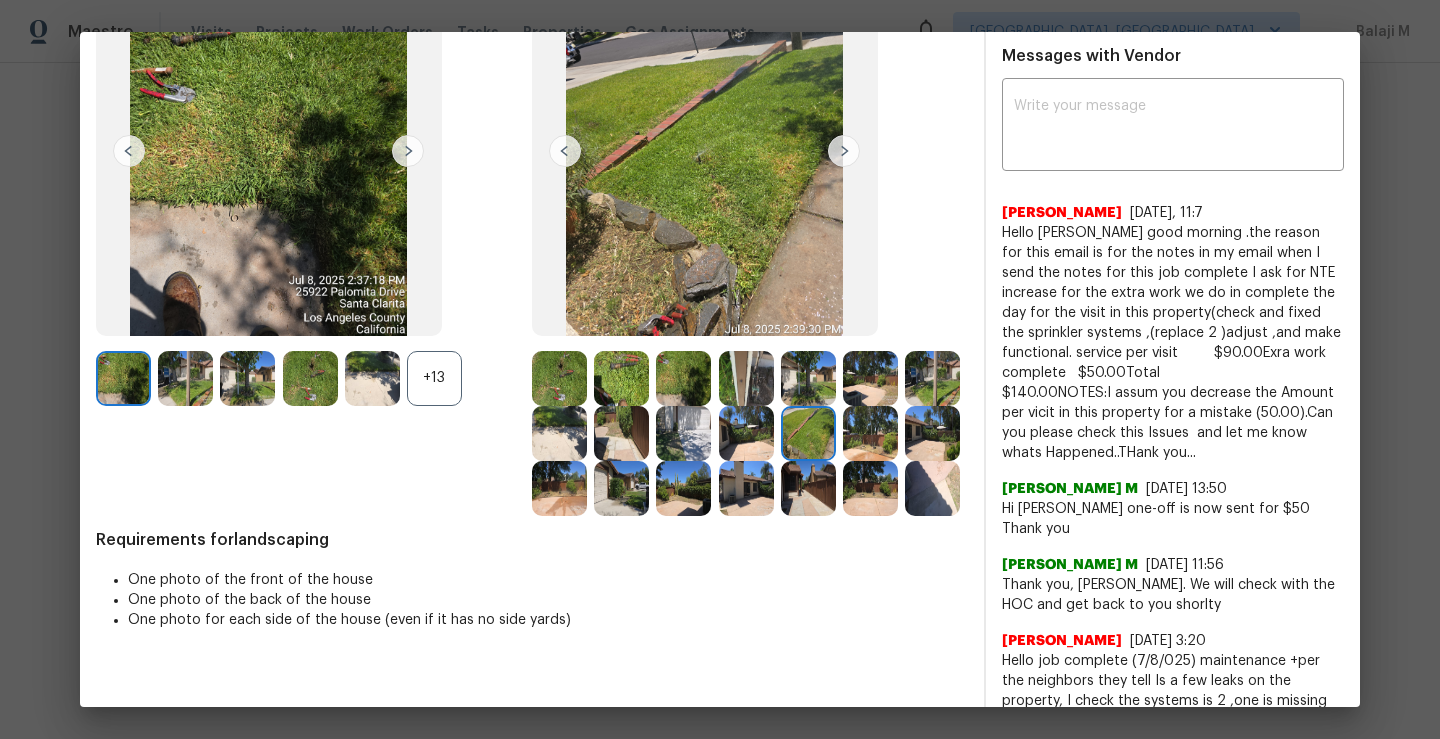 click at bounding box center [746, 433] 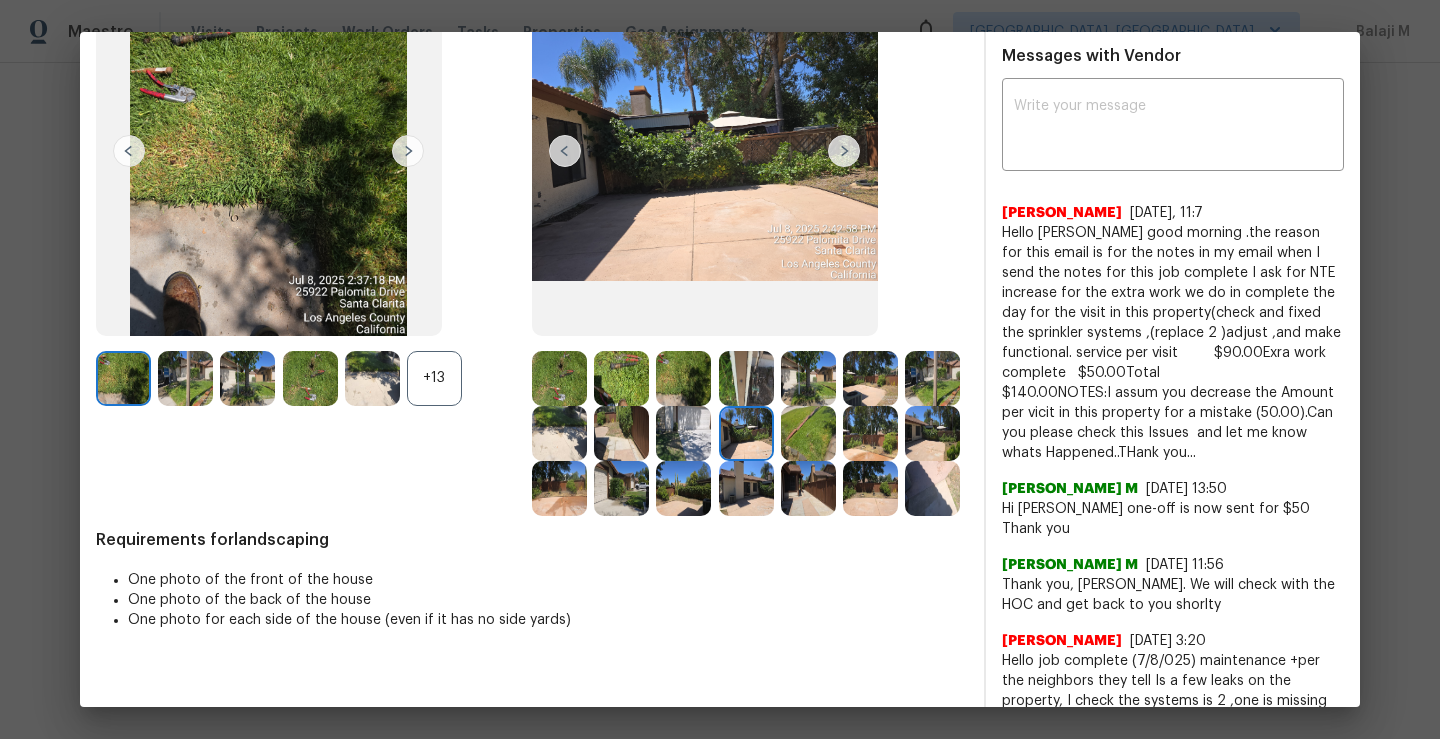 click at bounding box center [683, 433] 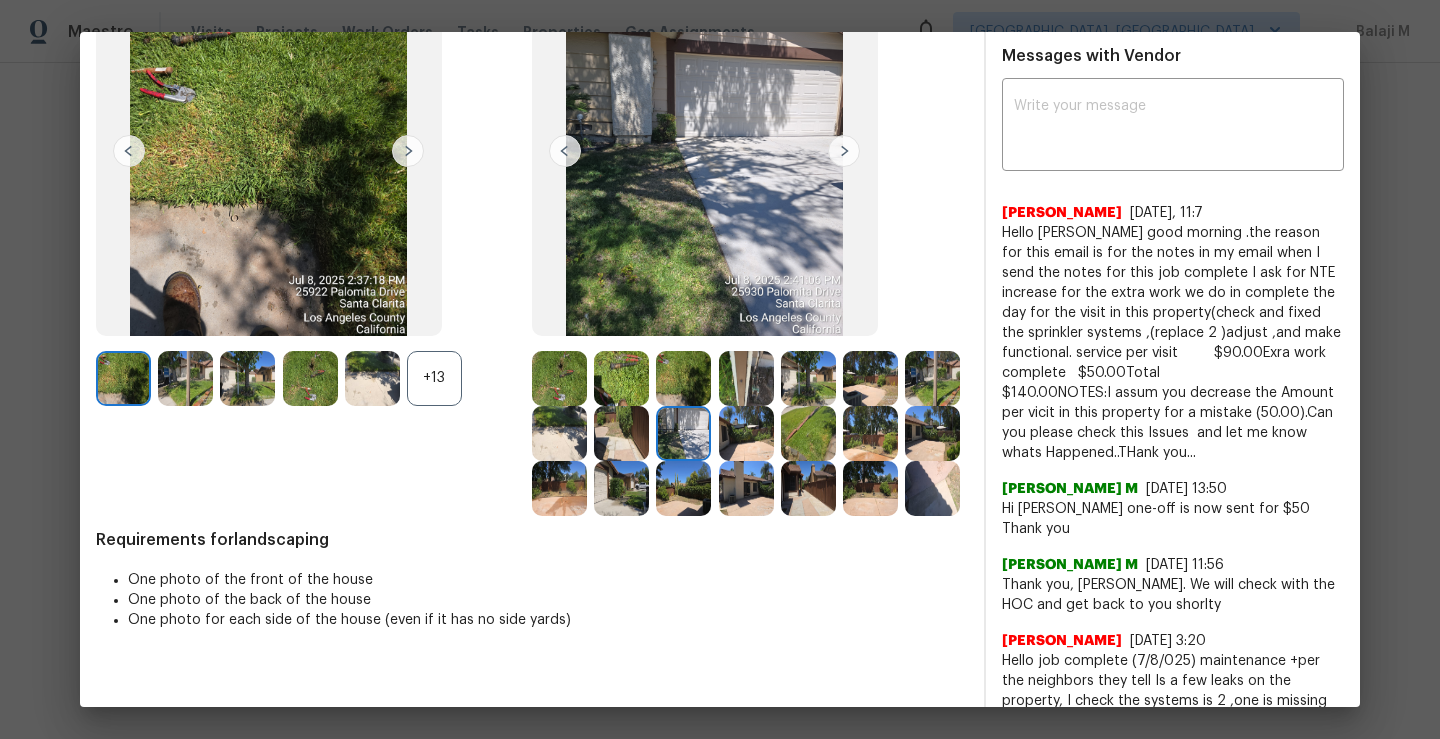 click at bounding box center (559, 488) 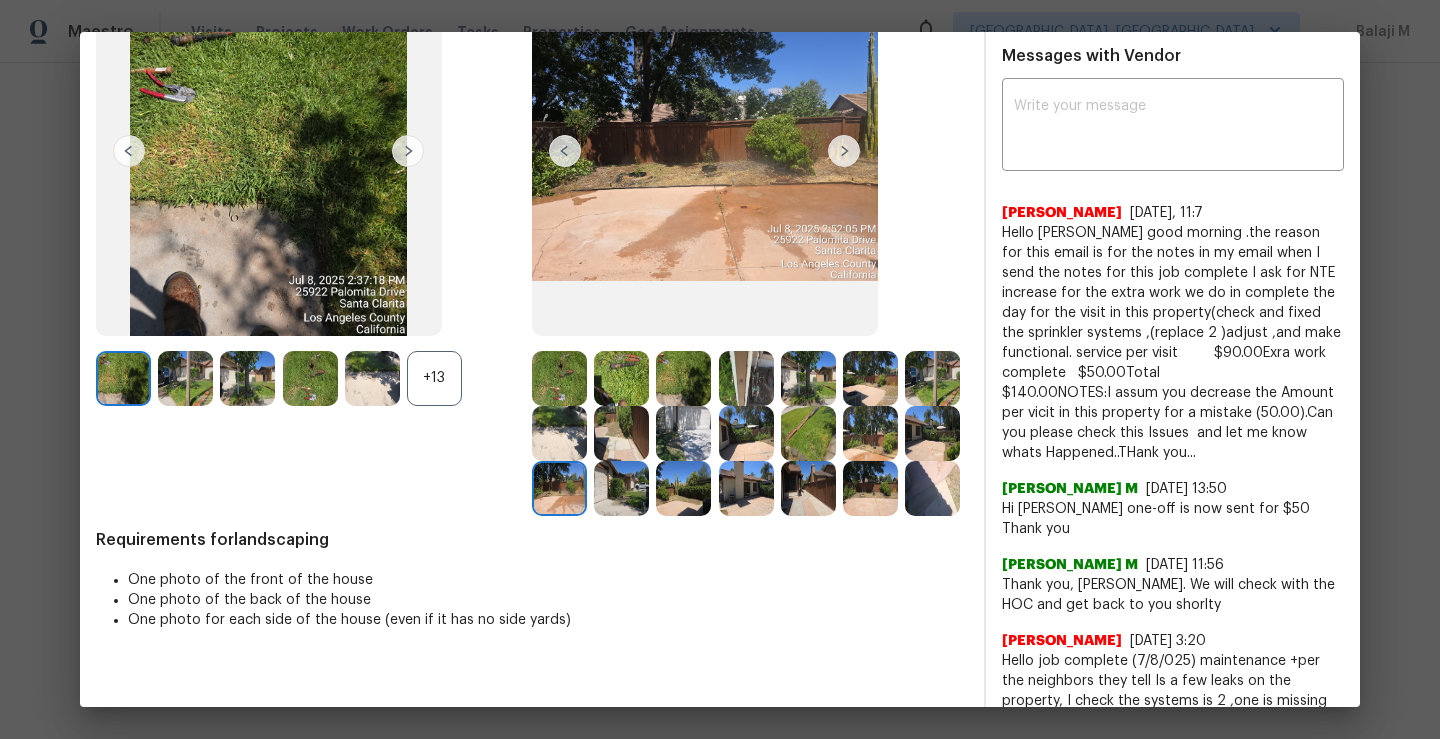 click at bounding box center [621, 433] 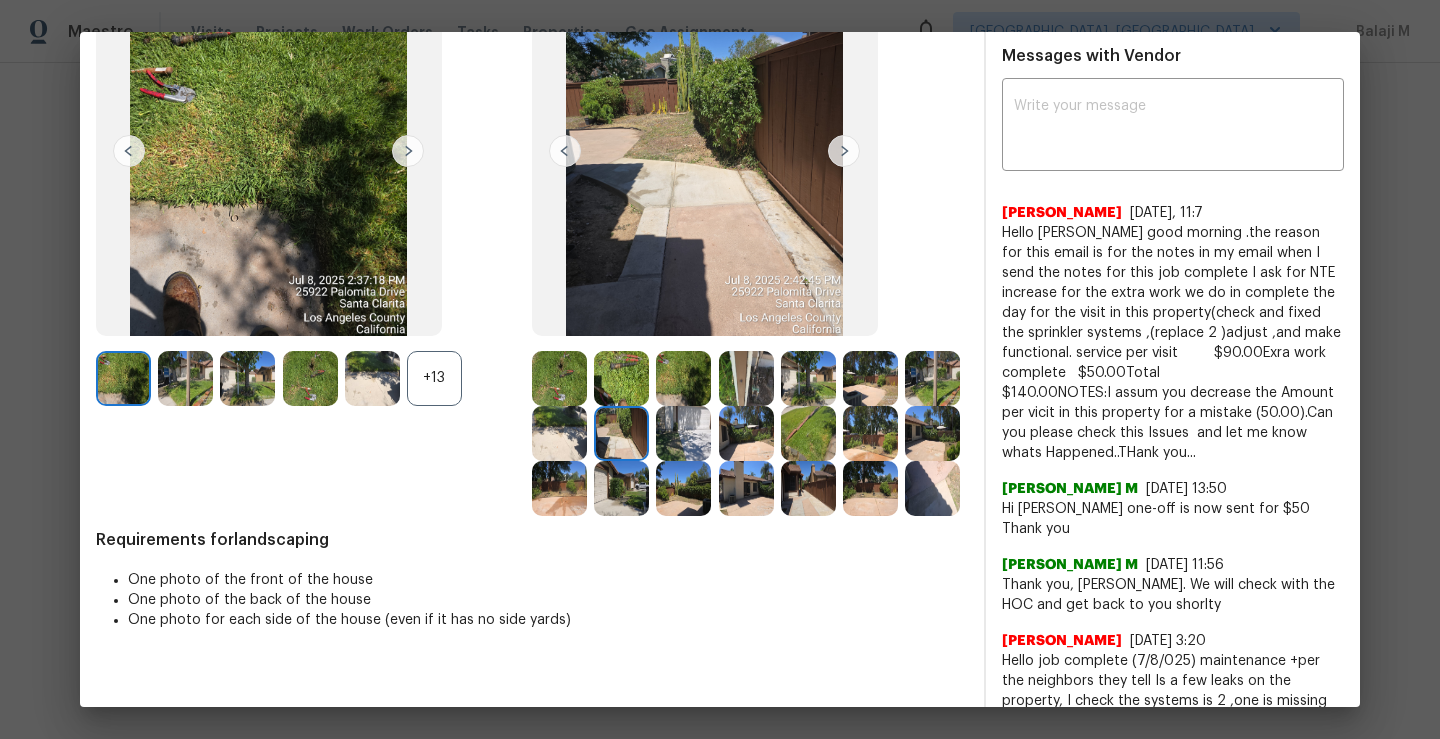 click at bounding box center (559, 433) 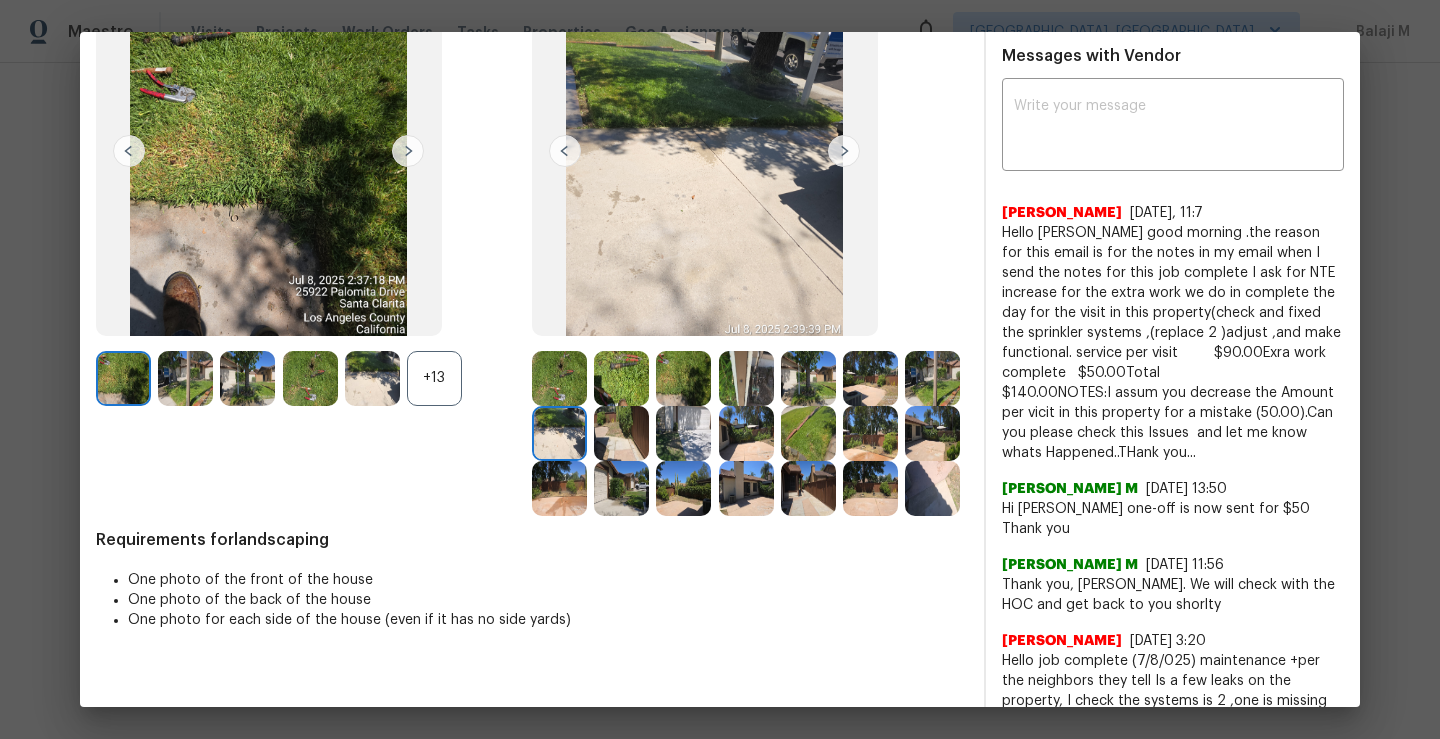 click at bounding box center [932, 378] 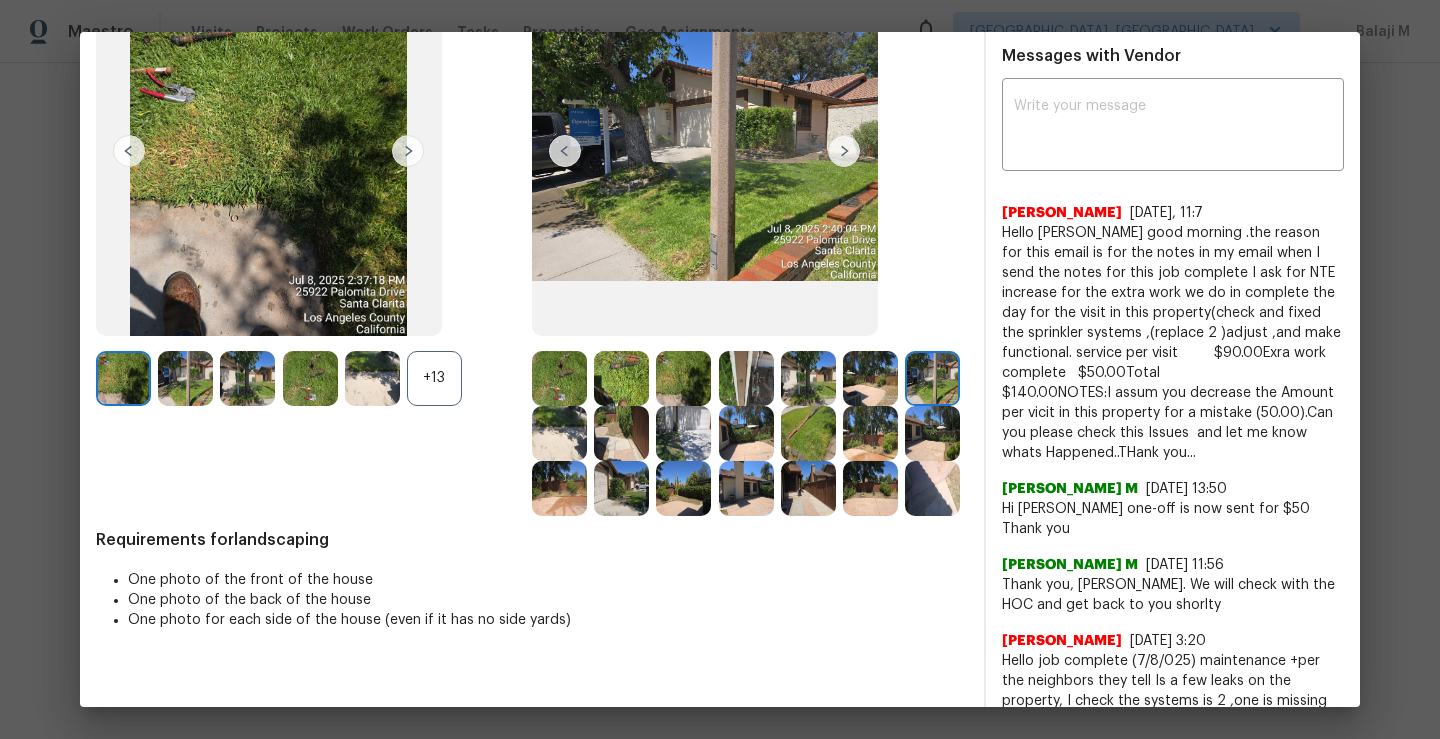 click at bounding box center [870, 433] 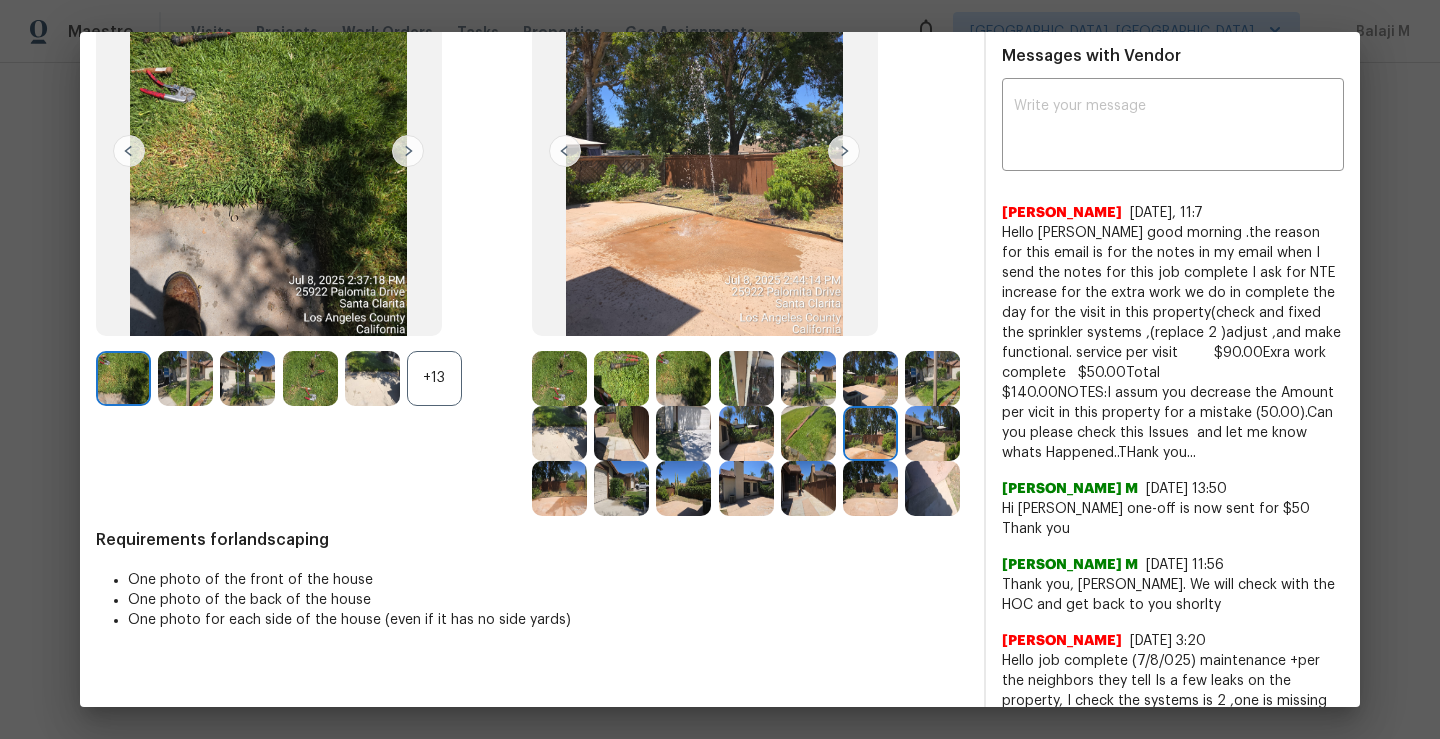 scroll, scrollTop: 204, scrollLeft: 0, axis: vertical 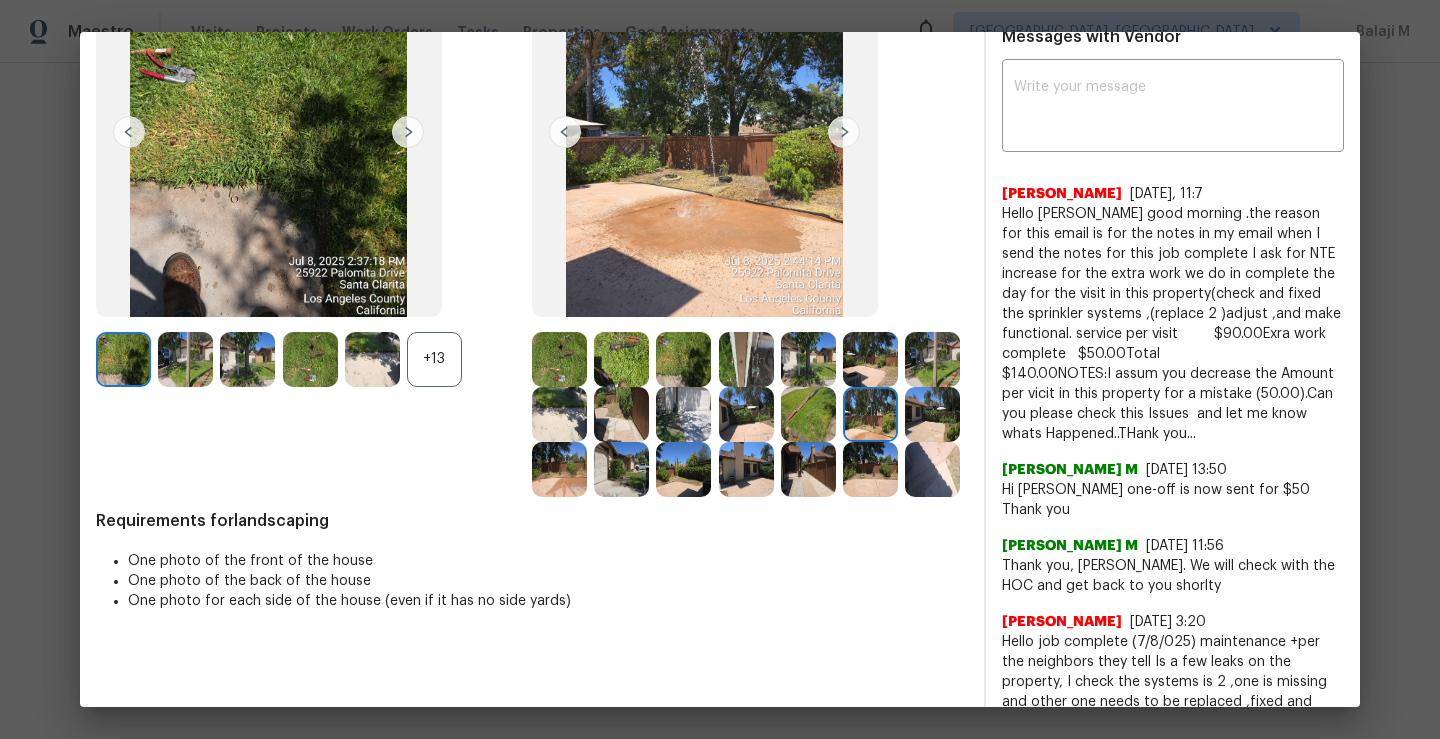 click at bounding box center (559, 469) 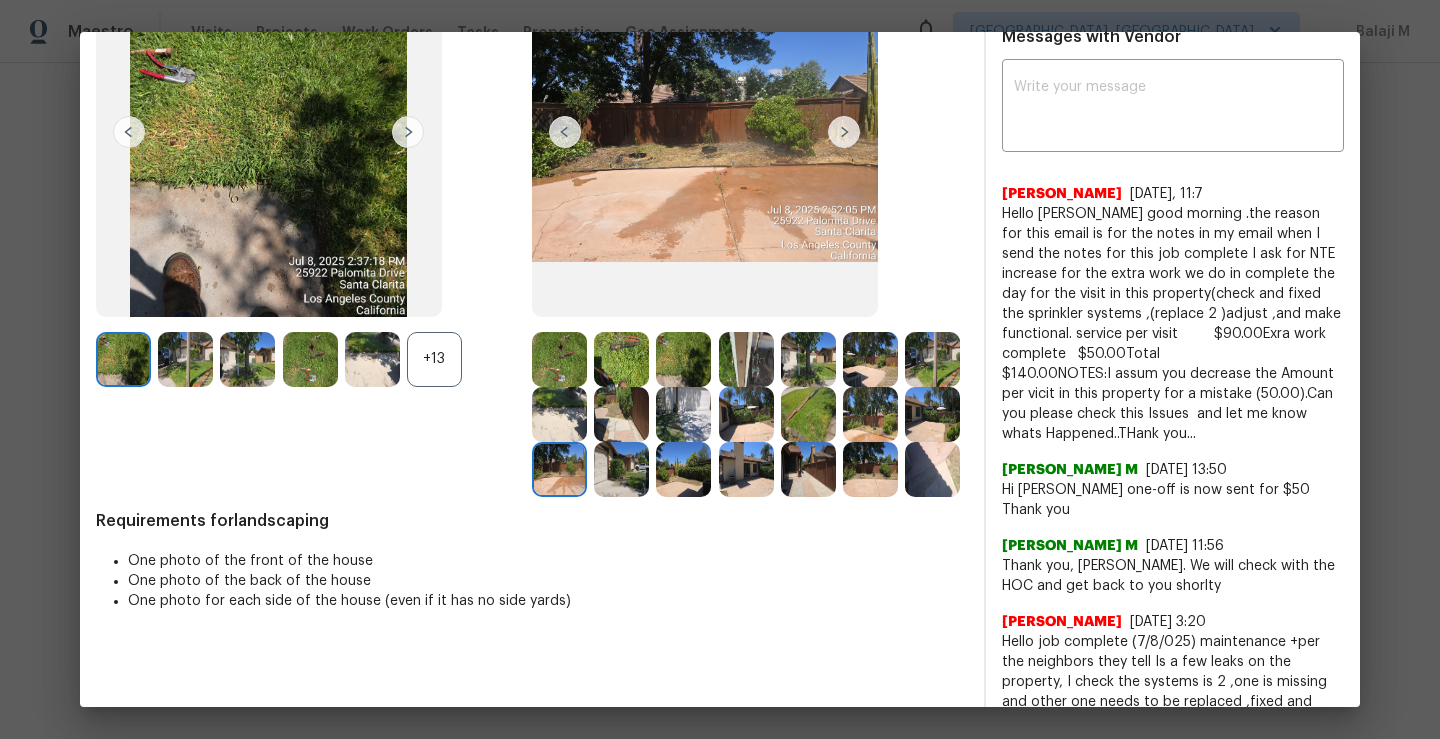 click at bounding box center (808, 414) 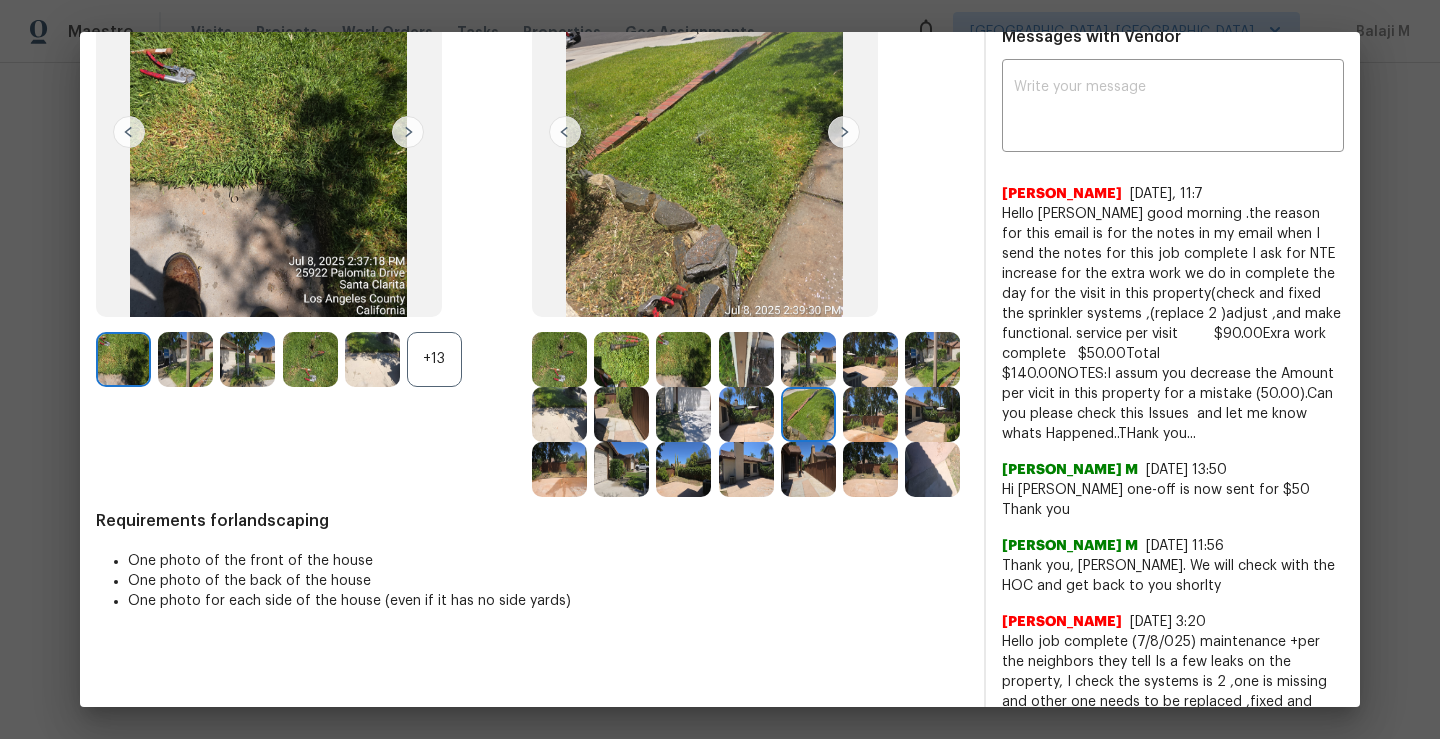 click at bounding box center (808, 414) 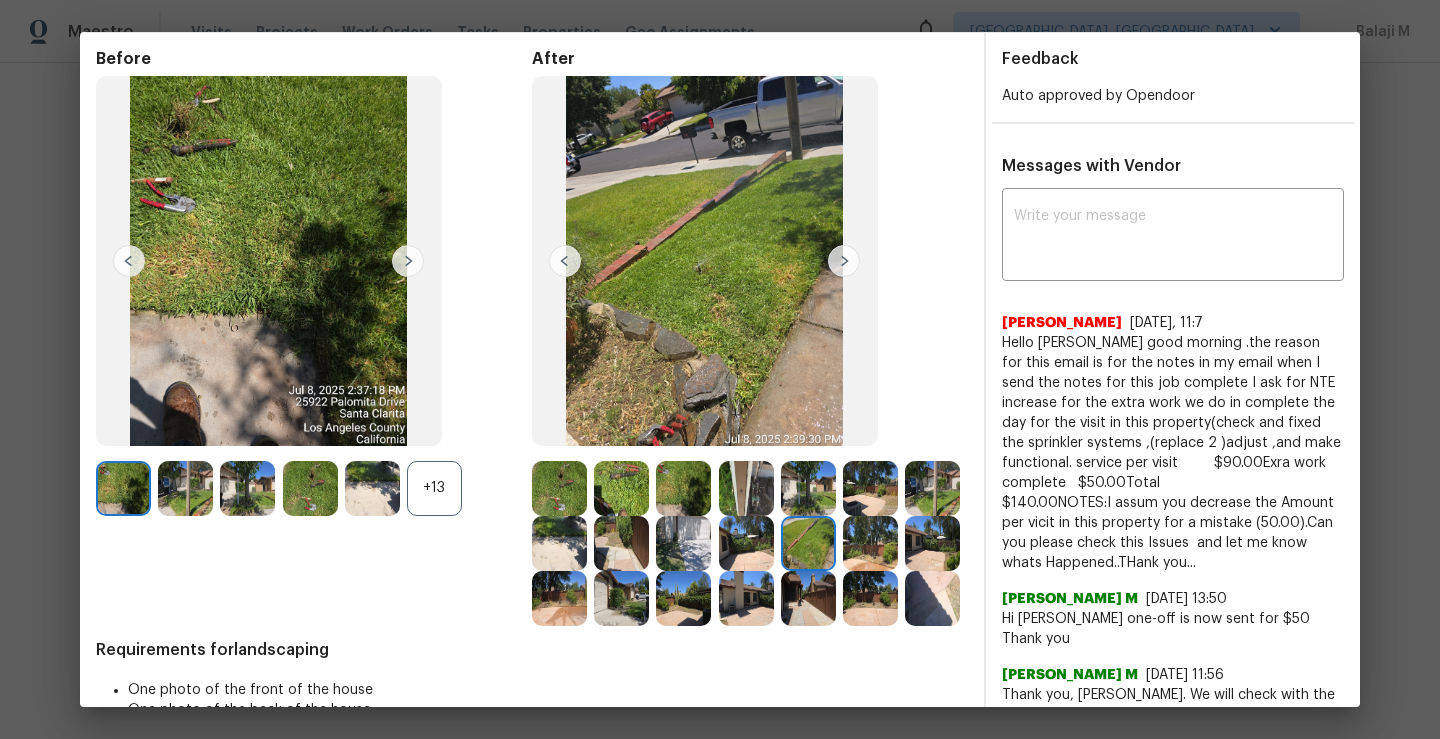 scroll, scrollTop: 52, scrollLeft: 0, axis: vertical 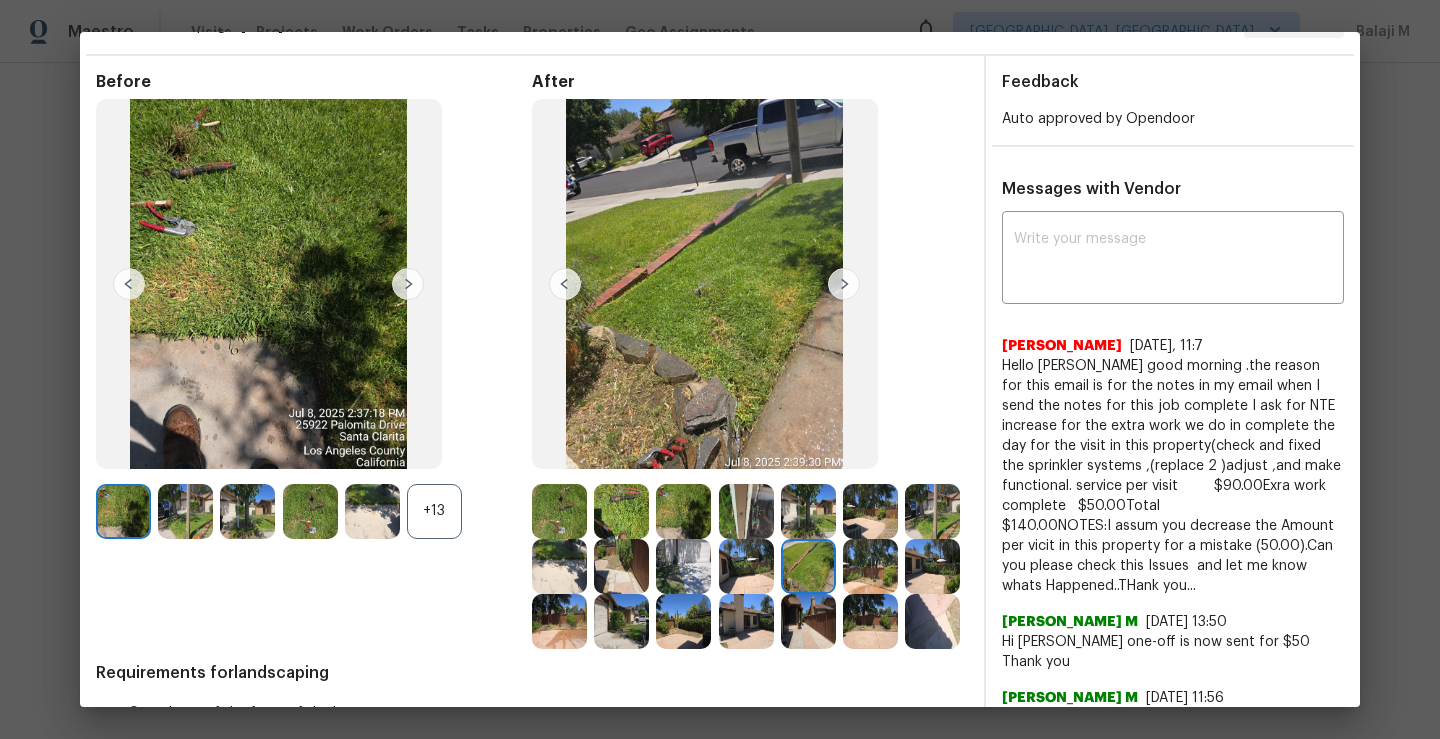 click on "+13" at bounding box center [434, 511] 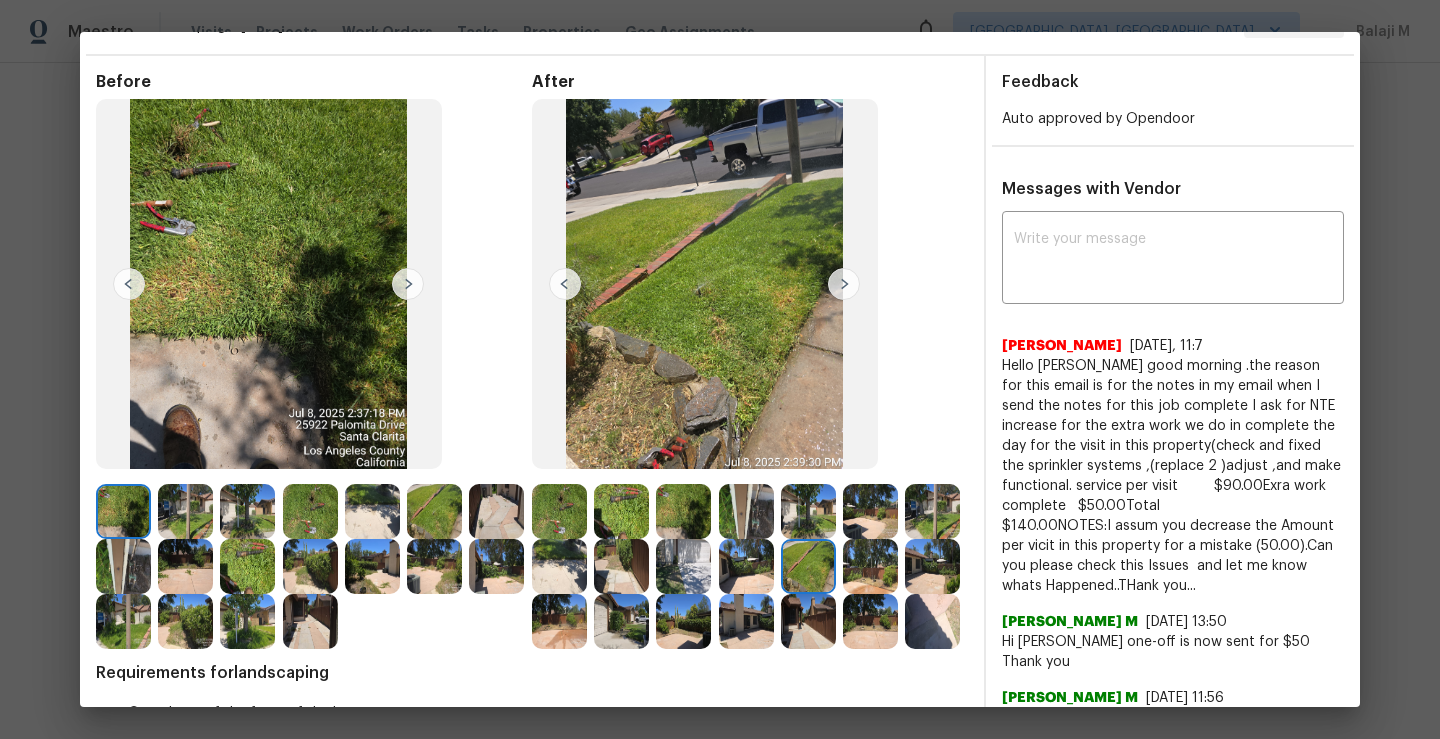 click at bounding box center [123, 511] 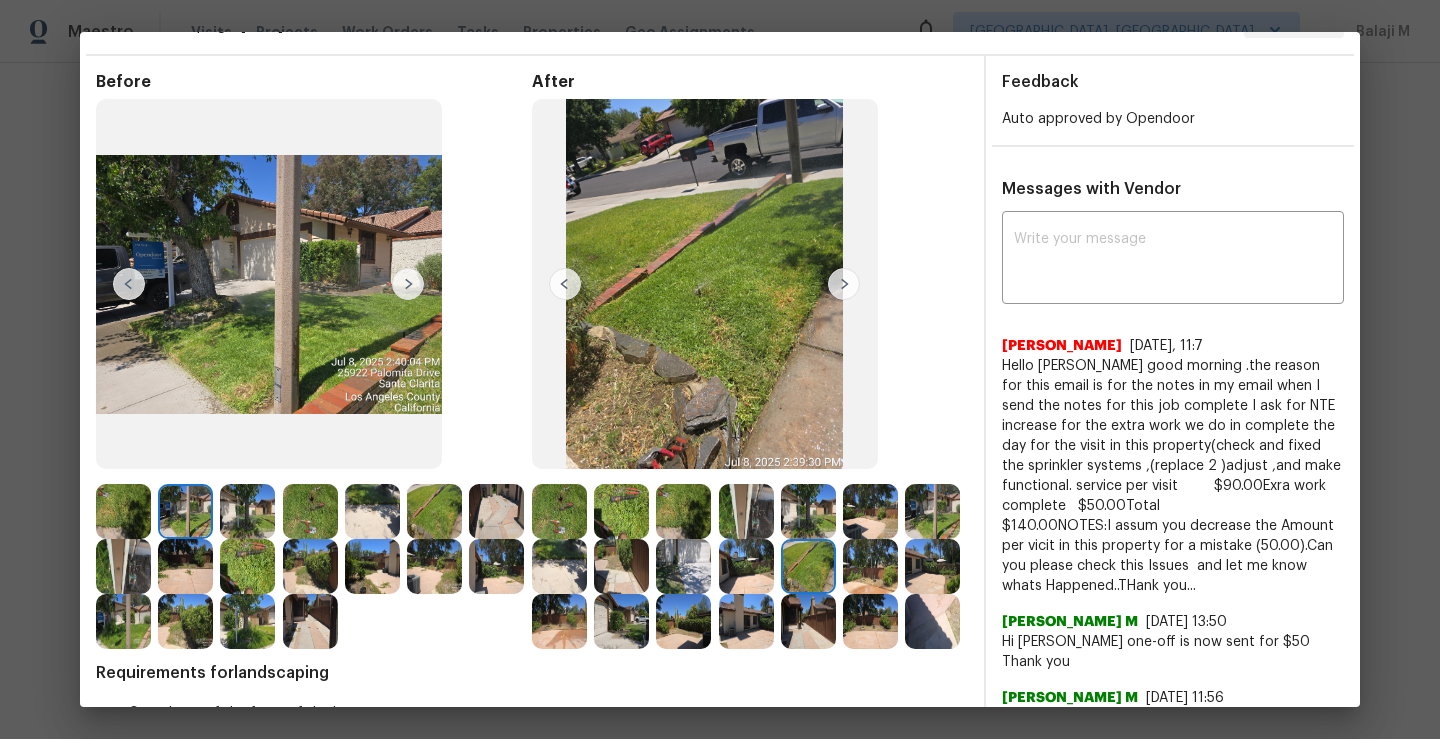 click at bounding box center (247, 511) 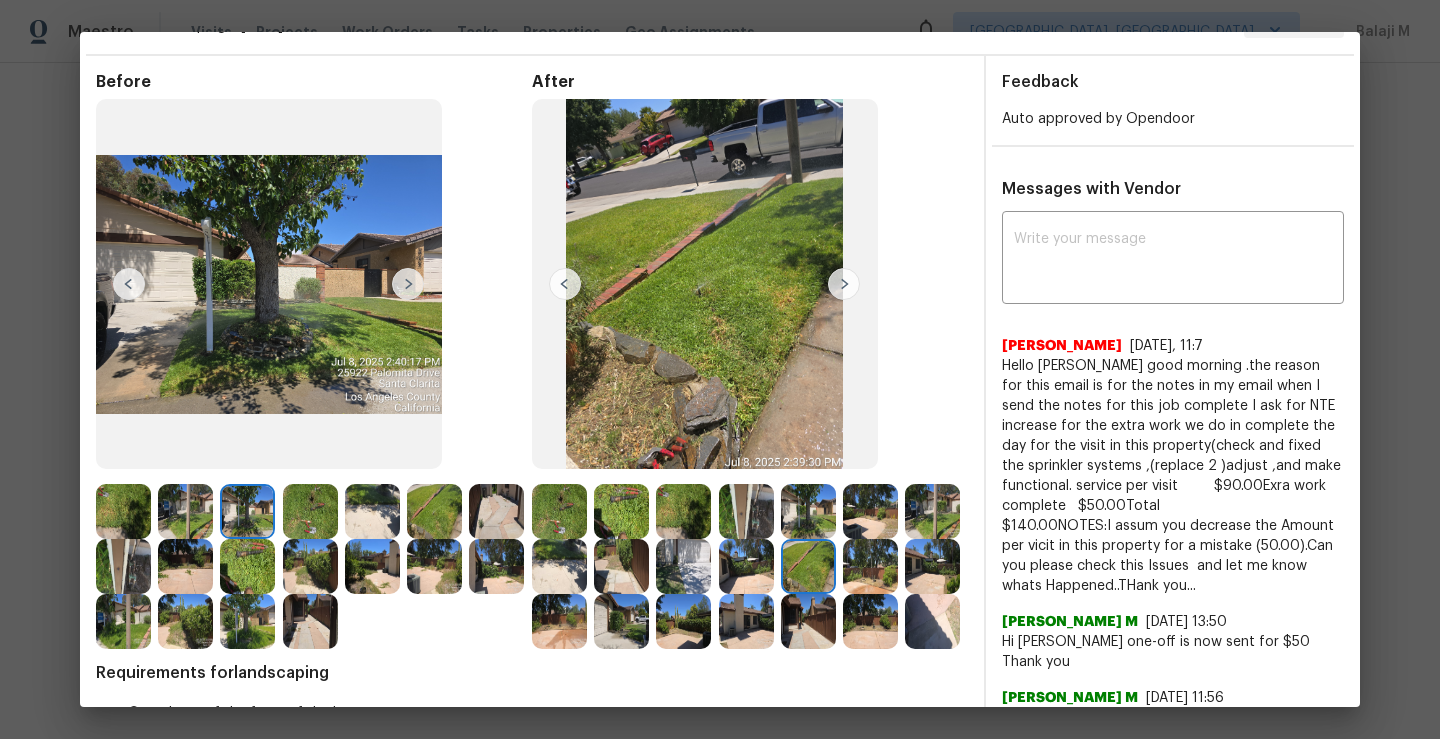 click at bounding box center (310, 511) 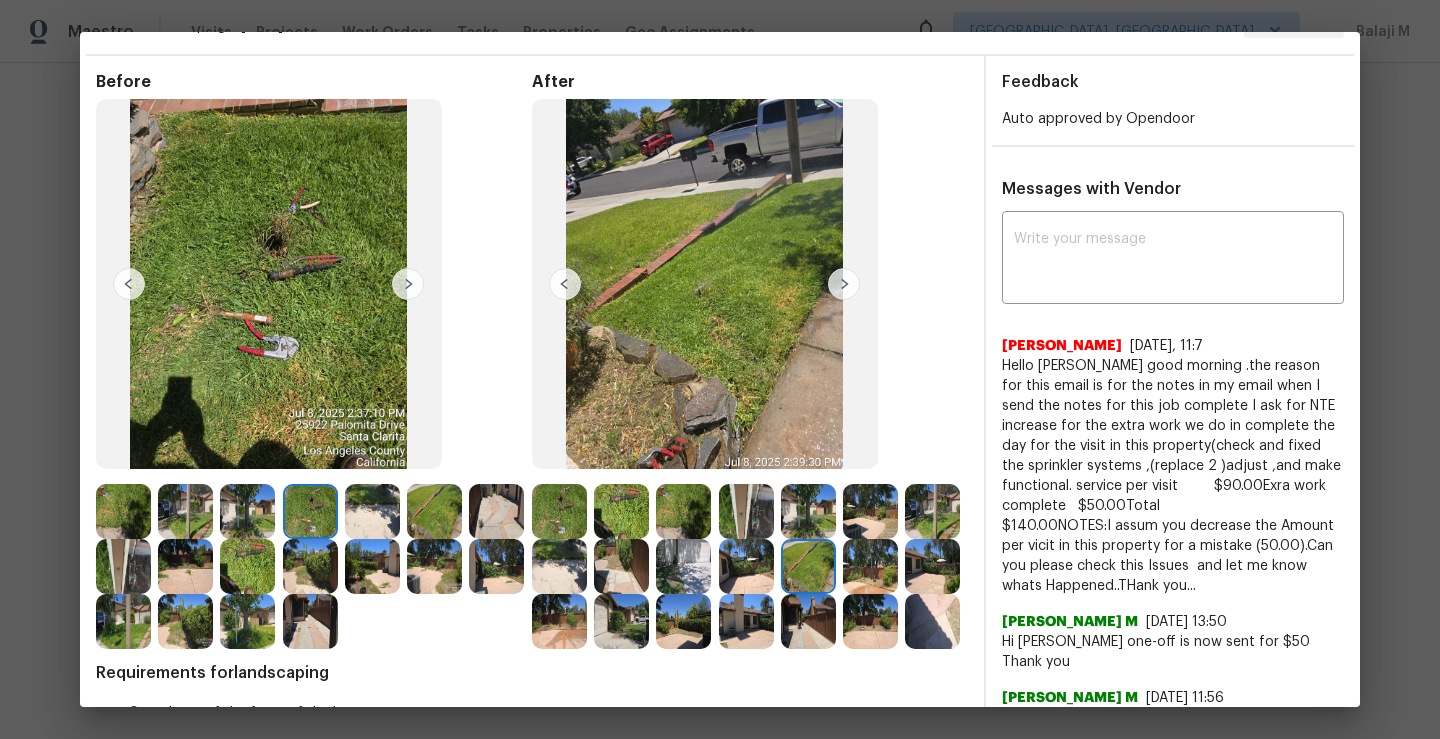 click at bounding box center (372, 511) 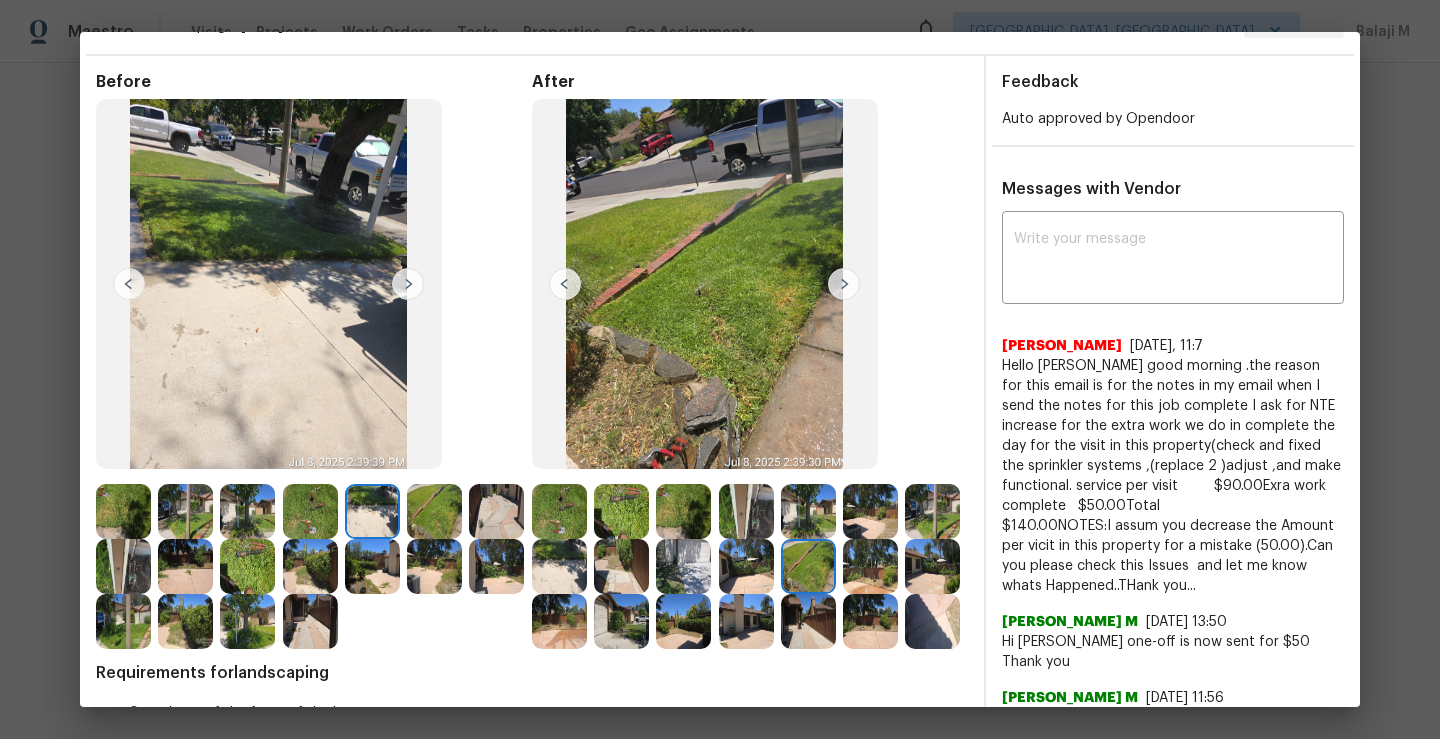 click at bounding box center (434, 511) 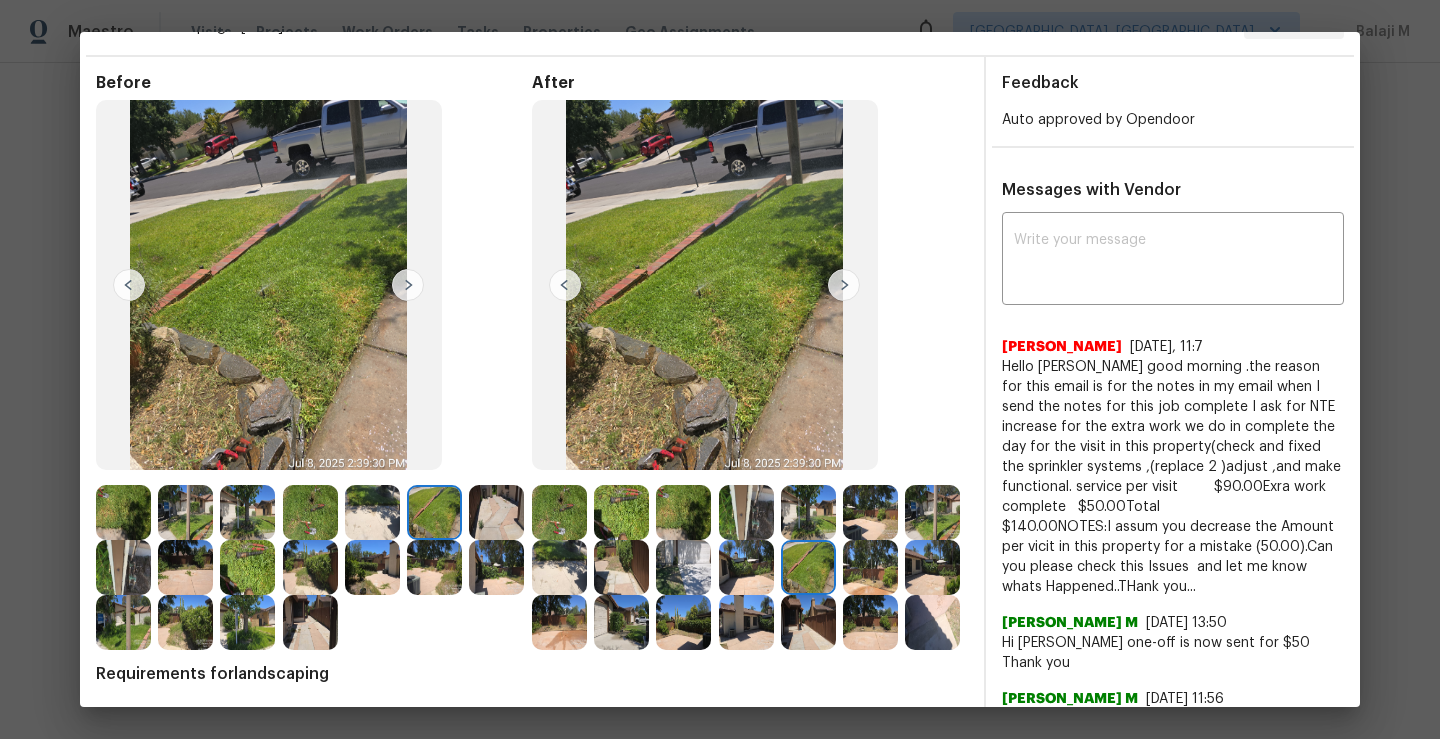 scroll, scrollTop: 66, scrollLeft: 0, axis: vertical 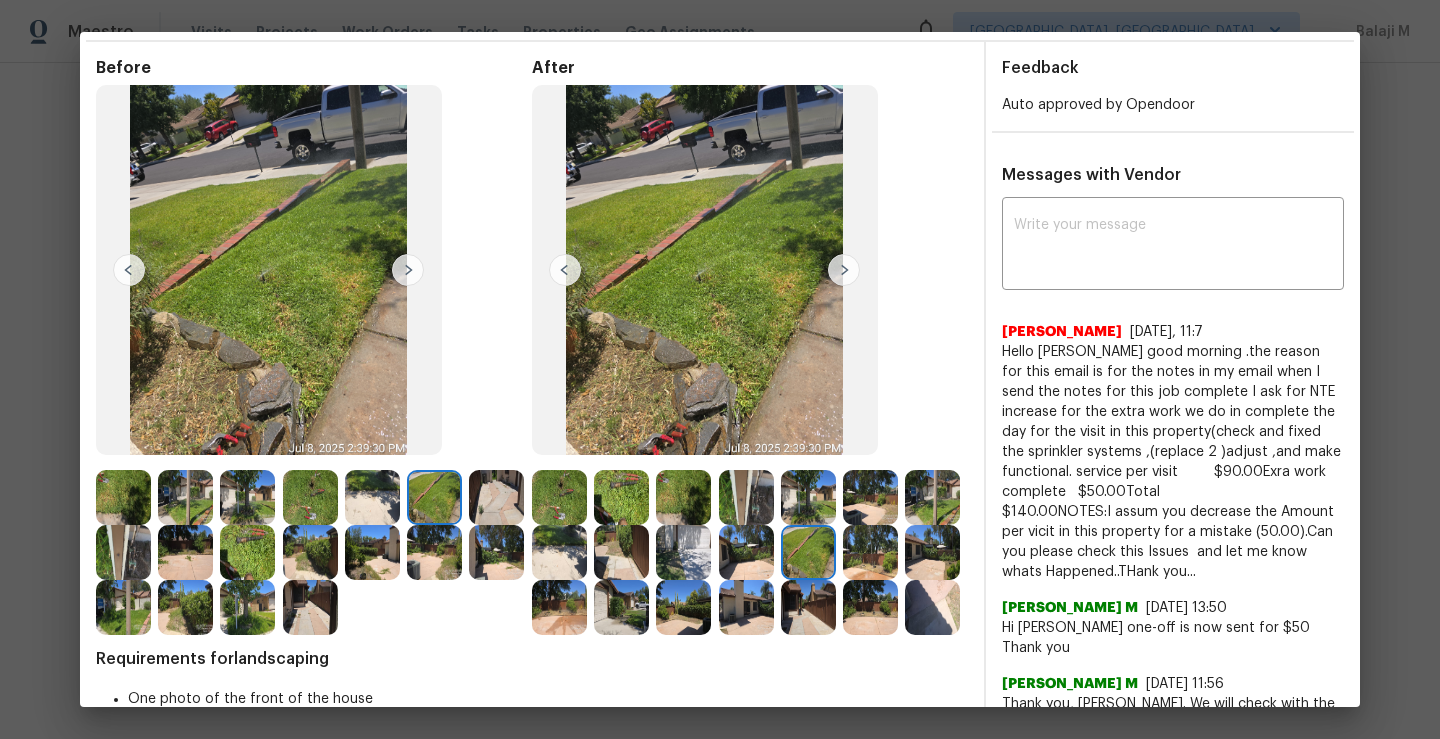 click at bounding box center (559, 497) 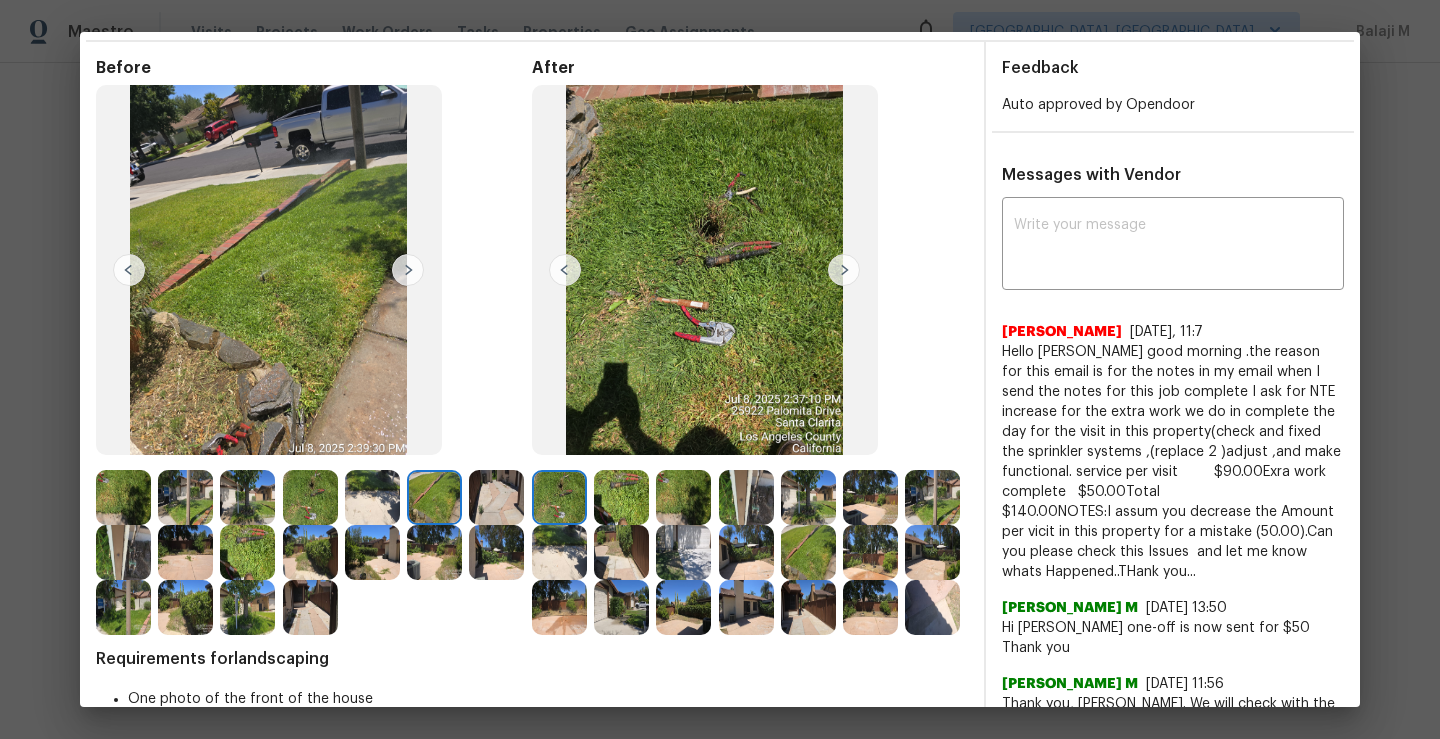 click at bounding box center [621, 497] 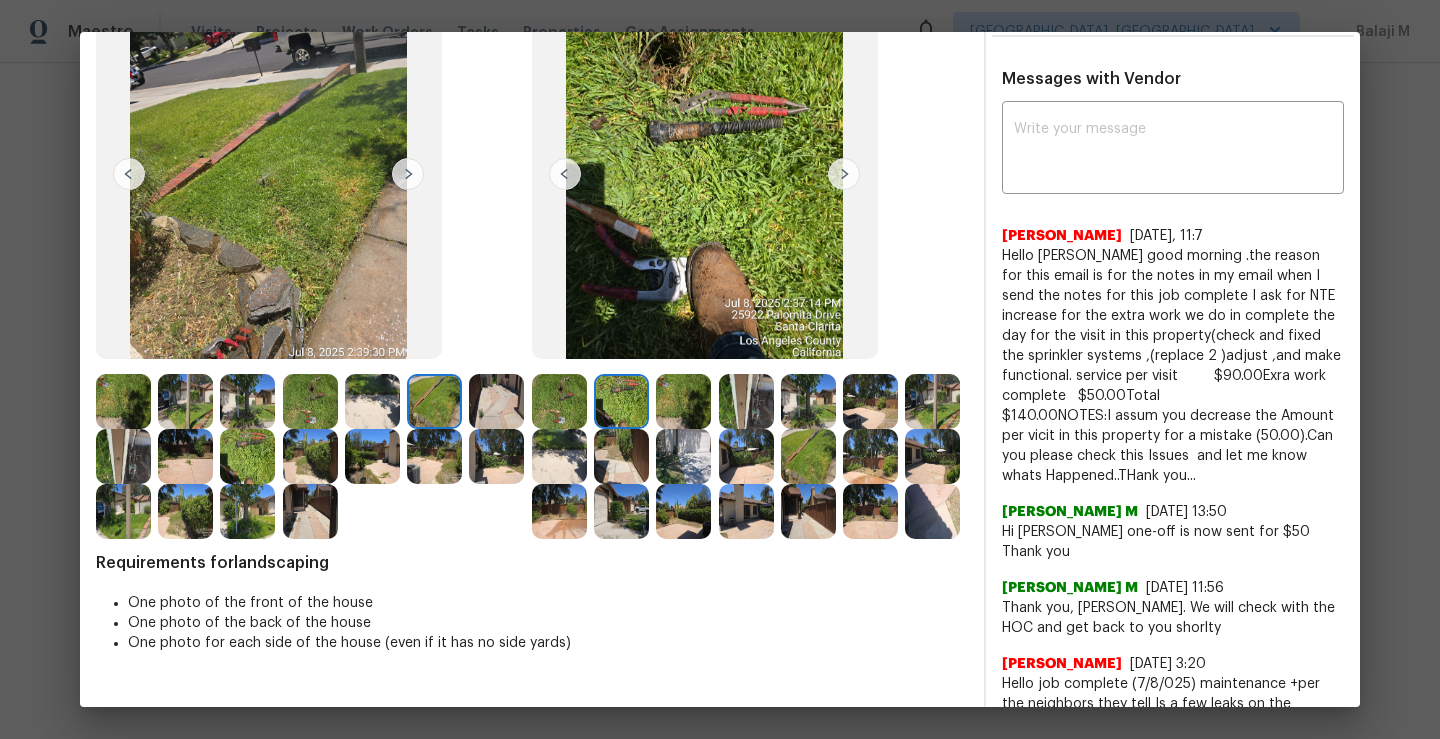 scroll, scrollTop: 64, scrollLeft: 0, axis: vertical 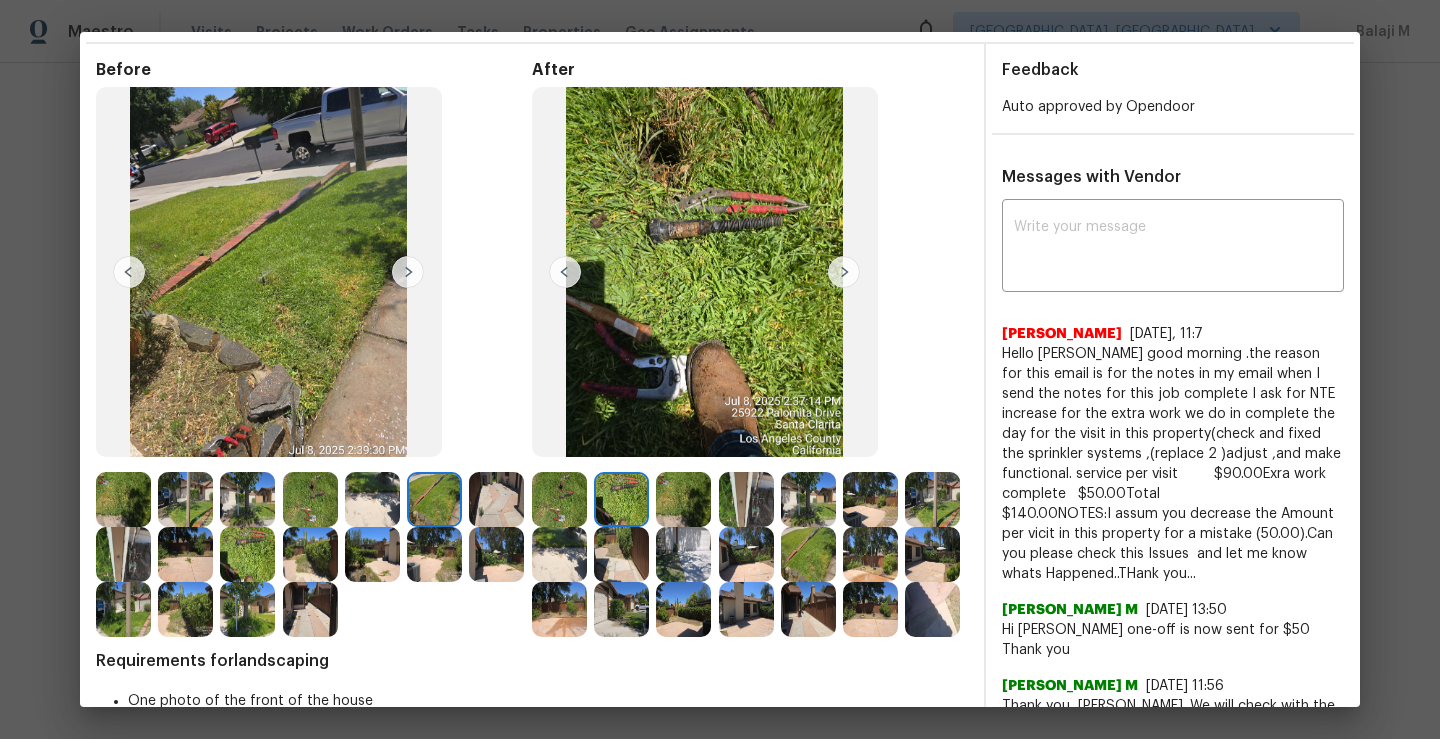 click at bounding box center [559, 499] 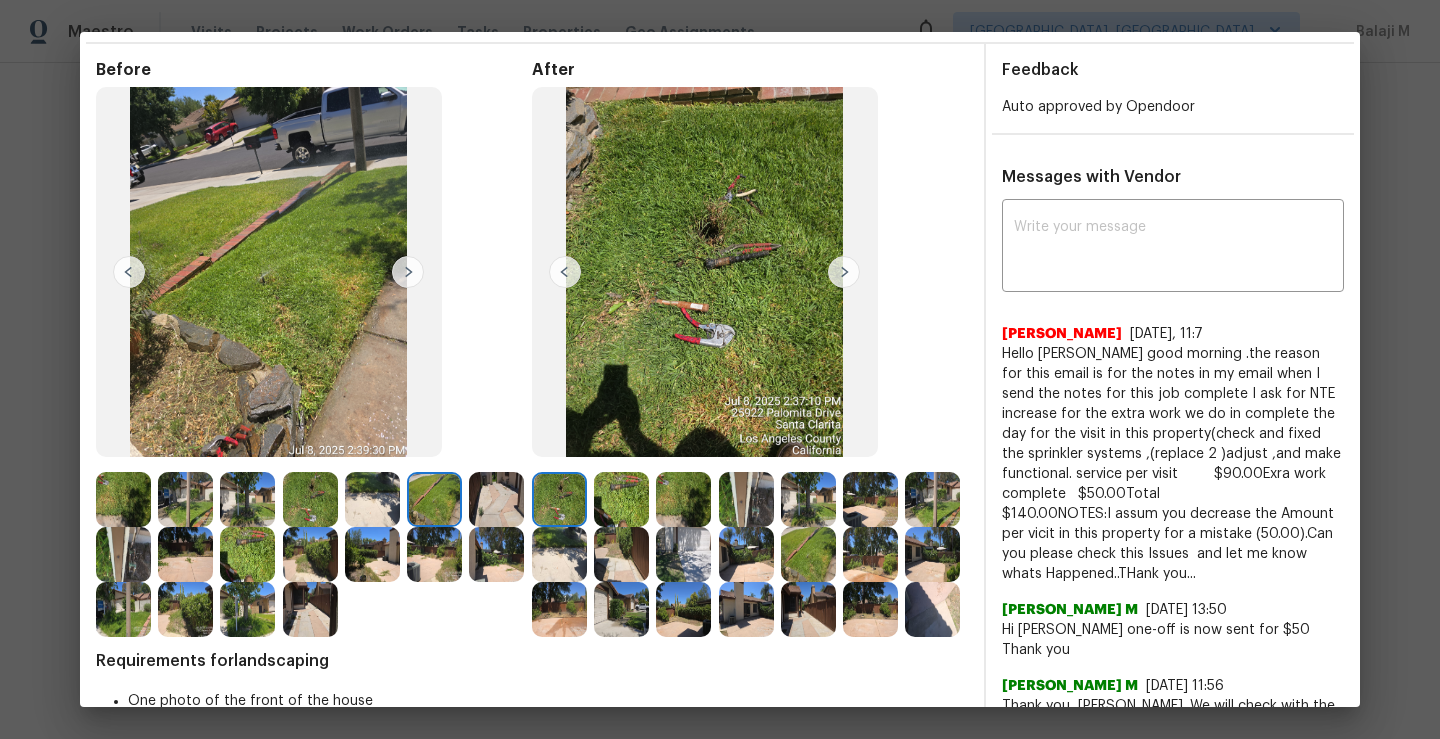 click at bounding box center [621, 499] 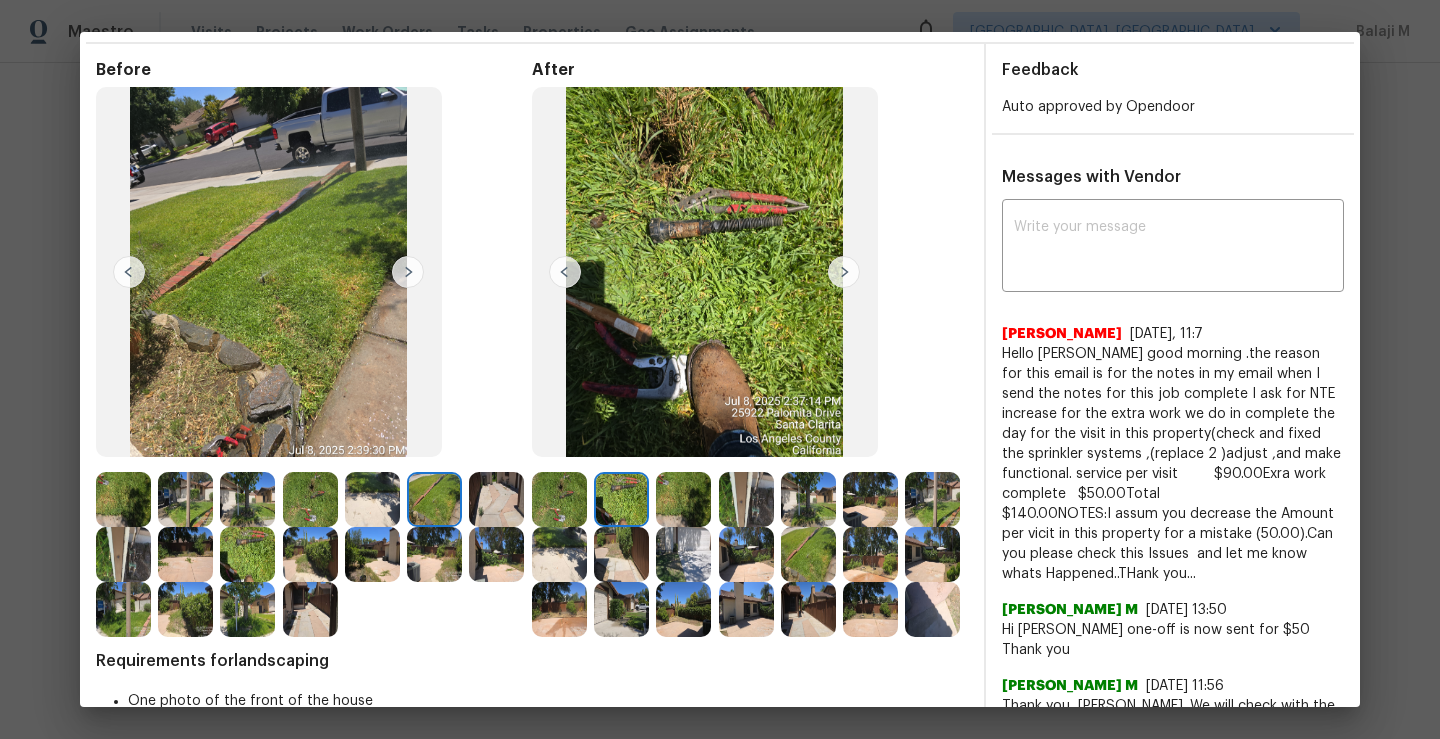 click at bounding box center (683, 499) 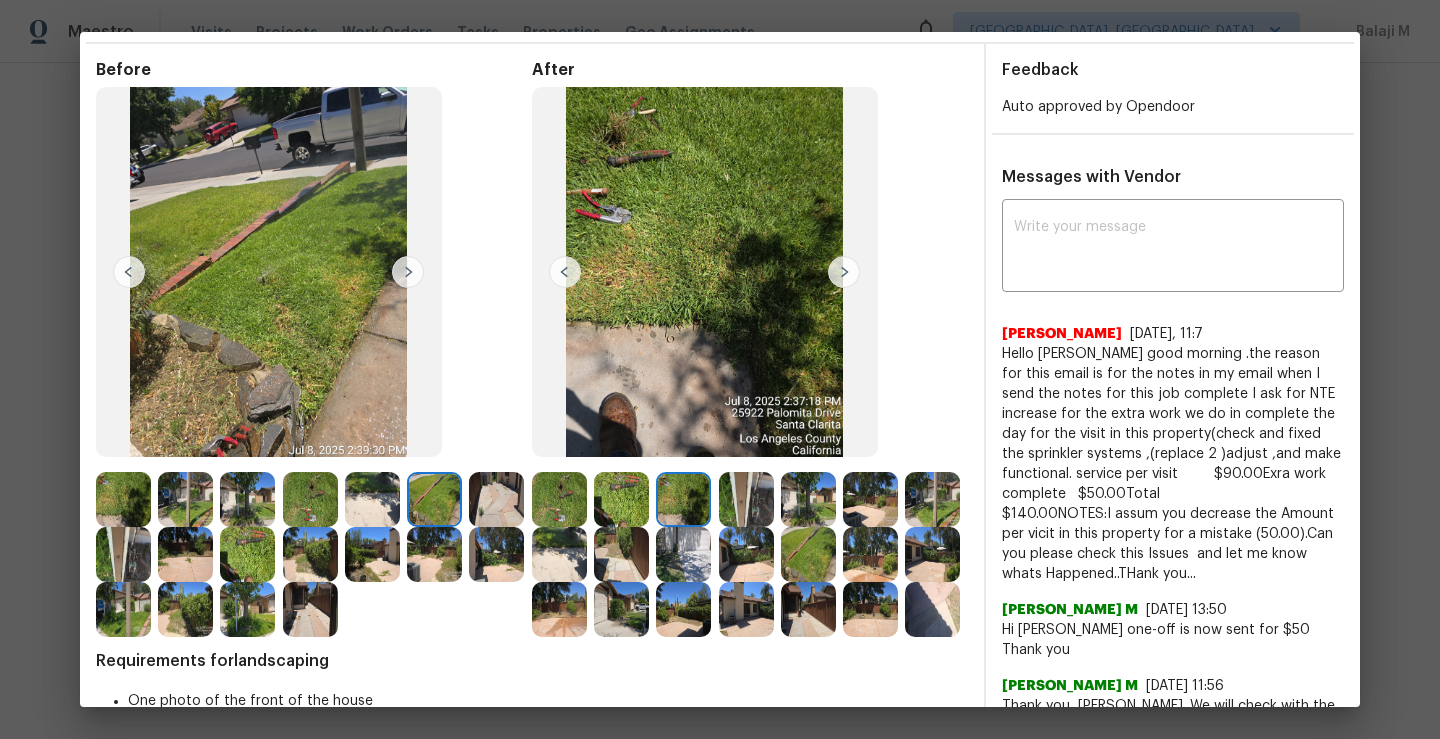 click at bounding box center (746, 499) 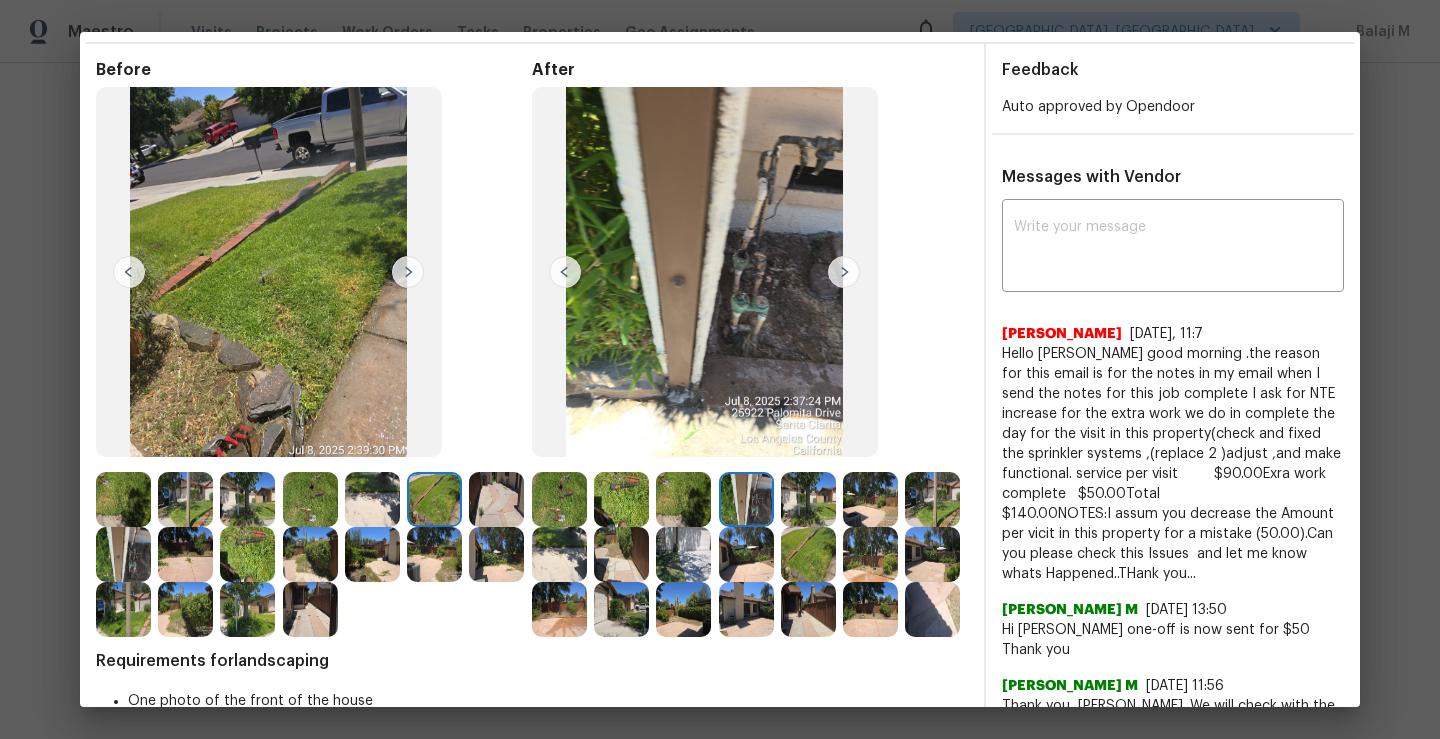 click at bounding box center (870, 499) 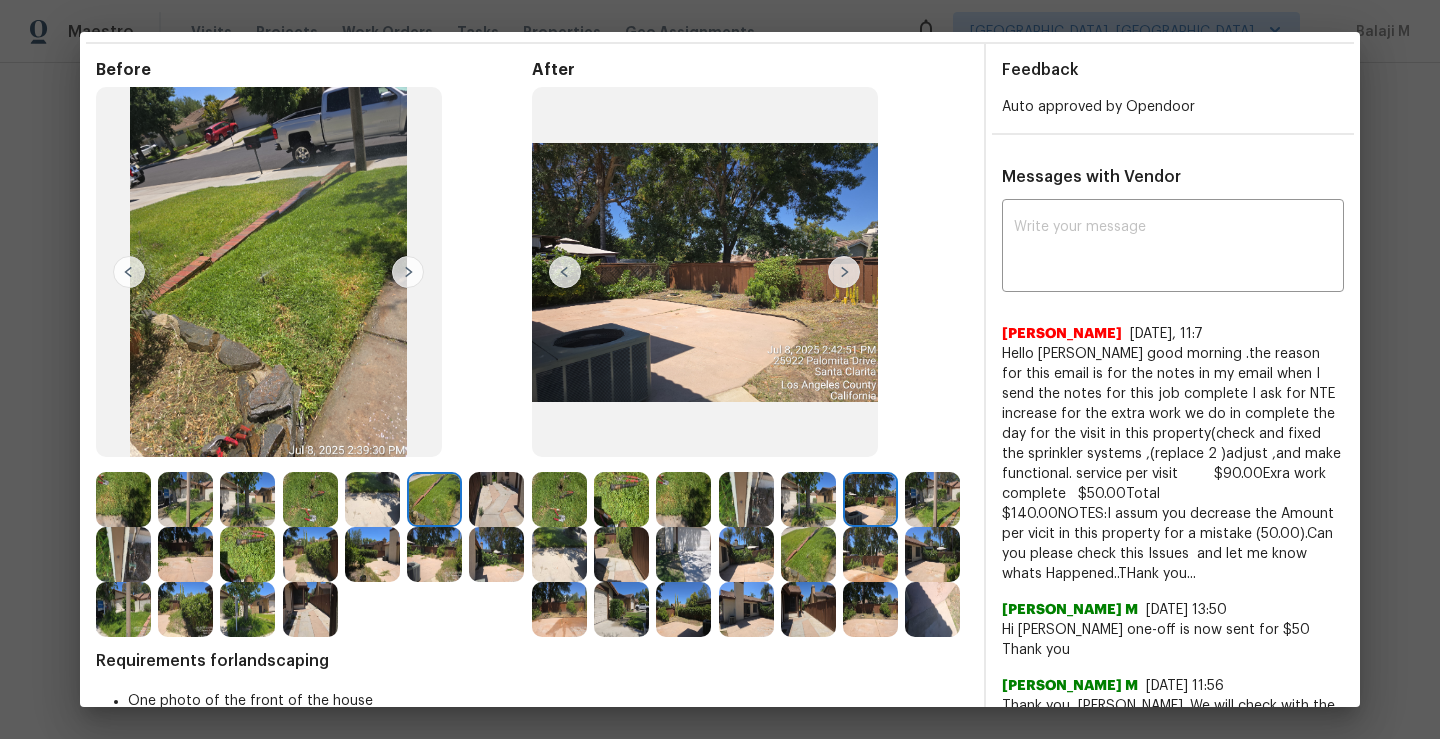 click at bounding box center (870, 499) 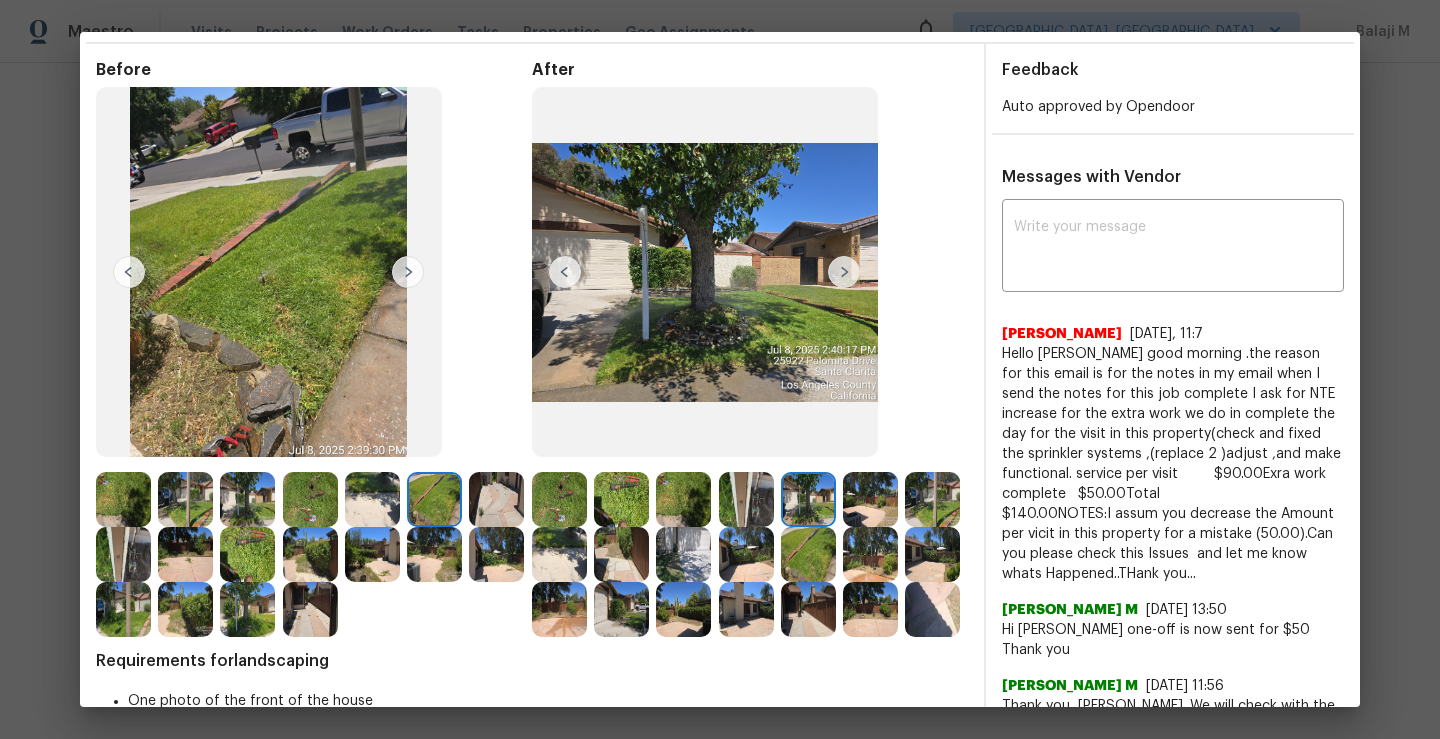 scroll, scrollTop: 251, scrollLeft: 0, axis: vertical 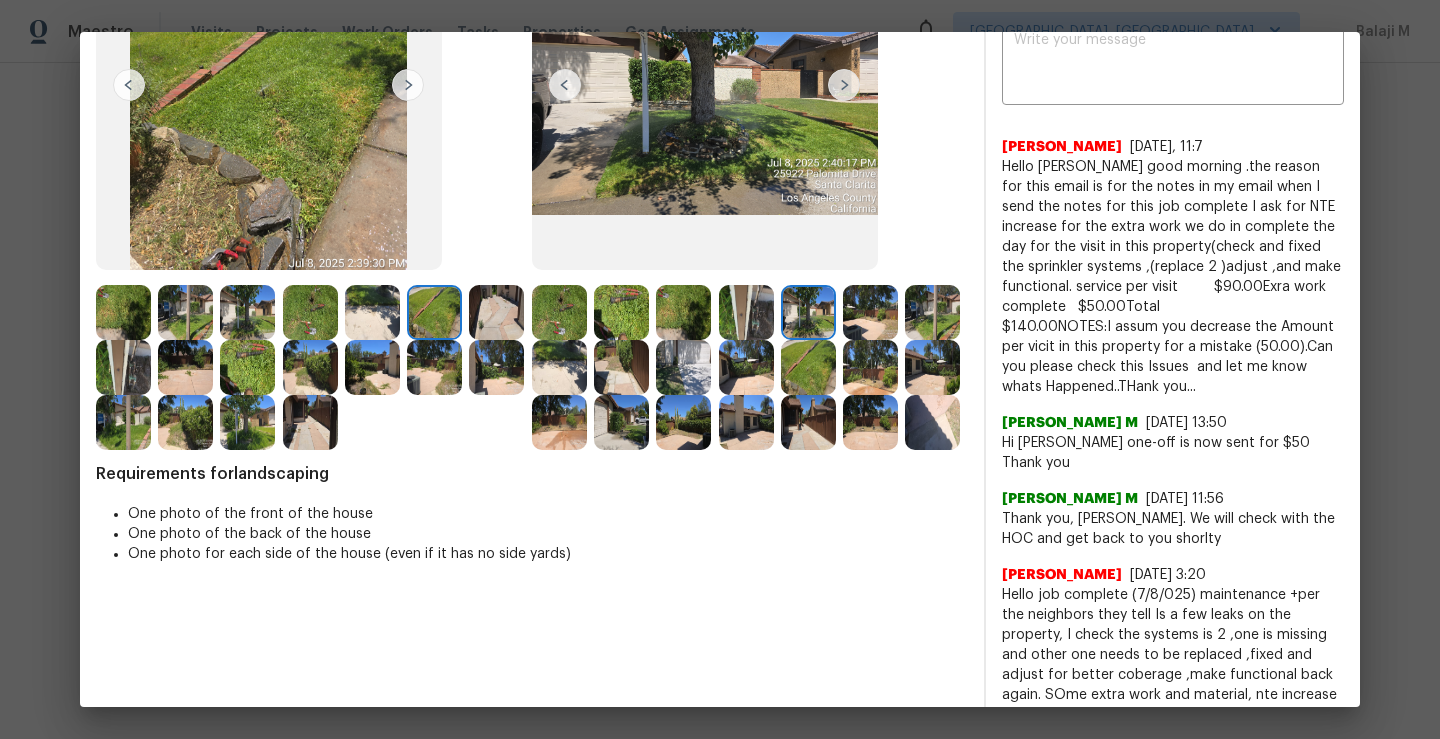 click at bounding box center (808, 367) 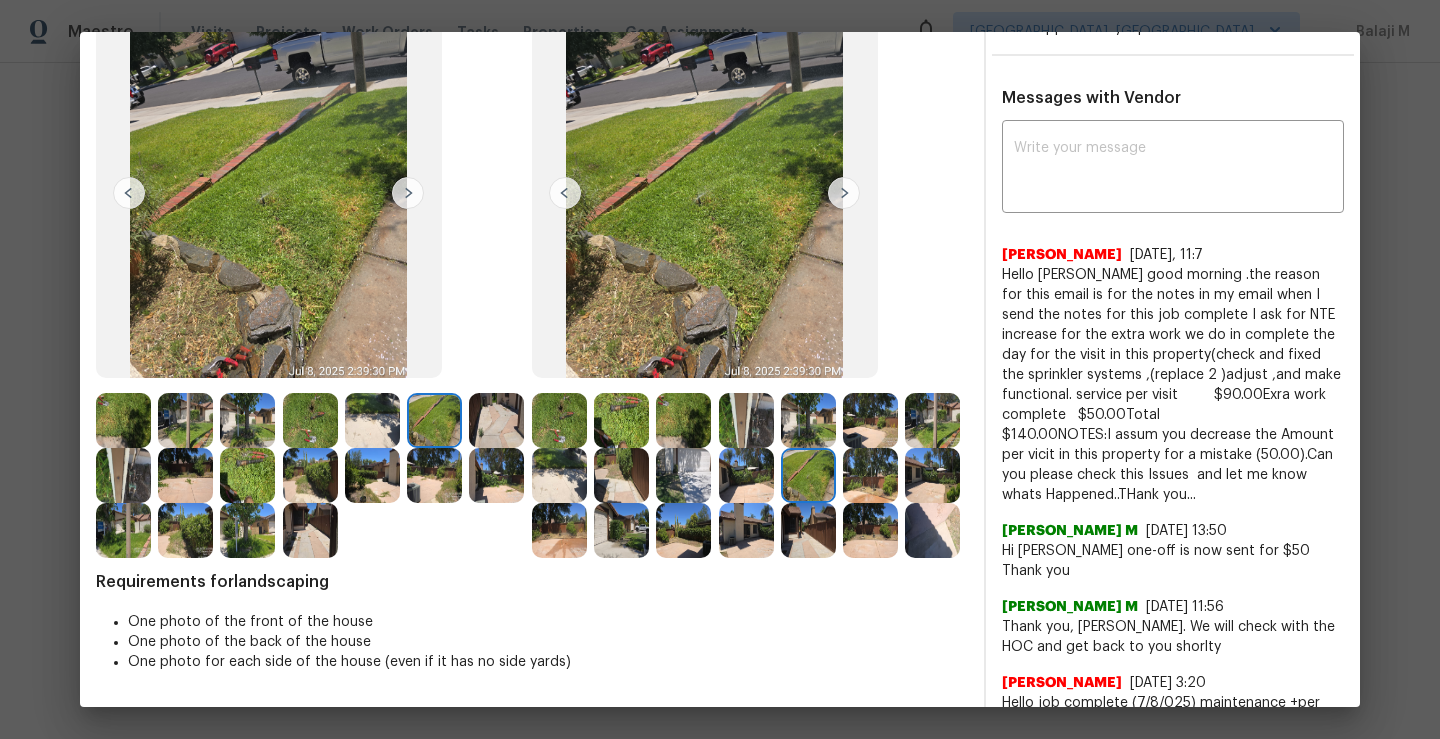 scroll, scrollTop: 264, scrollLeft: 0, axis: vertical 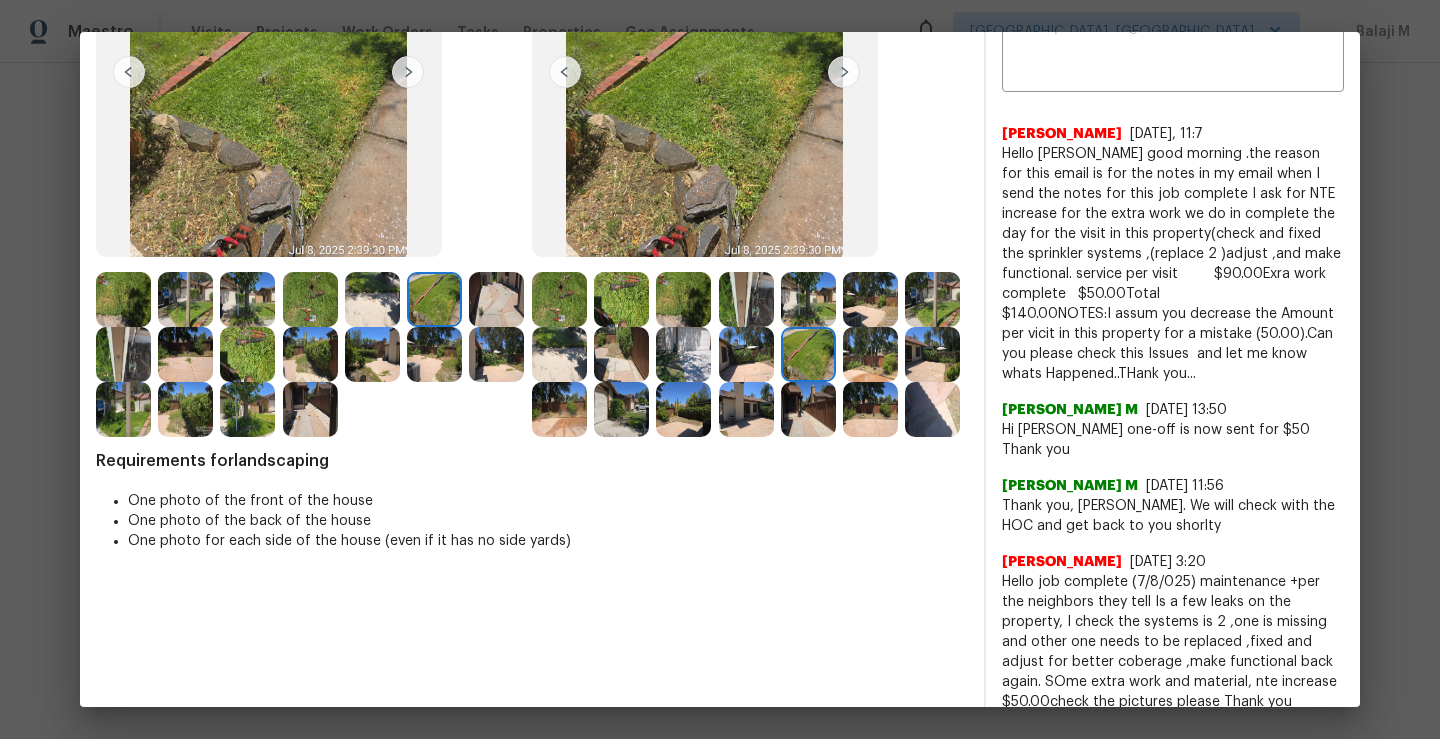 click at bounding box center (746, 354) 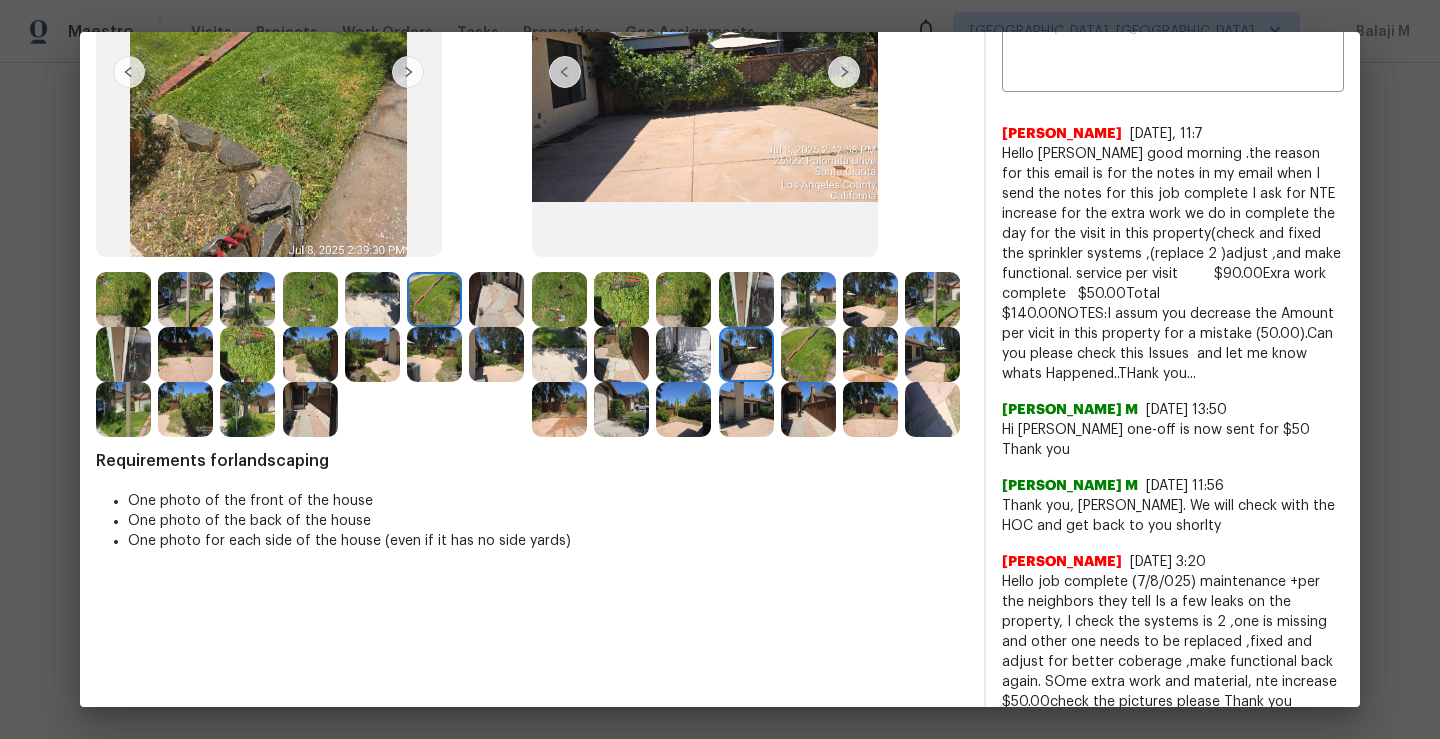 click at bounding box center (683, 354) 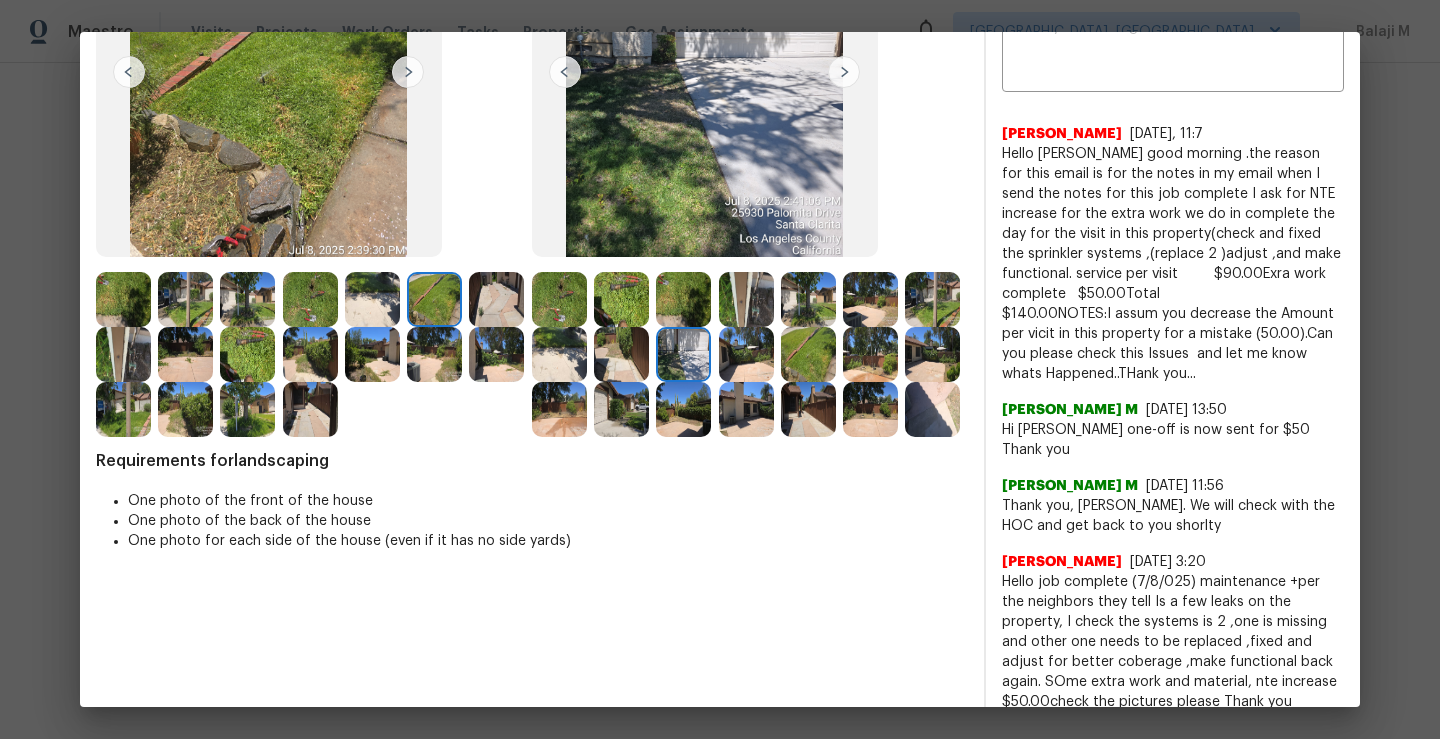 click at bounding box center [621, 354] 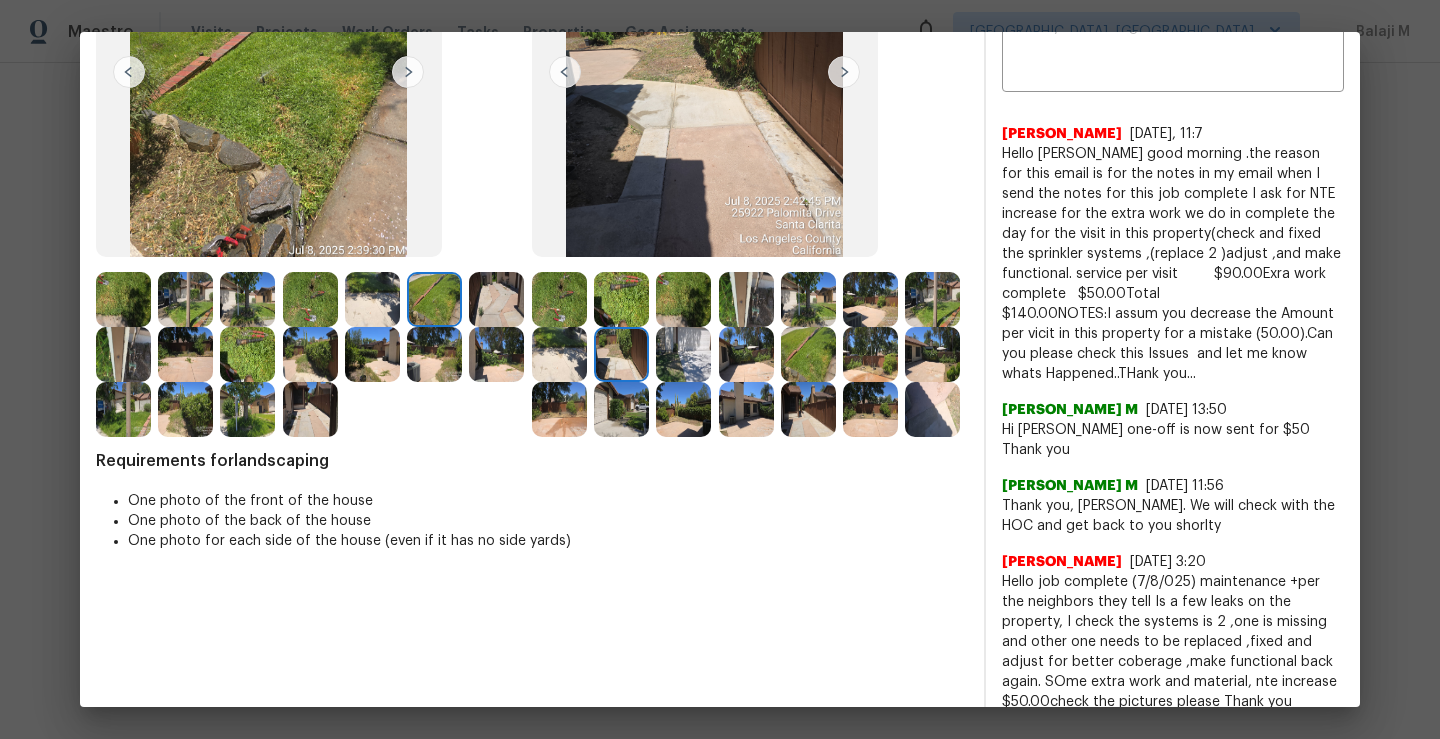 click at bounding box center [559, 354] 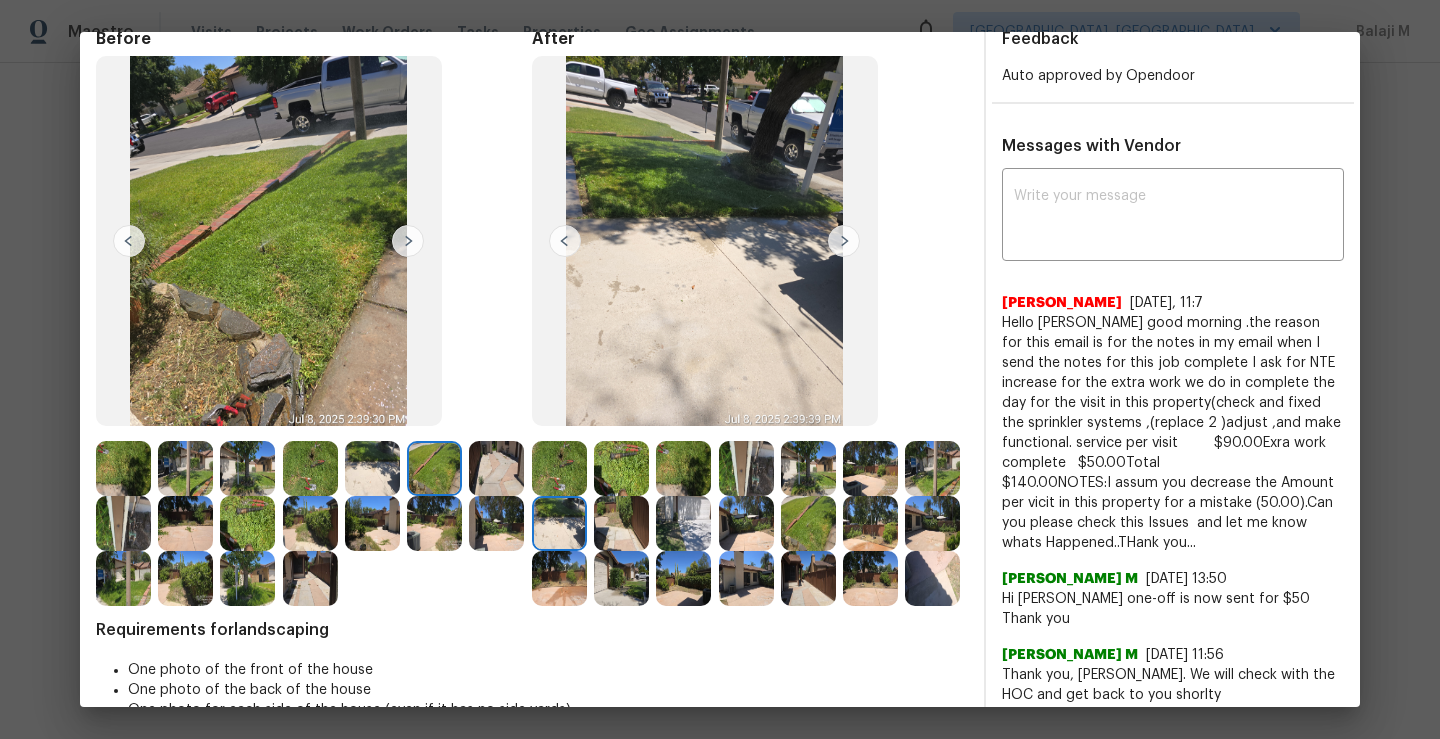 scroll, scrollTop: 56, scrollLeft: 0, axis: vertical 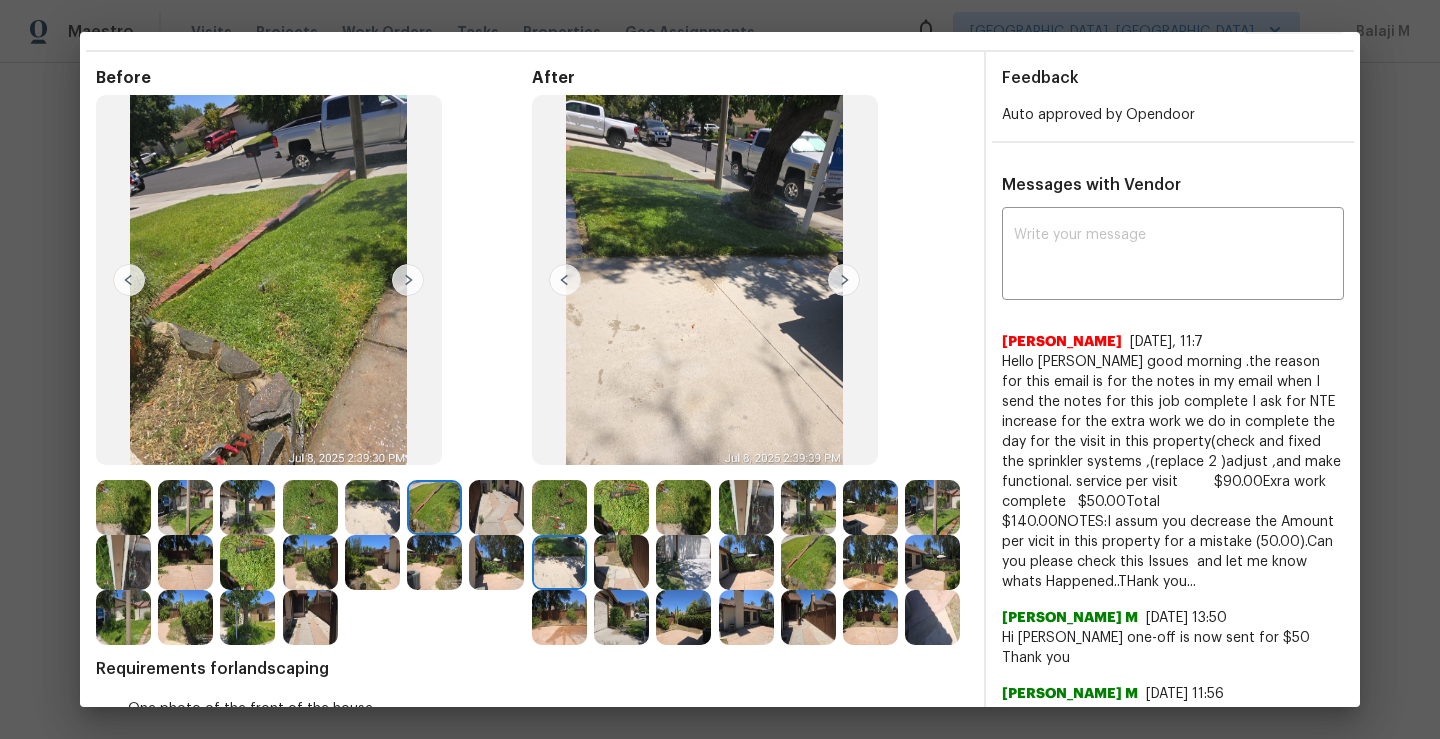 click at bounding box center [844, 280] 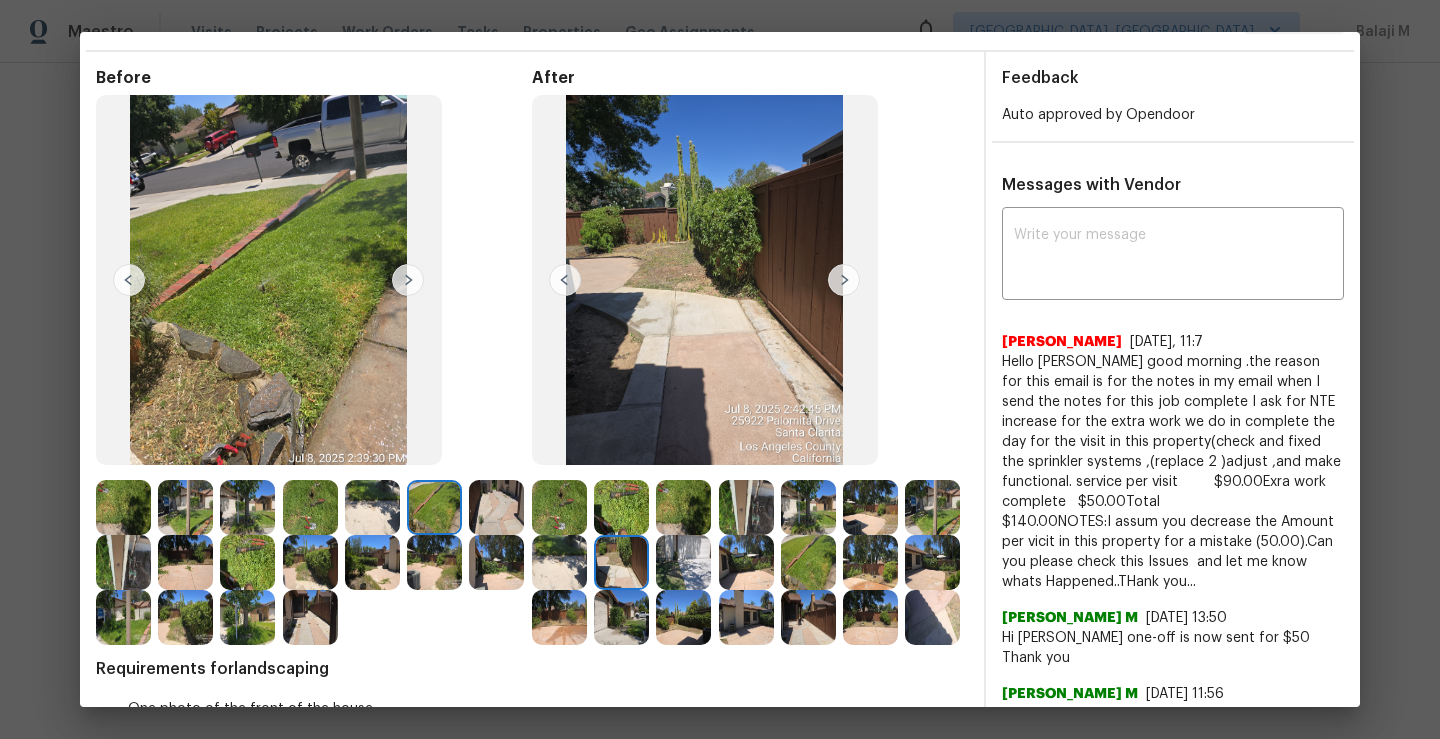 click at bounding box center (844, 280) 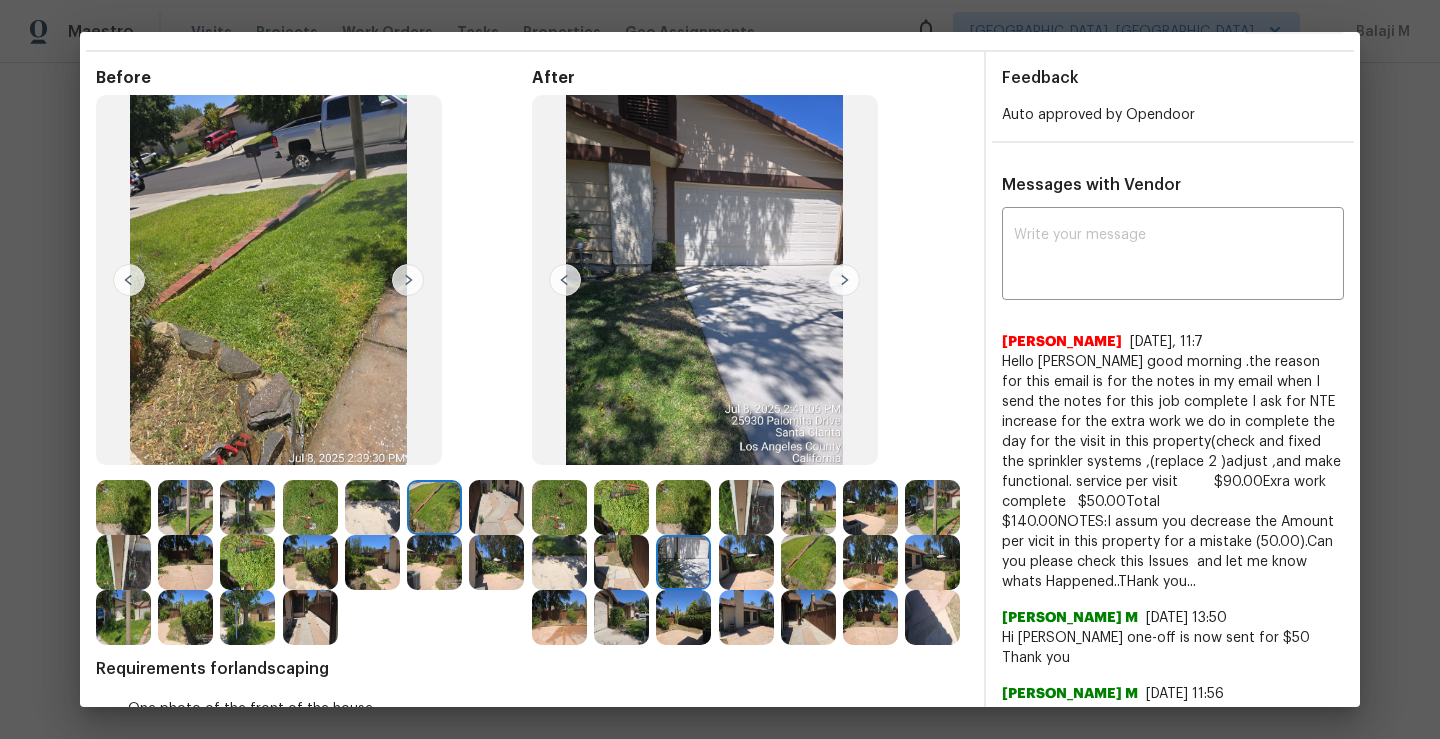 scroll, scrollTop: 100, scrollLeft: 0, axis: vertical 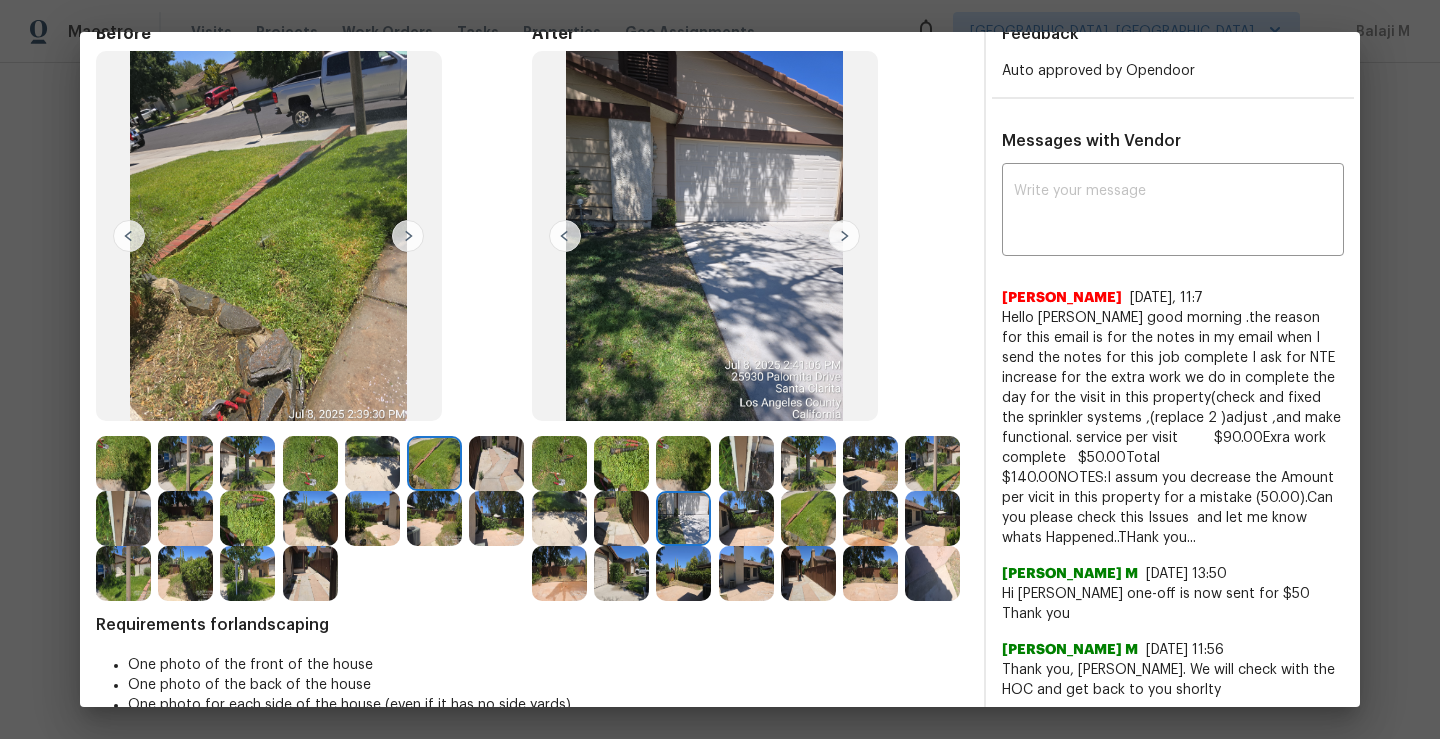click at bounding box center (844, 236) 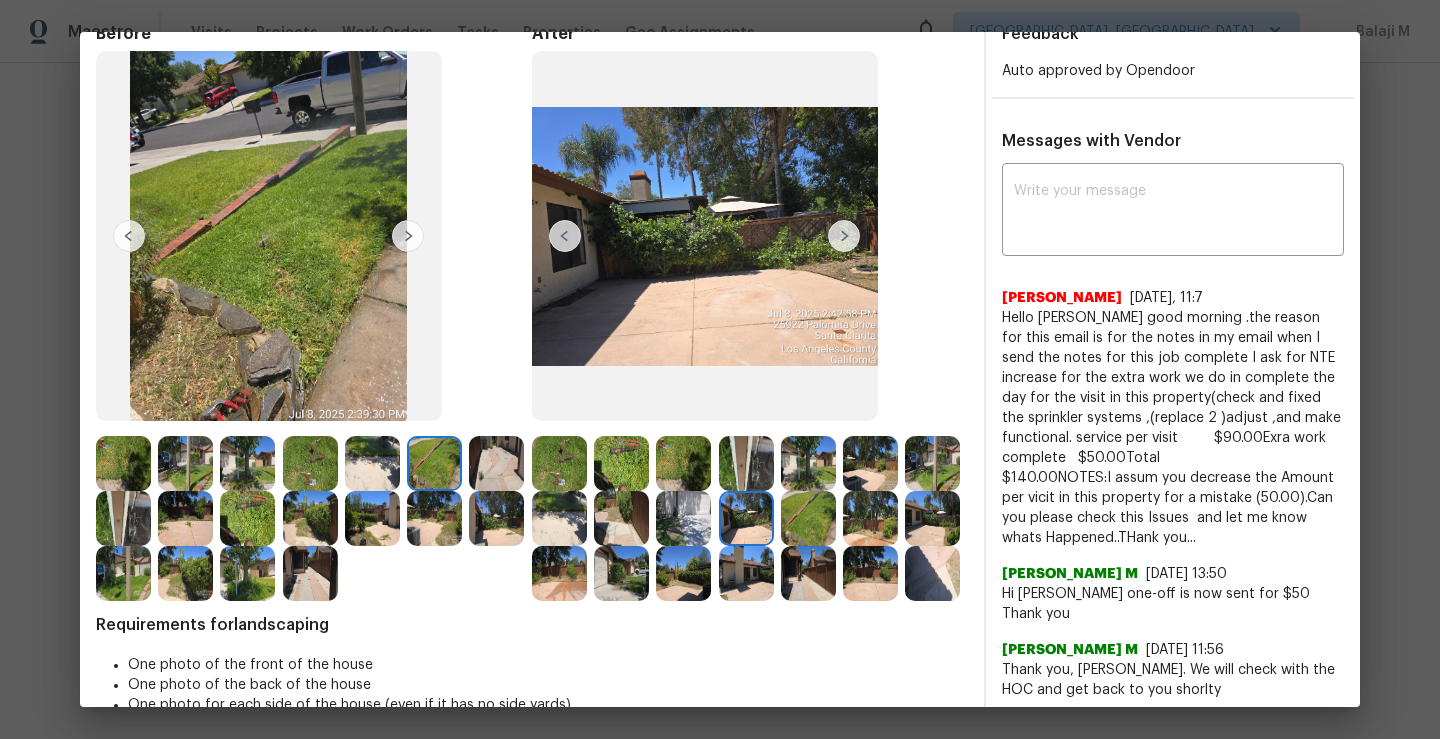 click at bounding box center [844, 236] 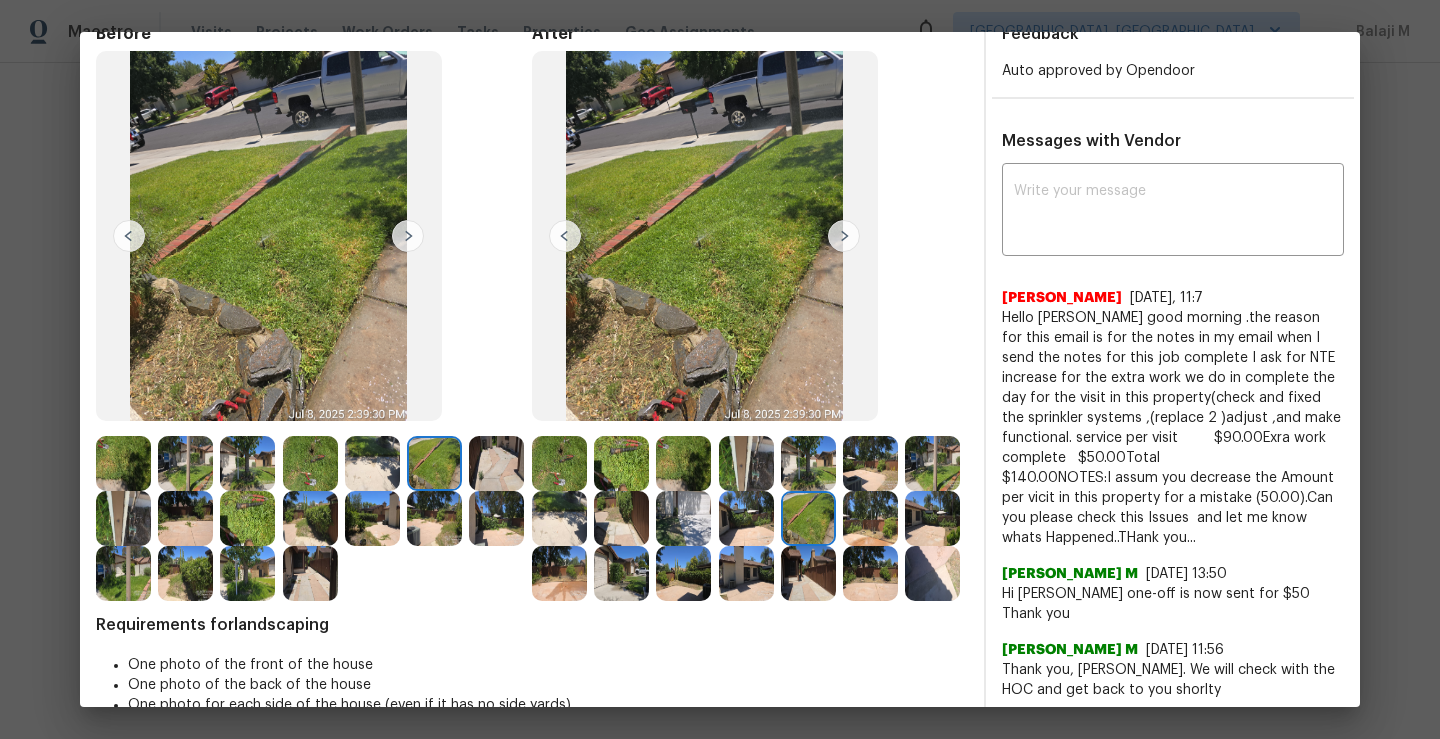 click at bounding box center [844, 236] 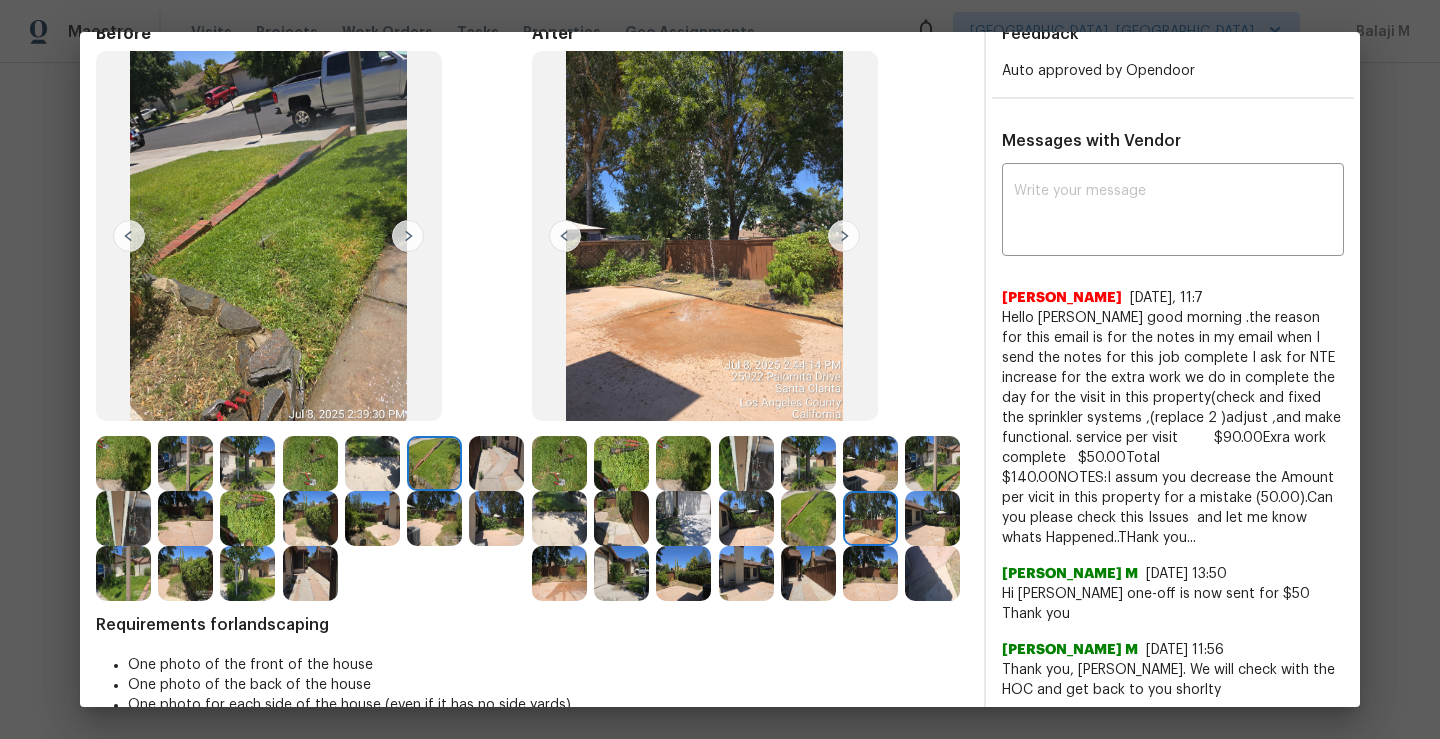 click at bounding box center (844, 236) 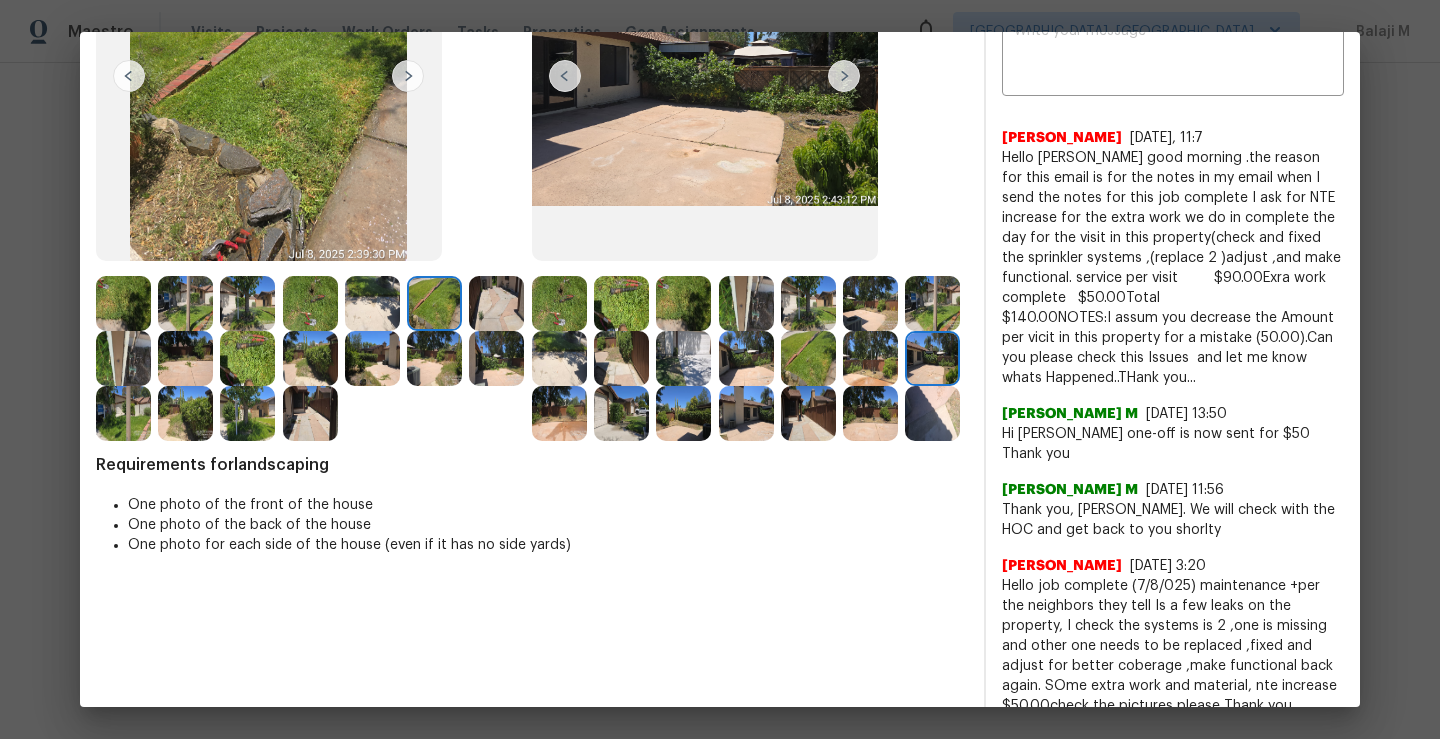 scroll, scrollTop: 0, scrollLeft: 0, axis: both 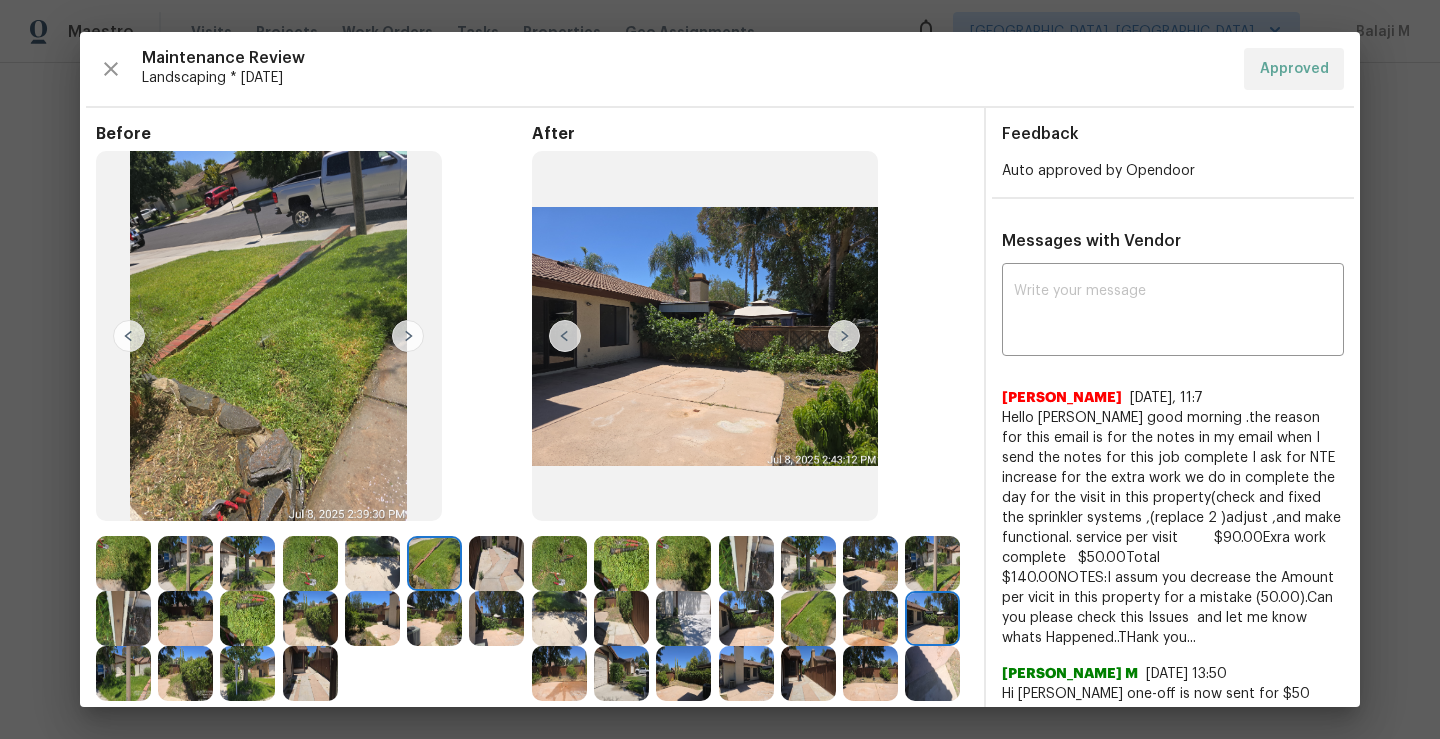click at bounding box center (844, 336) 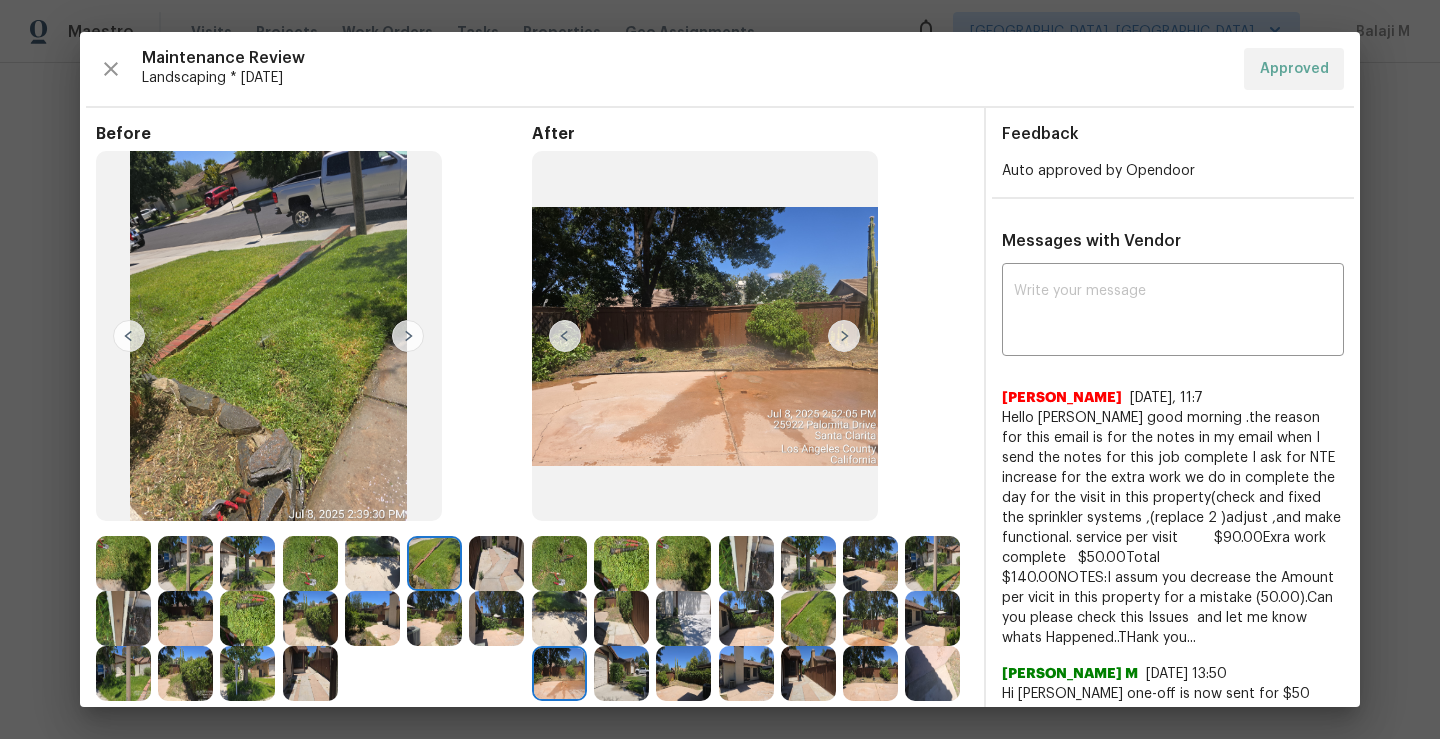 click at bounding box center (844, 336) 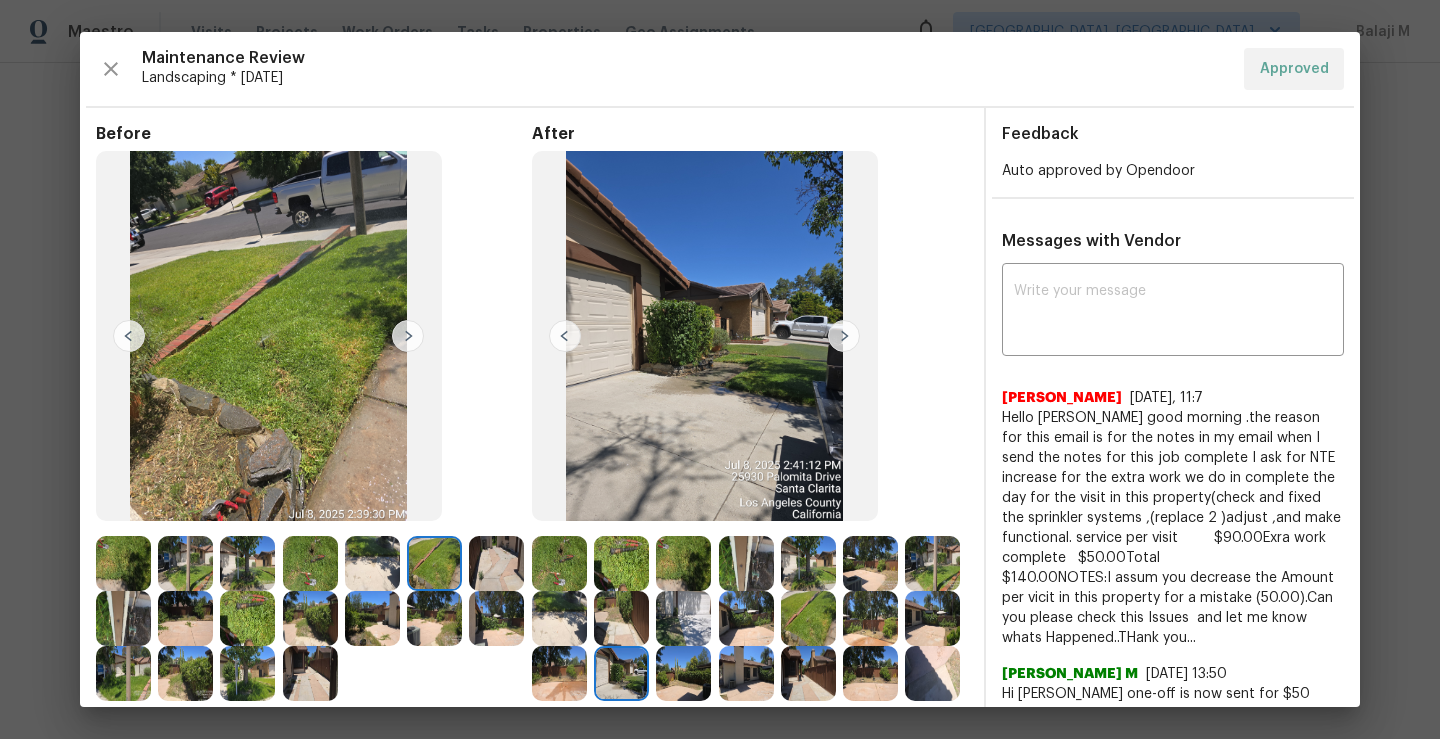 click at bounding box center (844, 336) 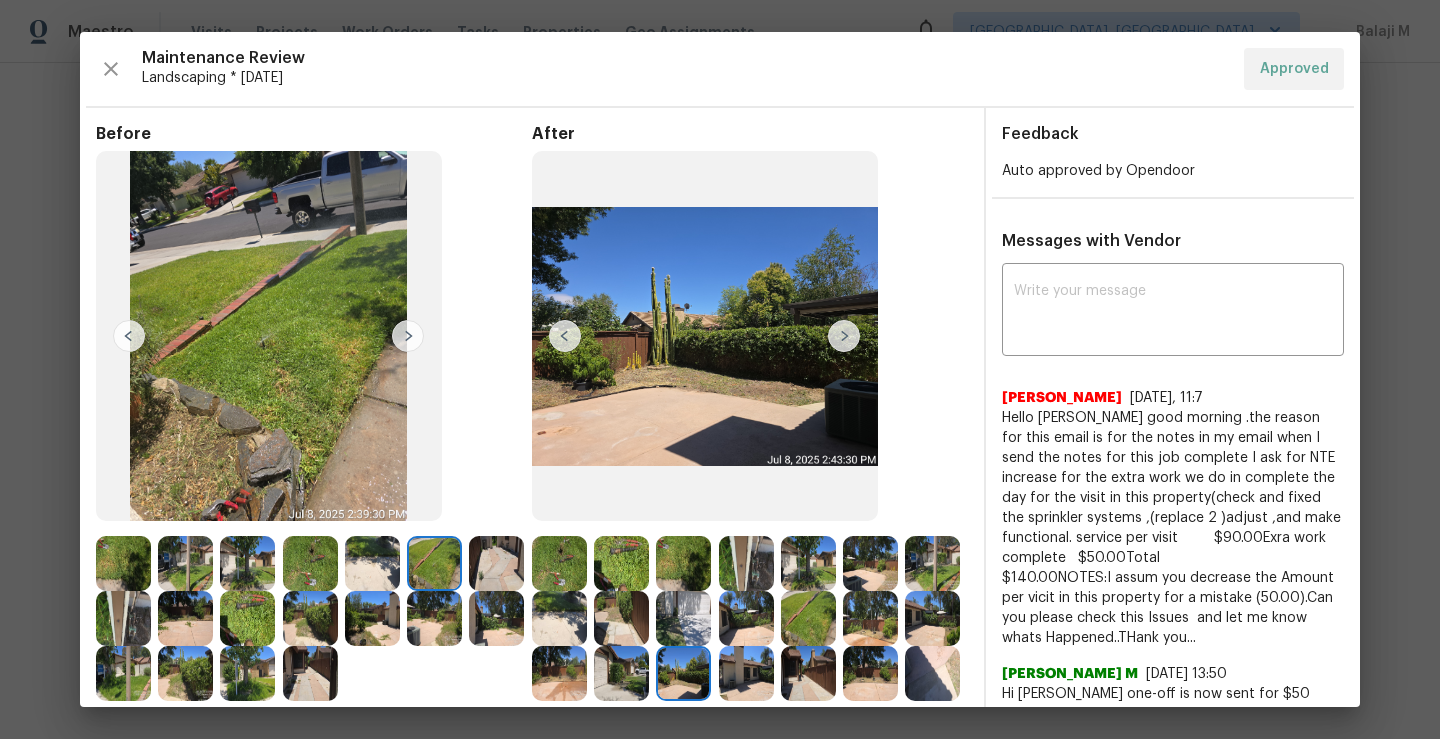 click at bounding box center (844, 336) 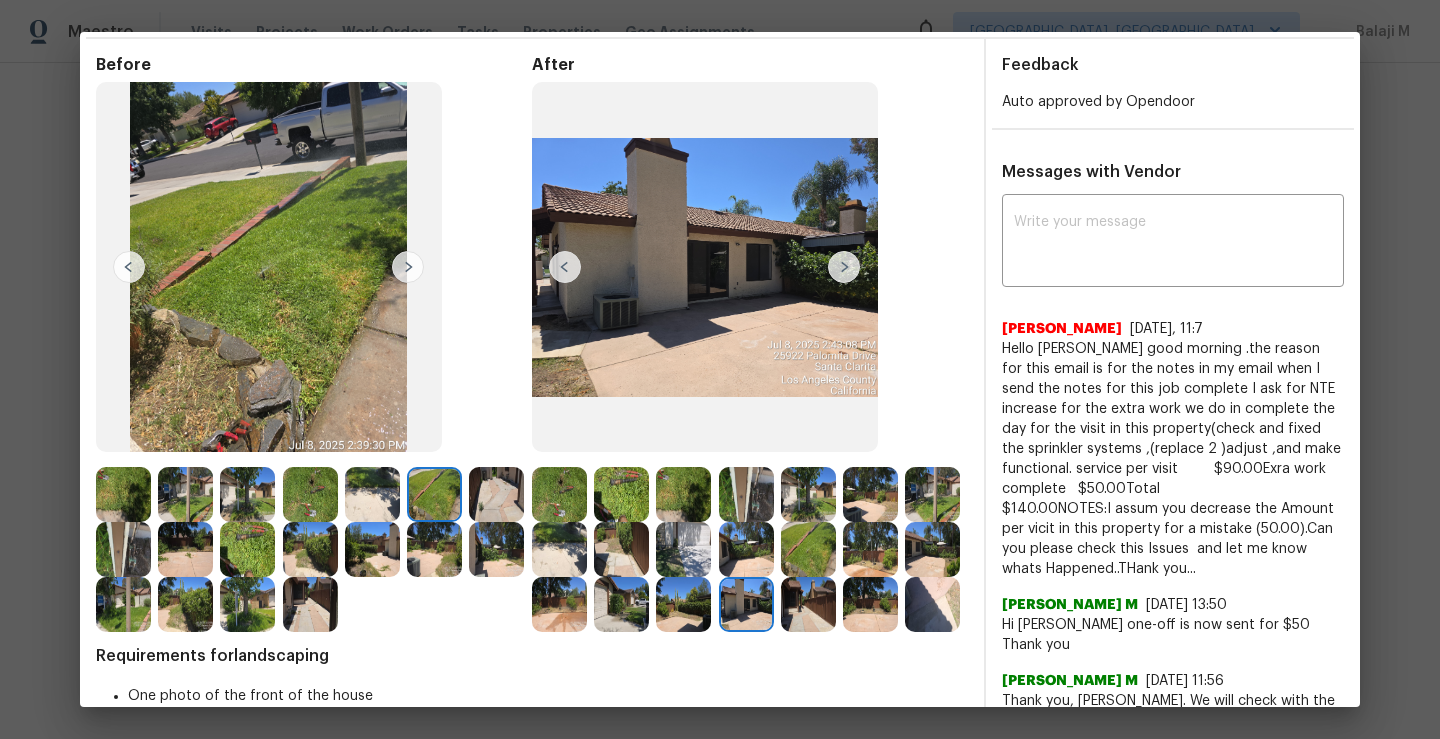 scroll, scrollTop: 90, scrollLeft: 0, axis: vertical 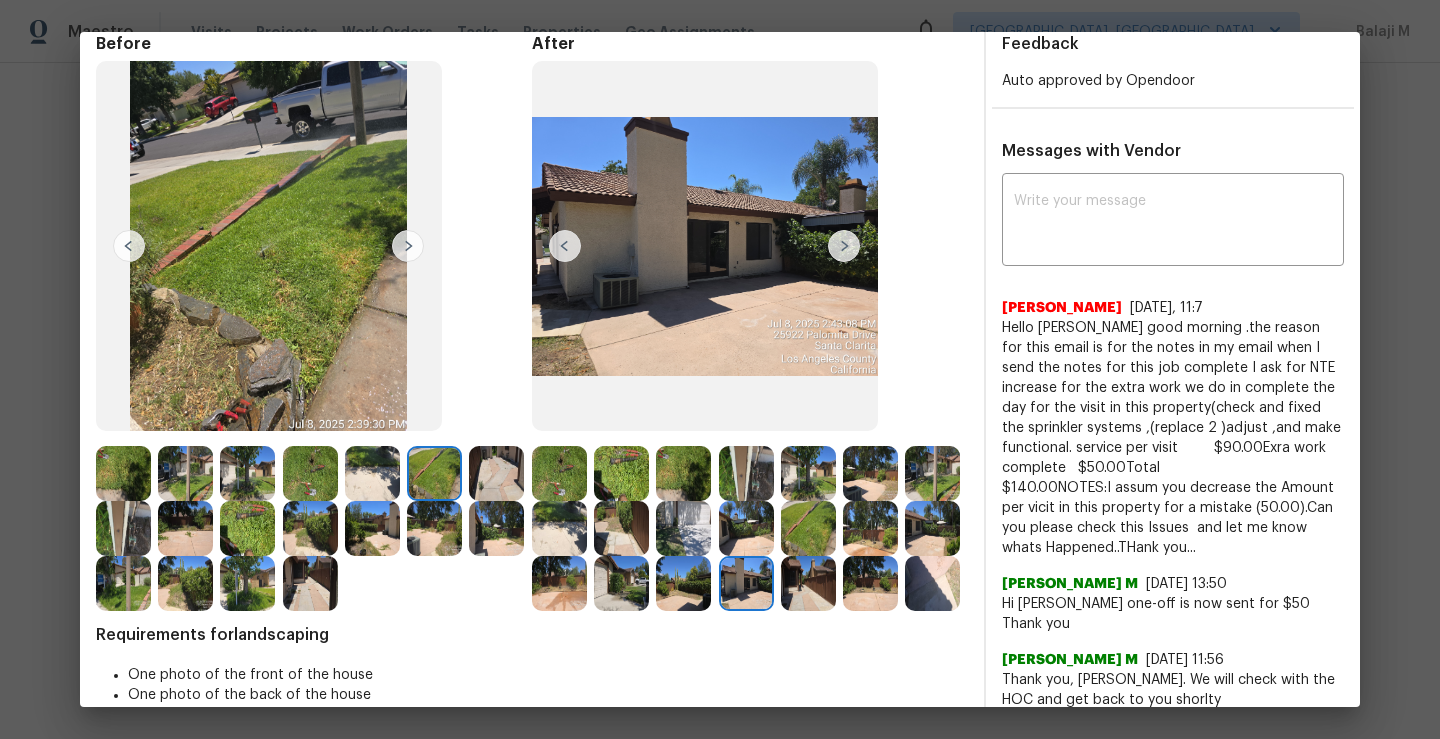 click at bounding box center (844, 246) 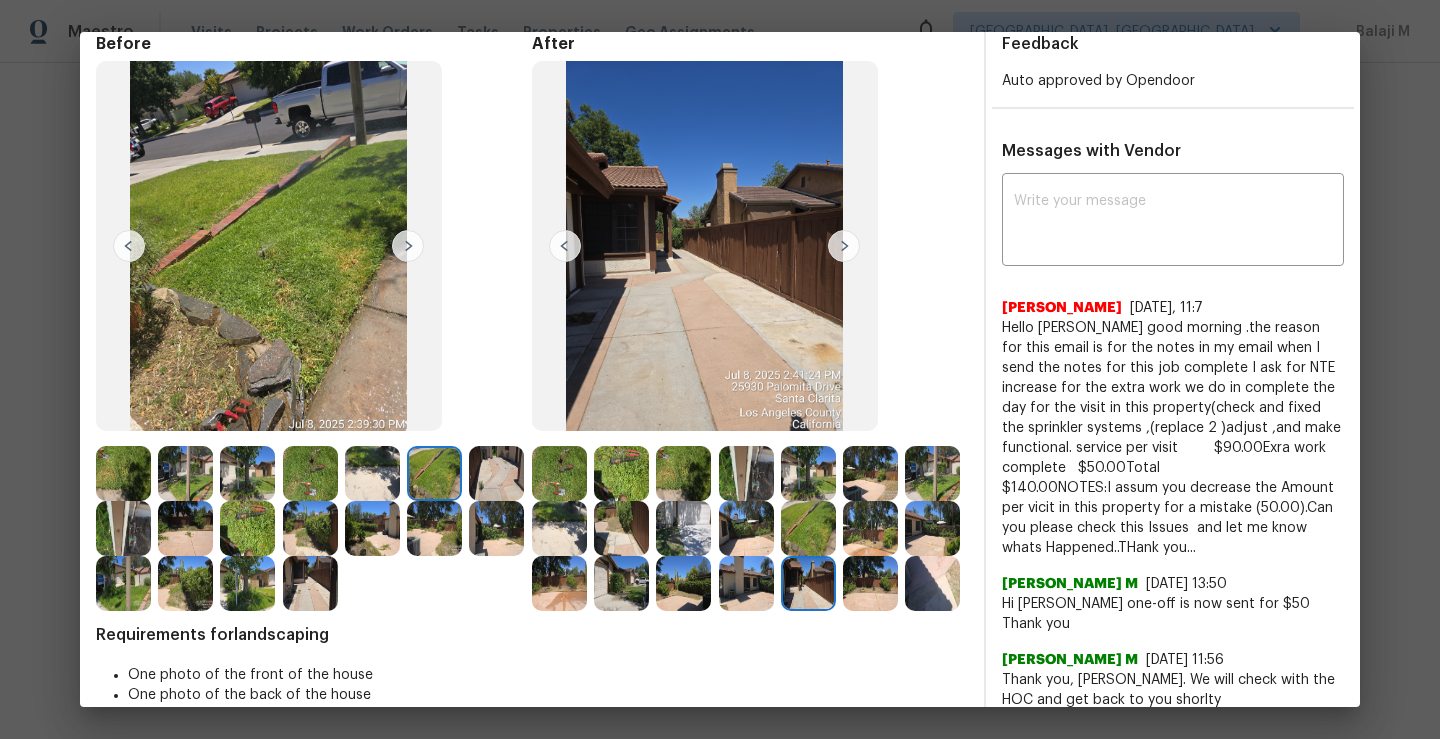 click at bounding box center (844, 246) 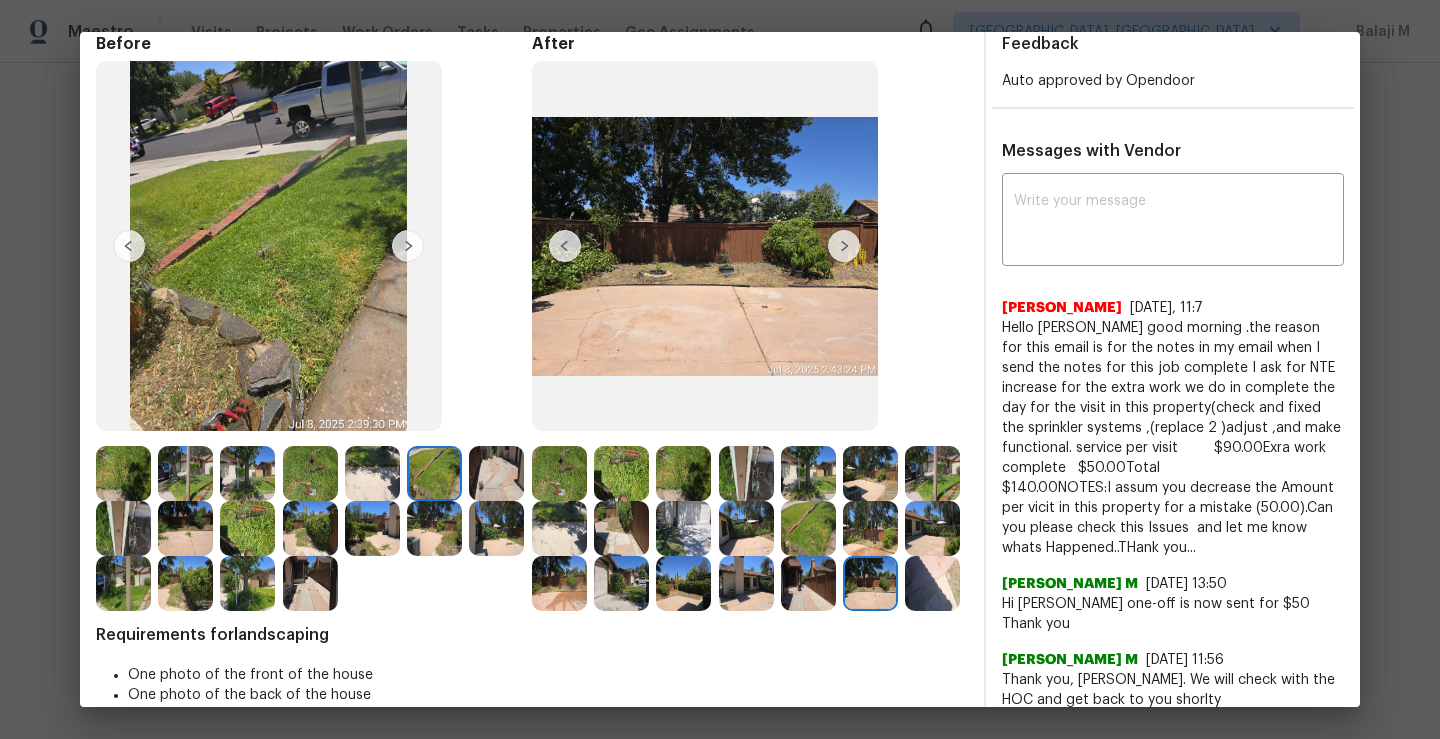 click at bounding box center [844, 246] 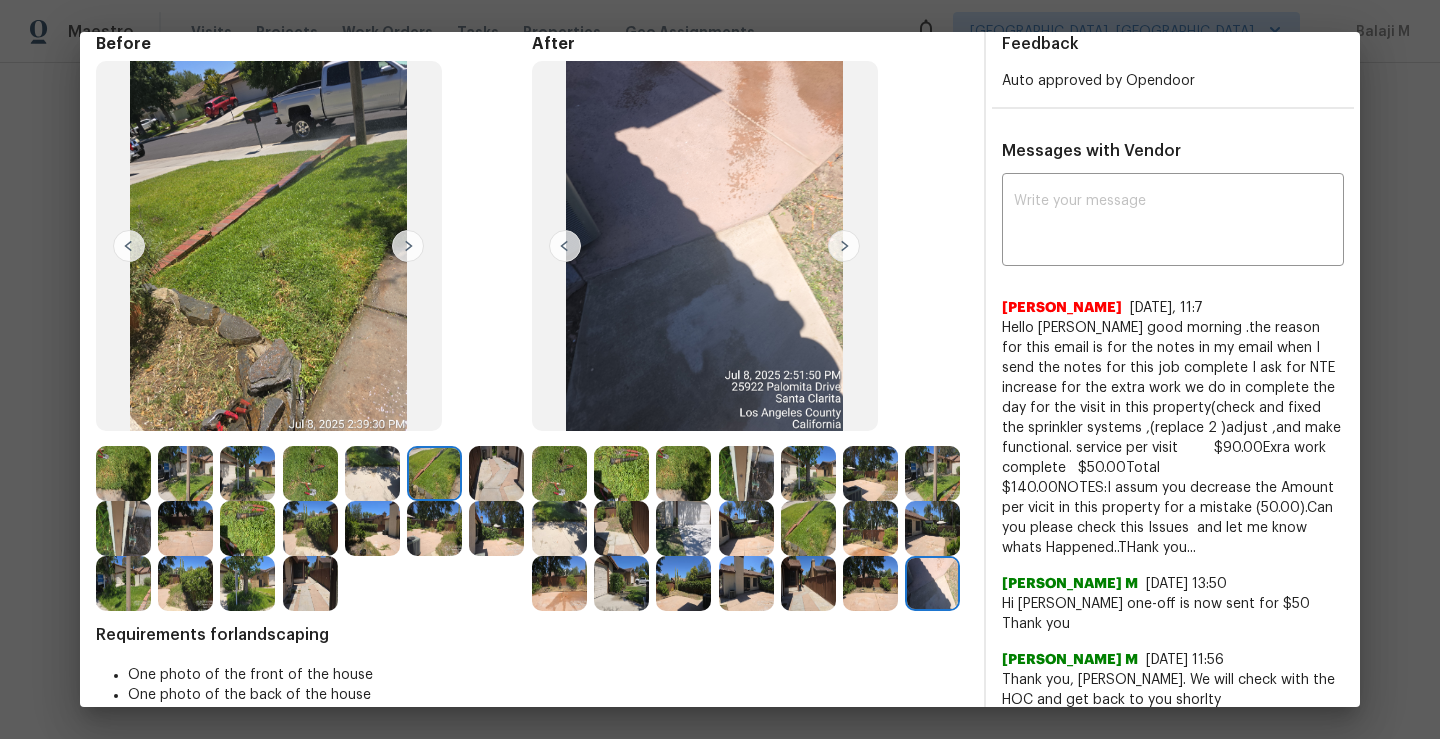 click at bounding box center (746, 473) 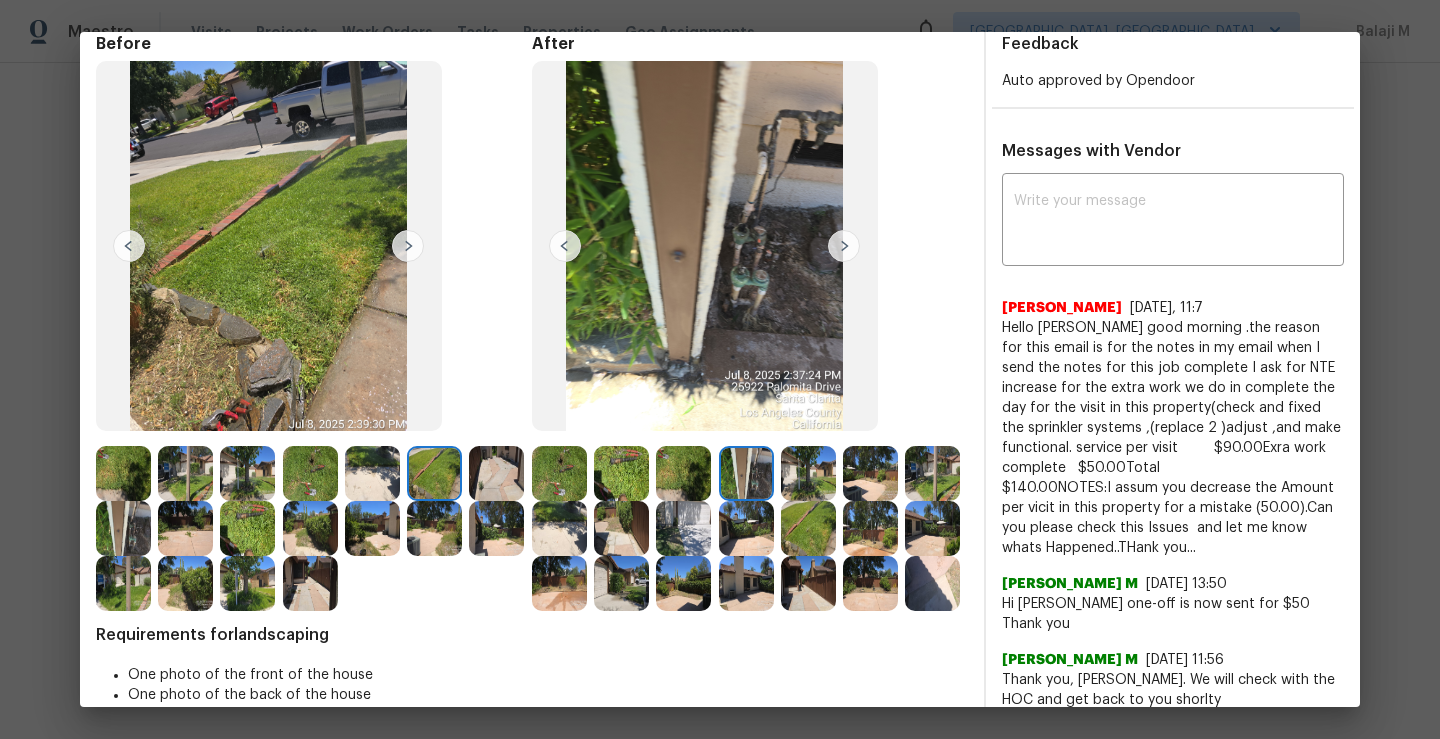 click at bounding box center [808, 473] 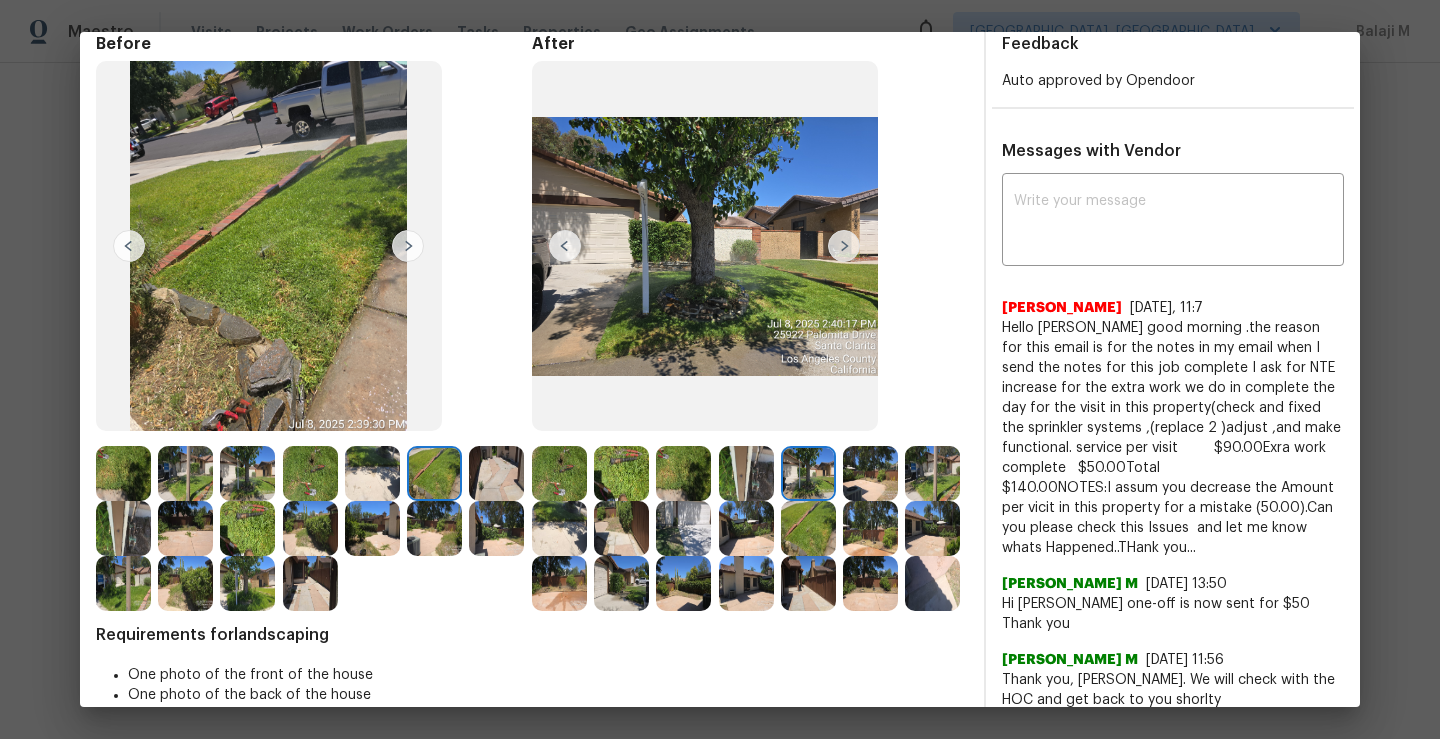 click at bounding box center [870, 473] 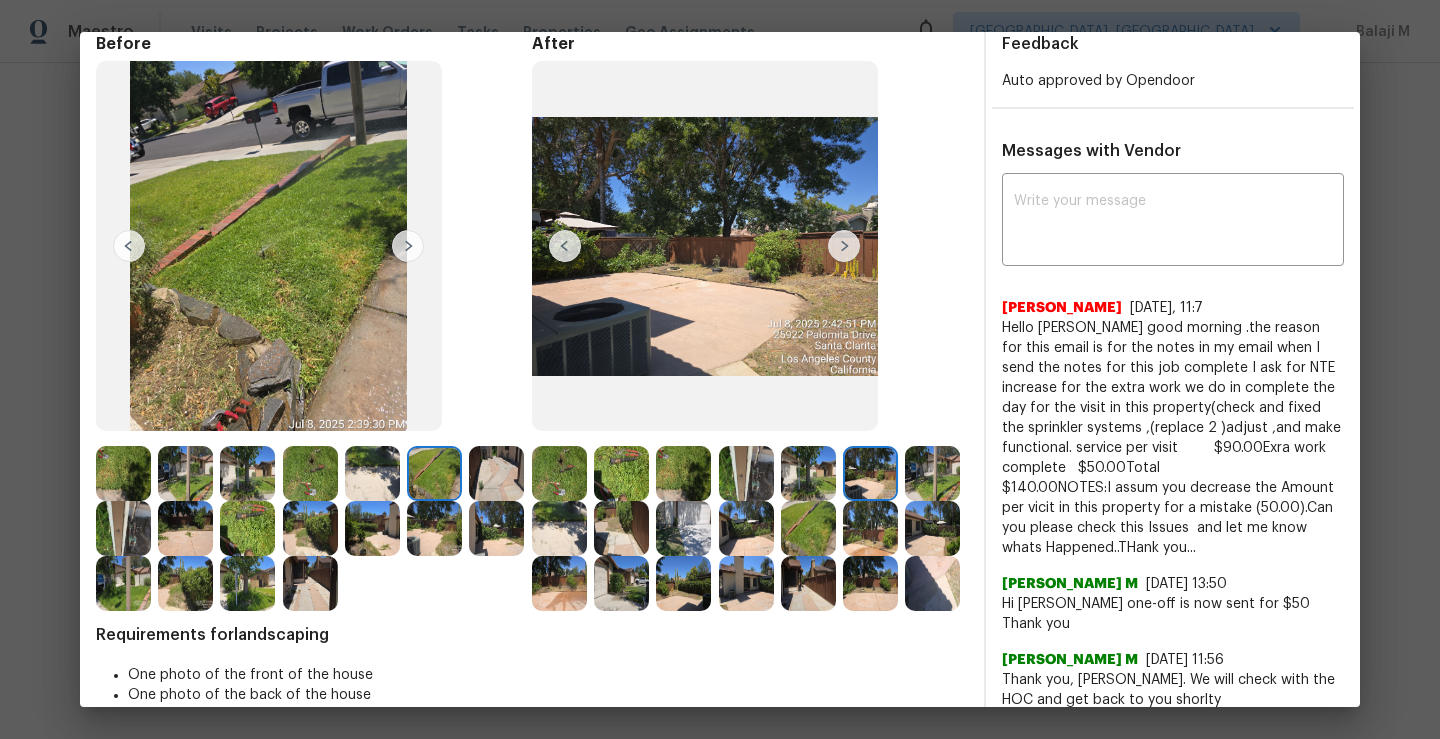 click at bounding box center (808, 528) 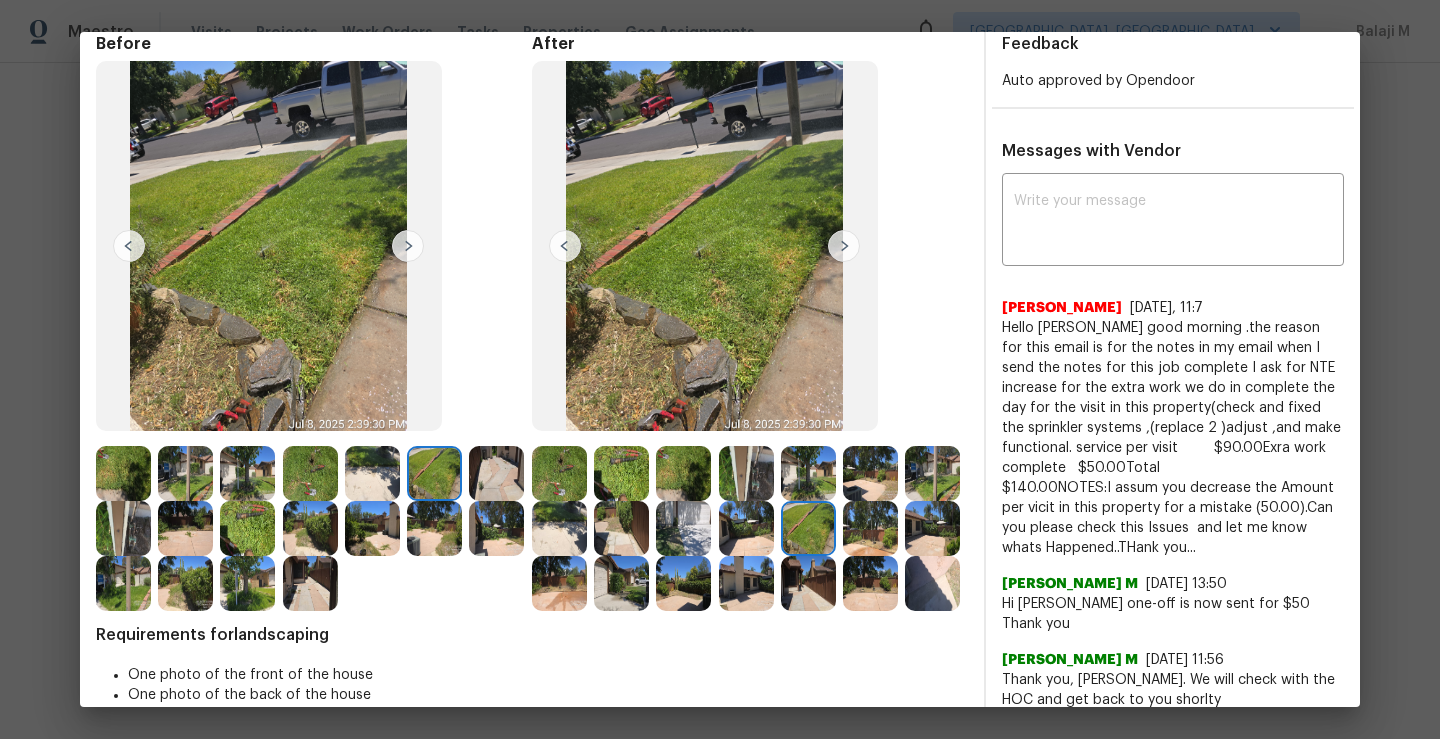 click at bounding box center [746, 528] 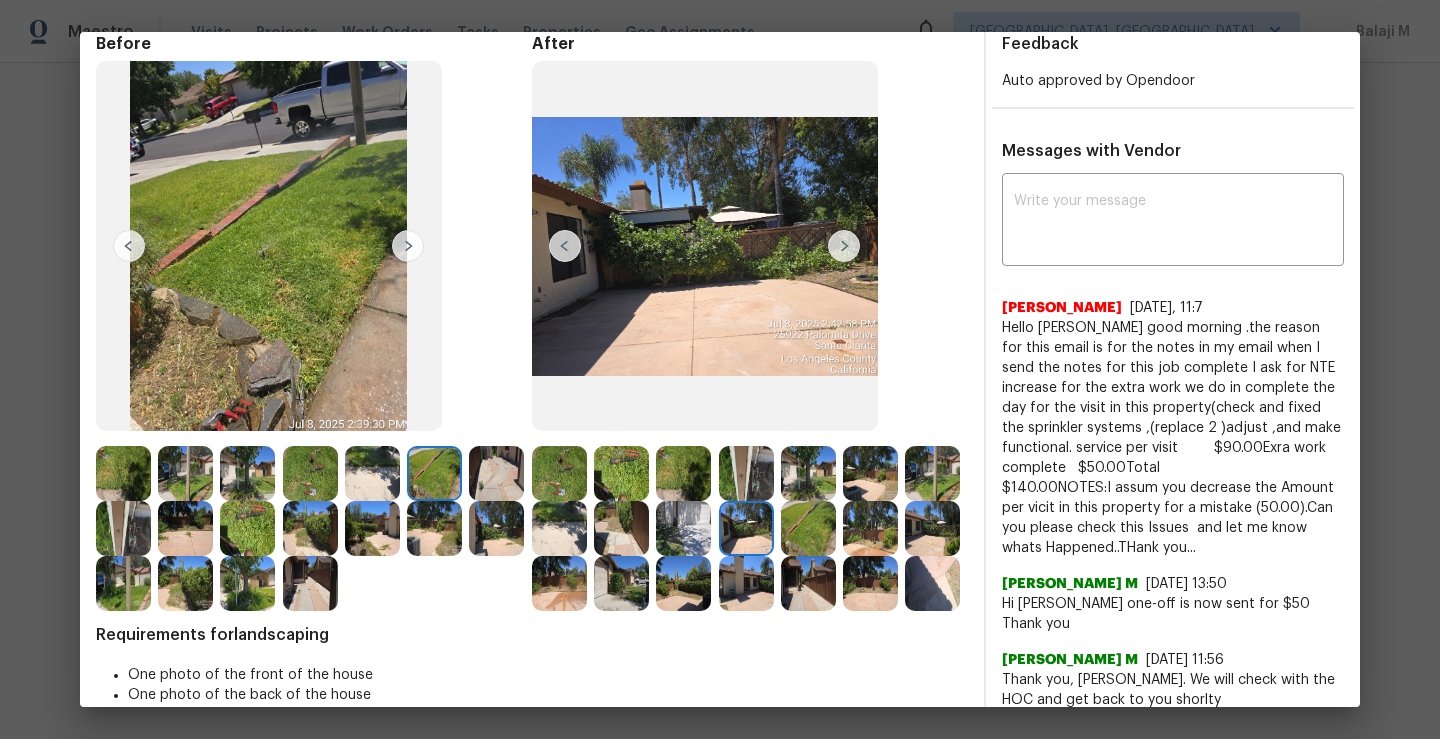 click at bounding box center [621, 528] 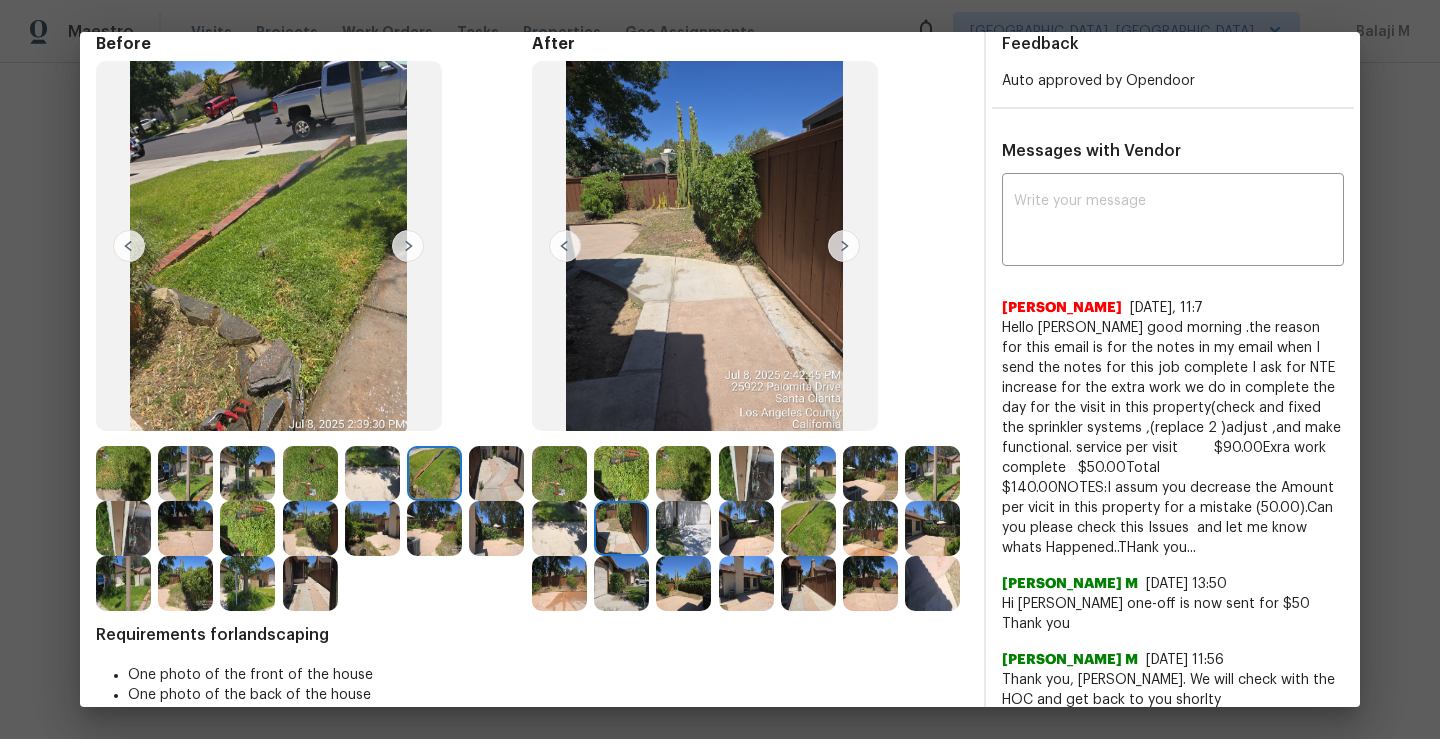 click at bounding box center (559, 528) 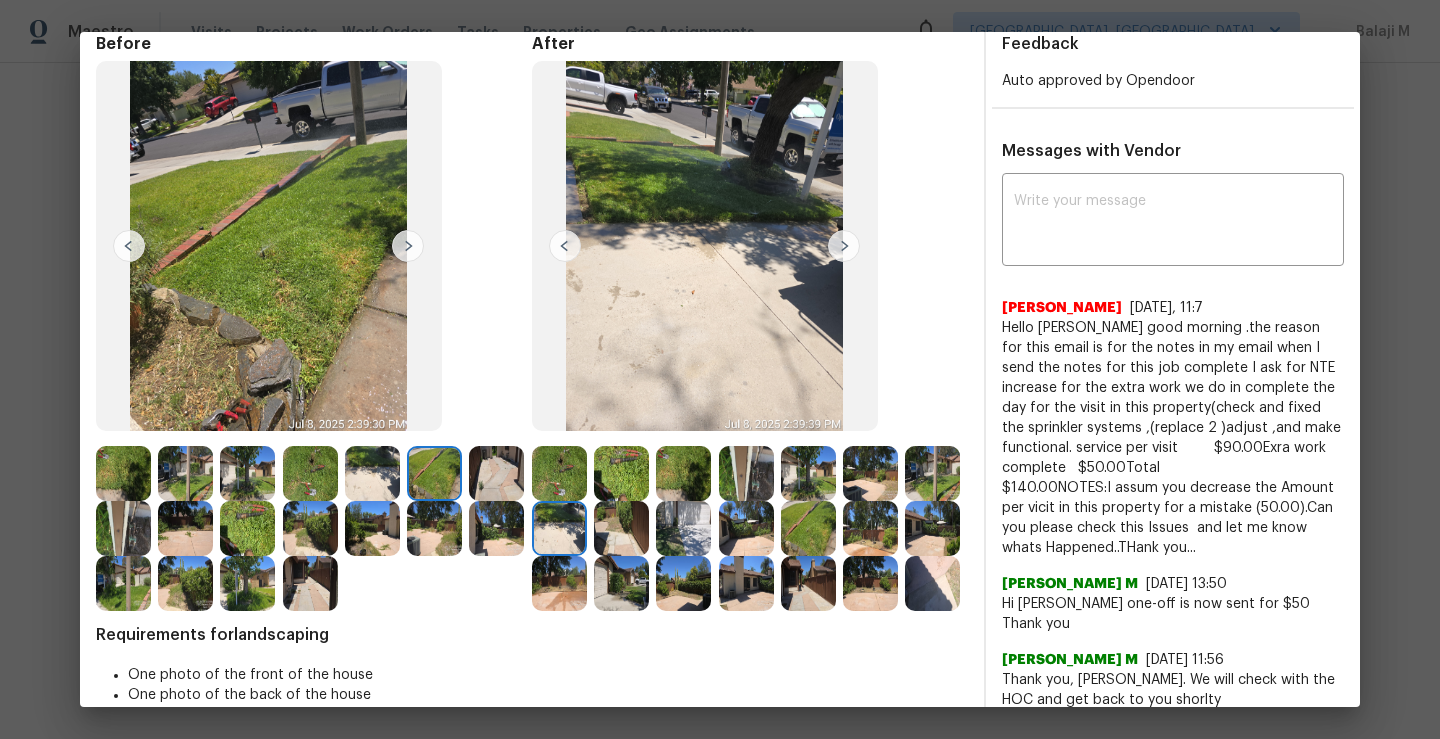 click at bounding box center (932, 473) 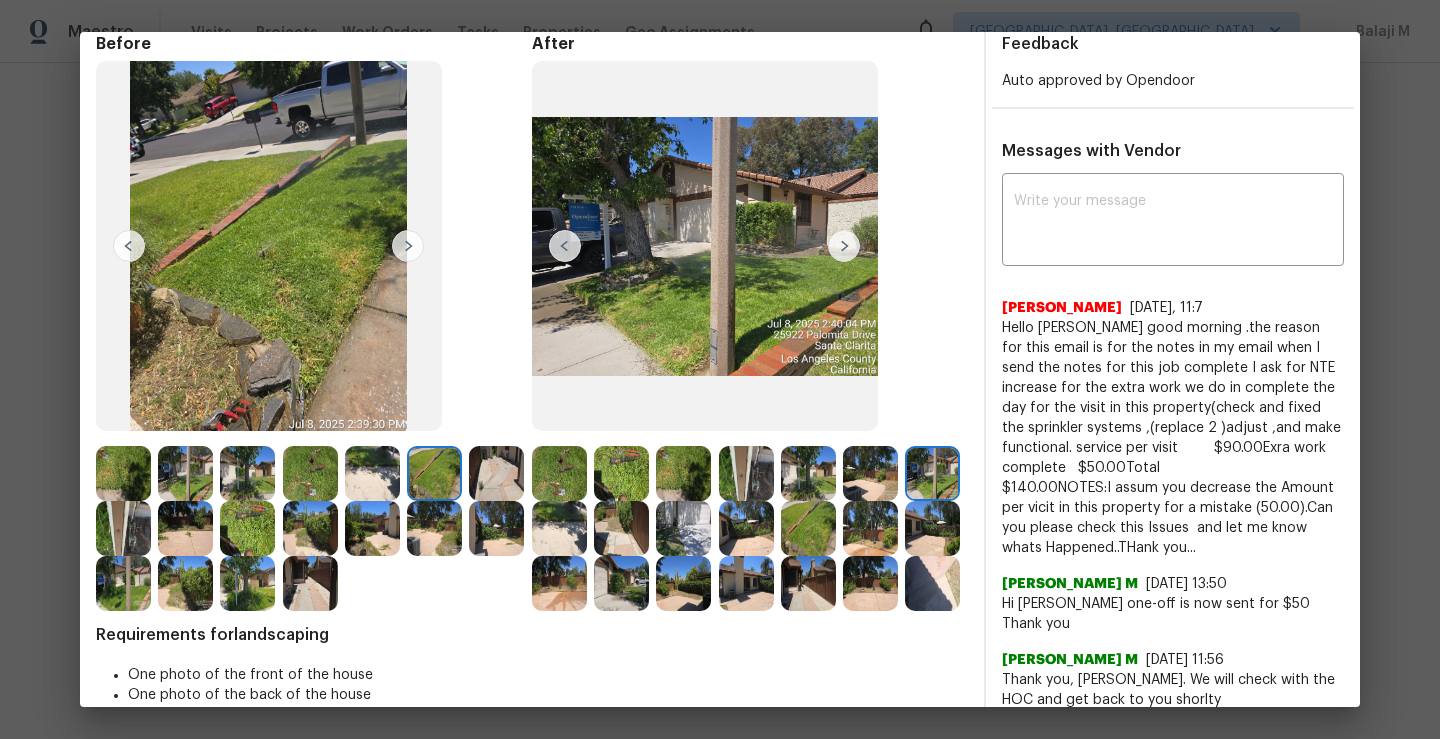 click at bounding box center [870, 528] 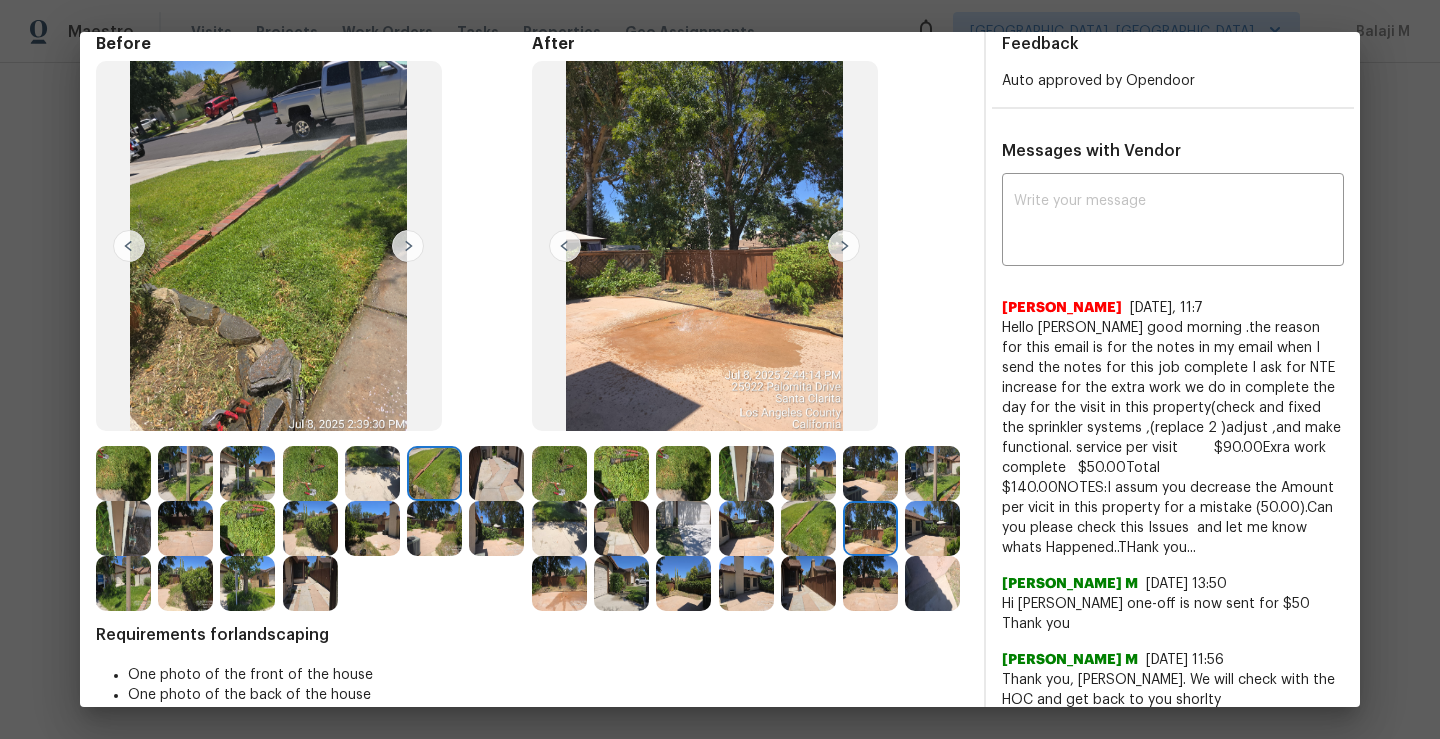 click at bounding box center (932, 528) 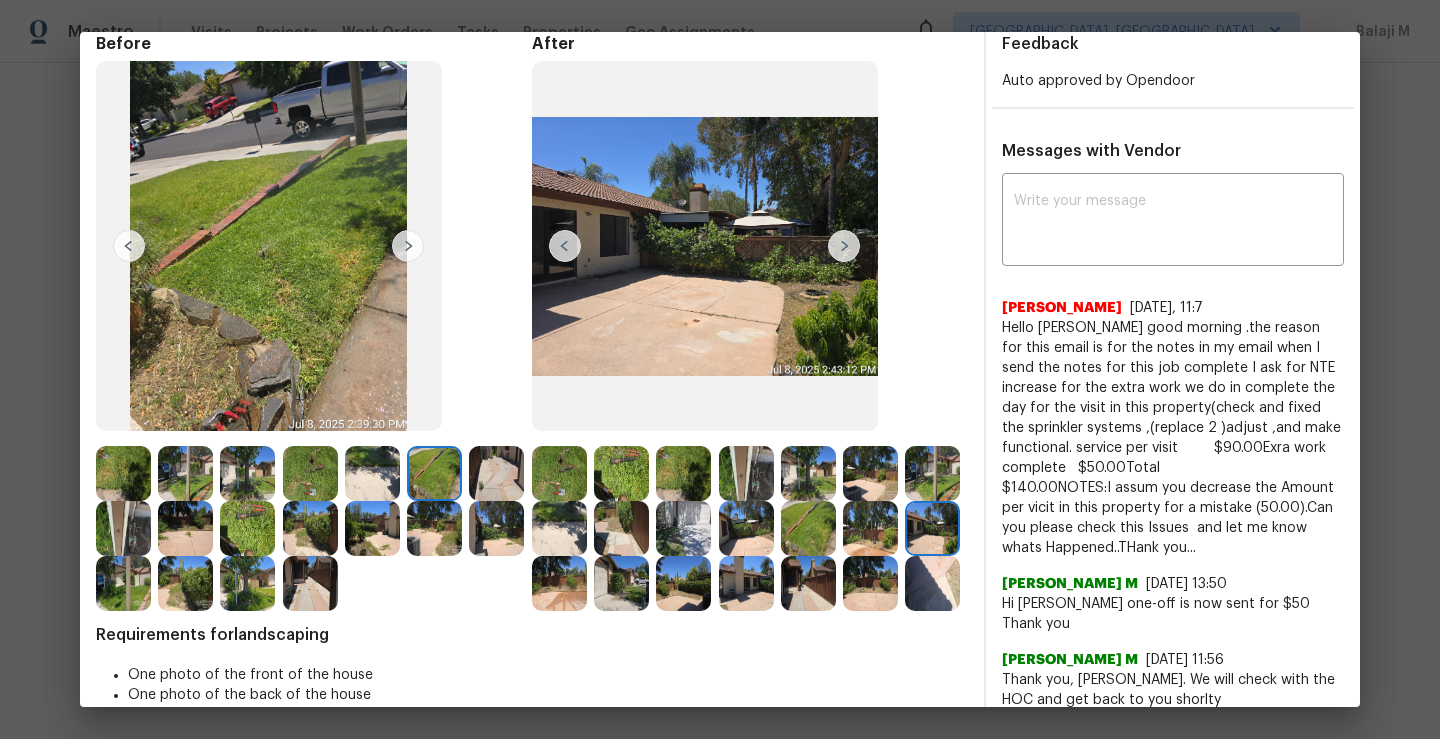 click at bounding box center [621, 583] 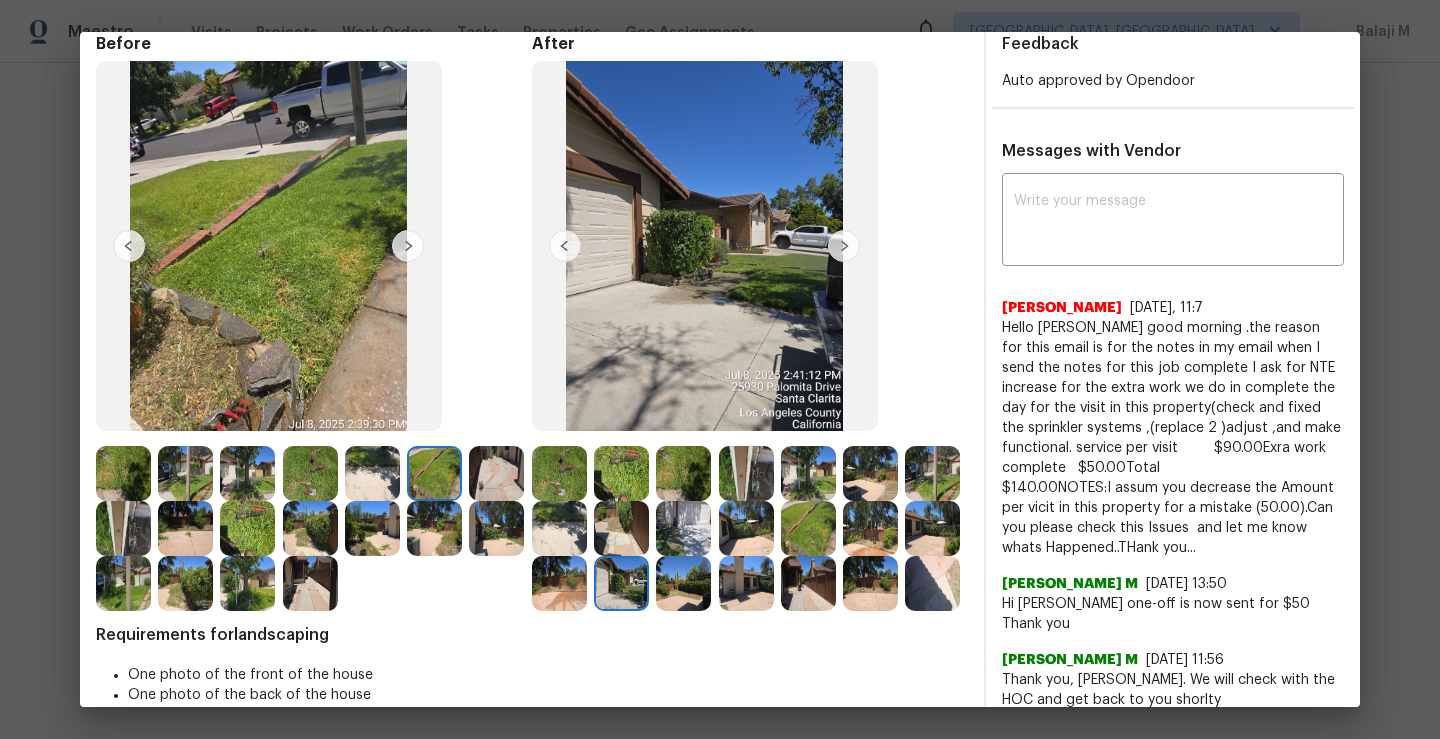 click at bounding box center (683, 583) 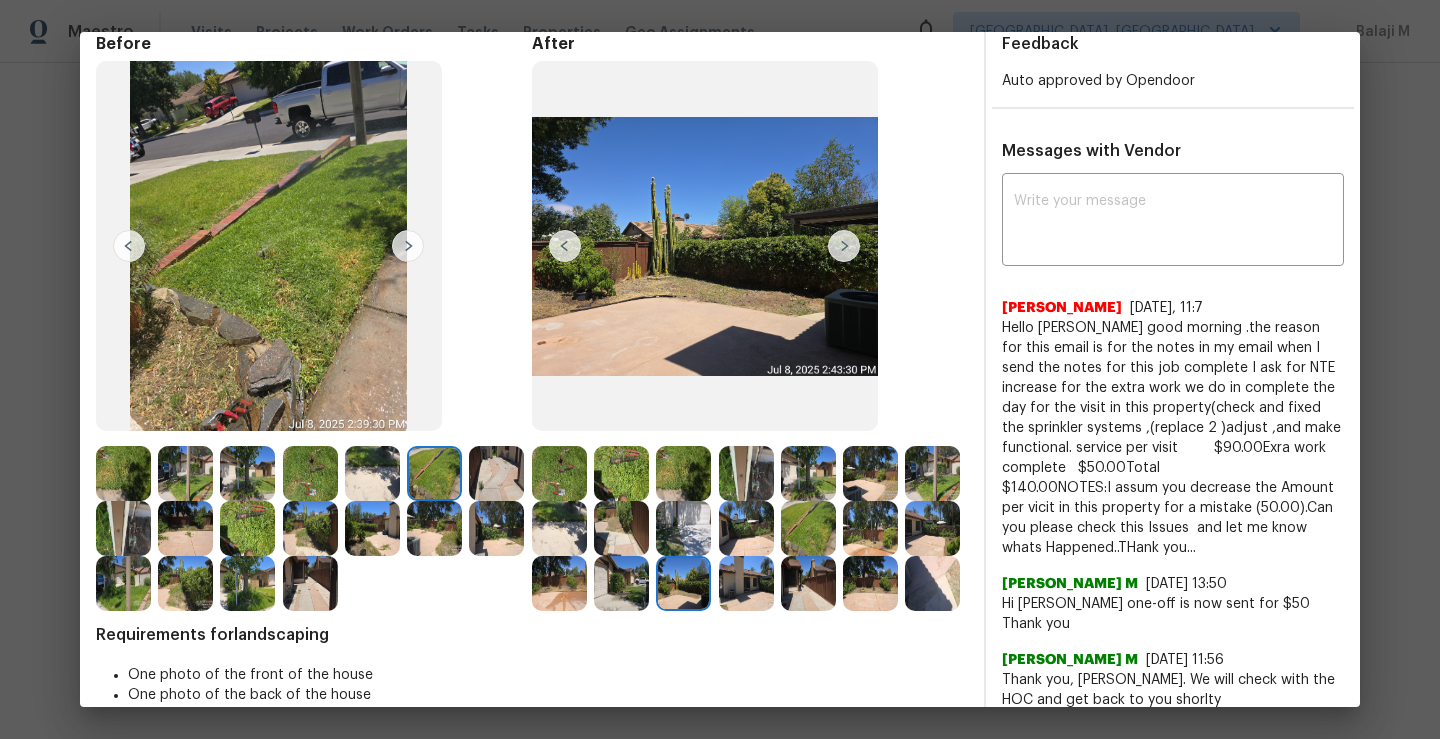 click at bounding box center (746, 583) 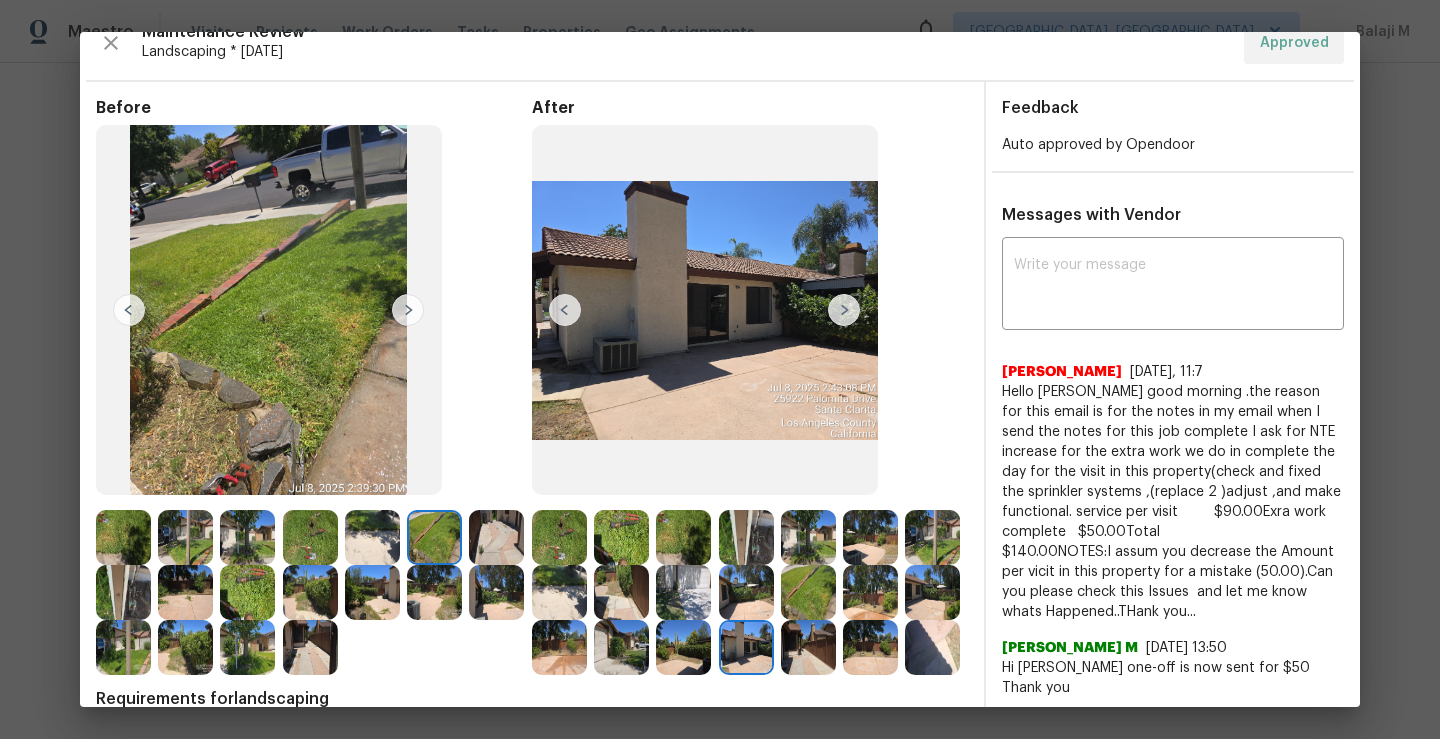 scroll, scrollTop: 0, scrollLeft: 0, axis: both 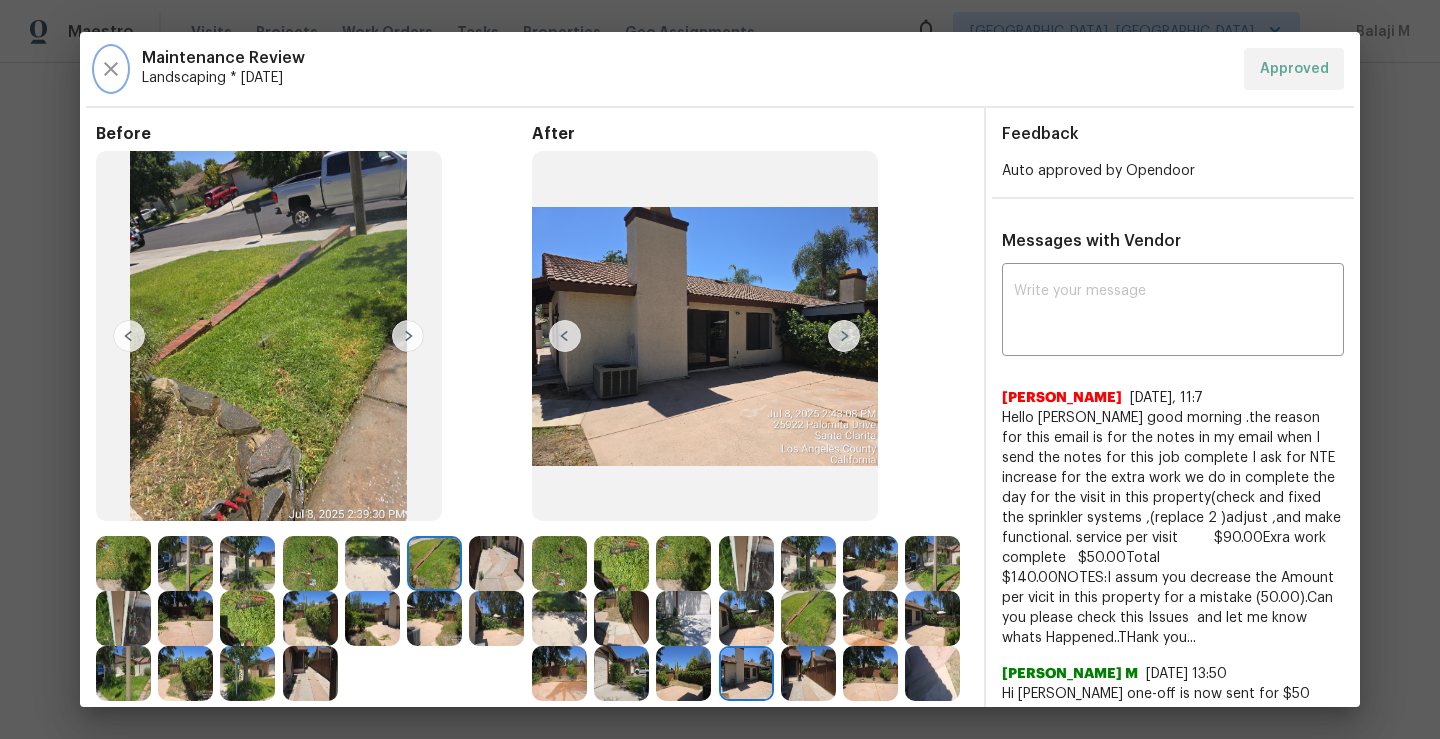 click 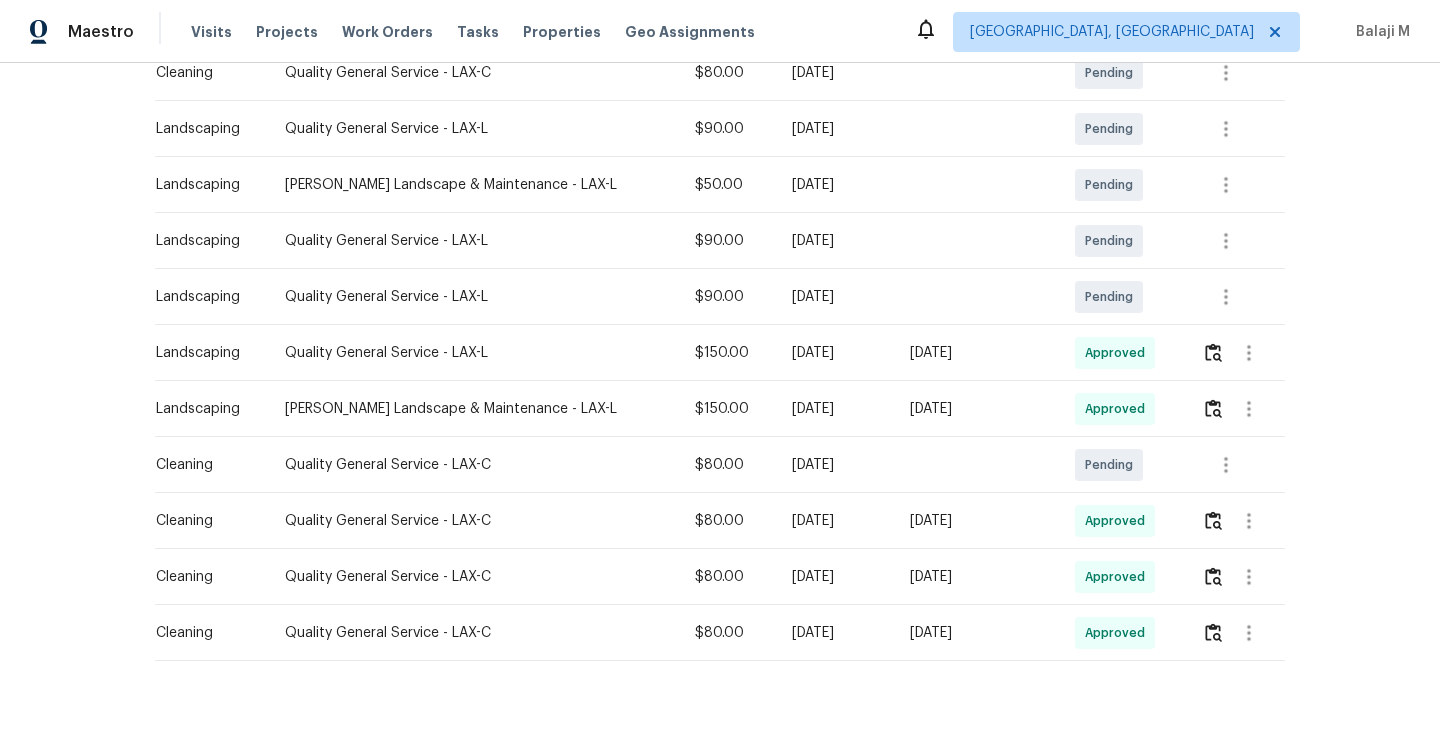 scroll, scrollTop: 0, scrollLeft: 0, axis: both 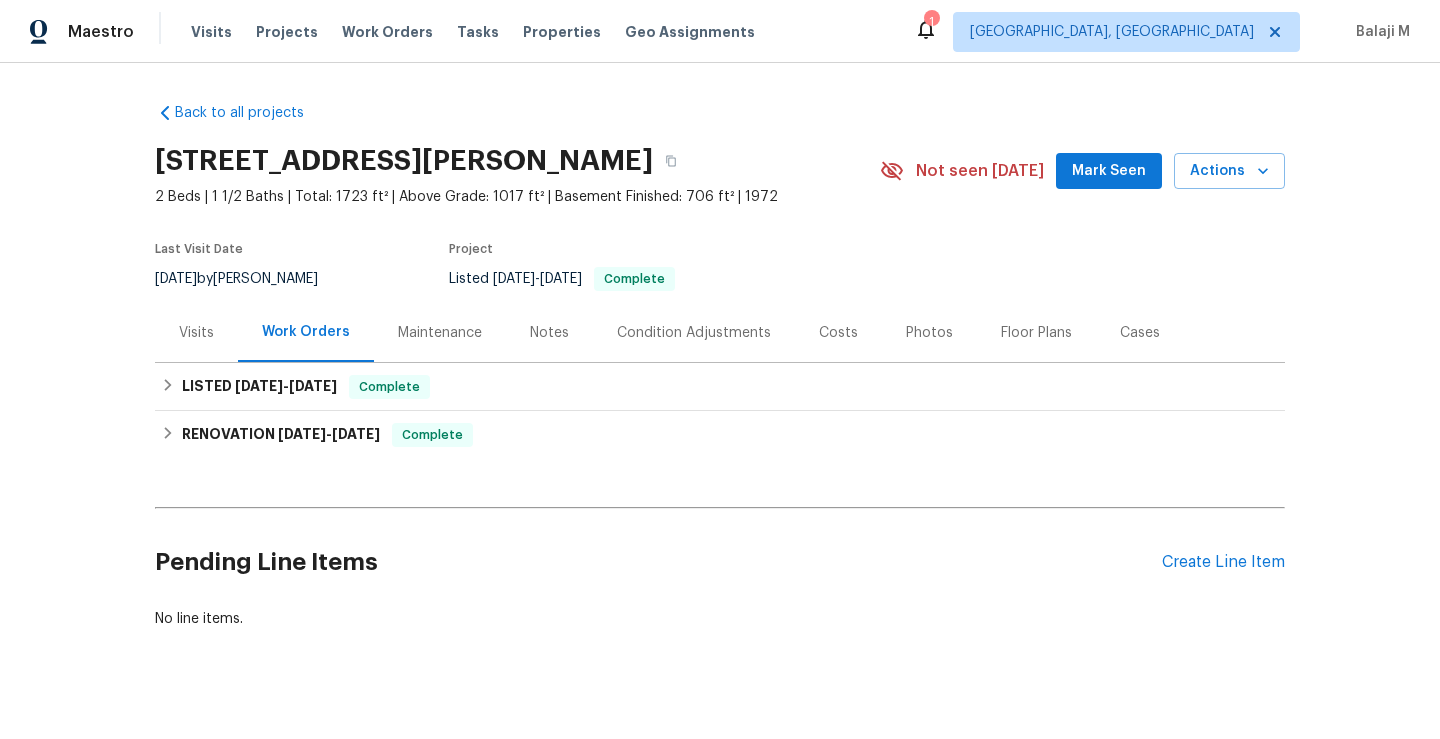 click on "Maintenance" at bounding box center [440, 332] 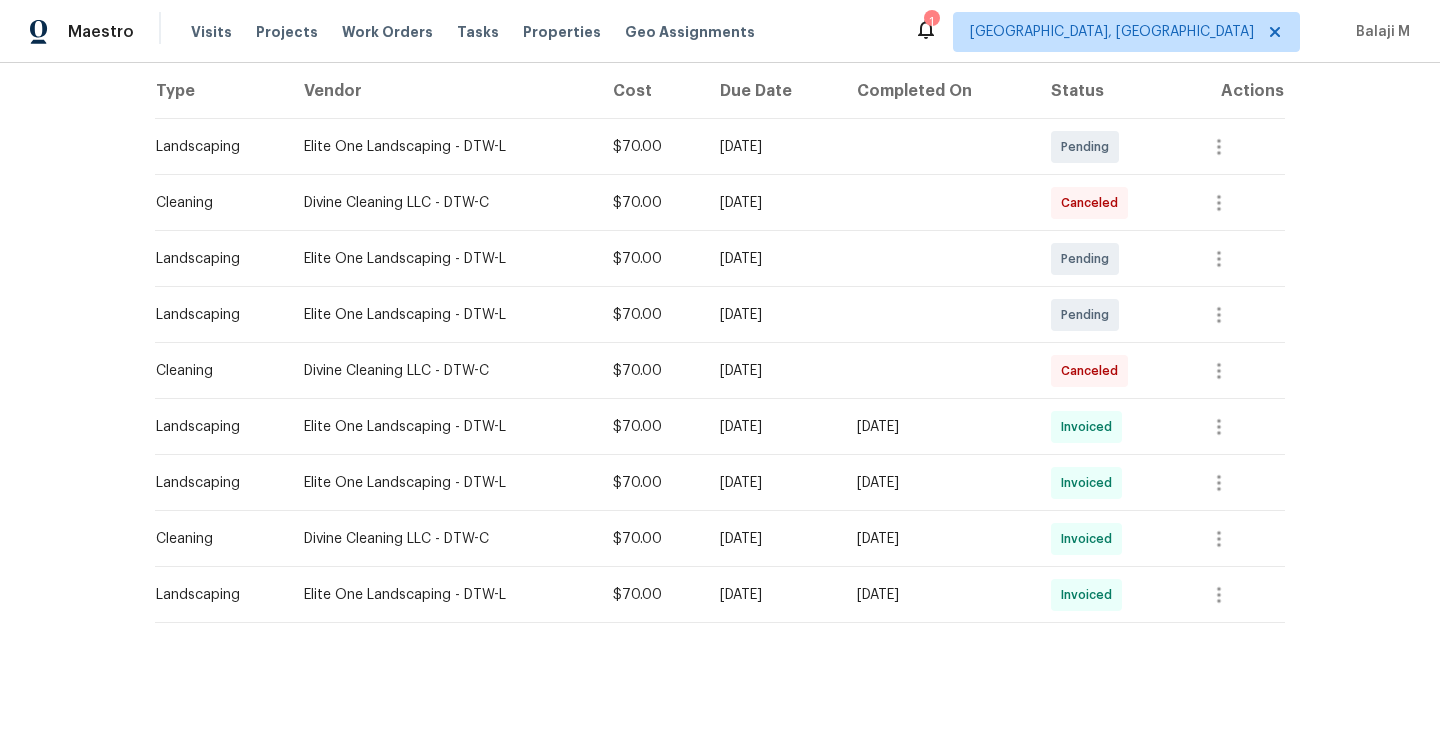 scroll, scrollTop: 326, scrollLeft: 0, axis: vertical 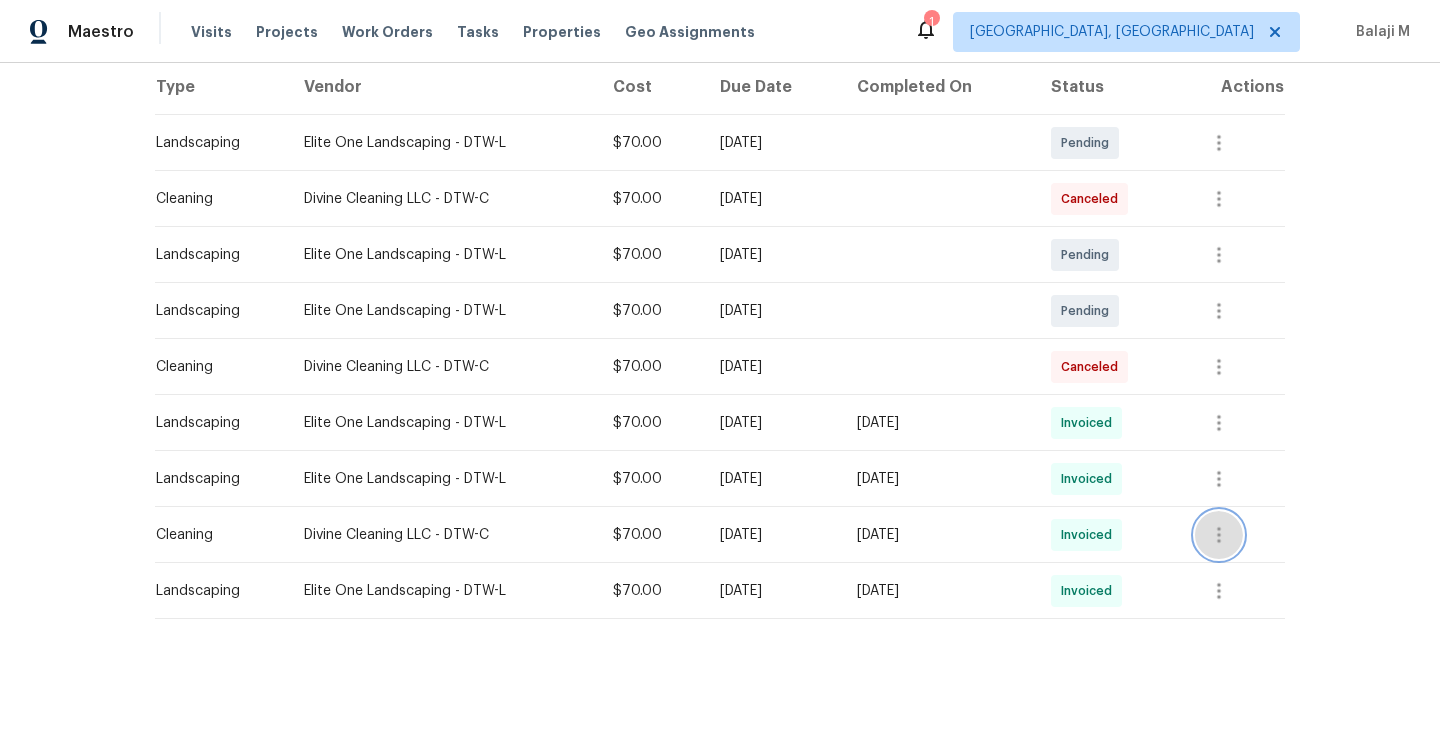 click 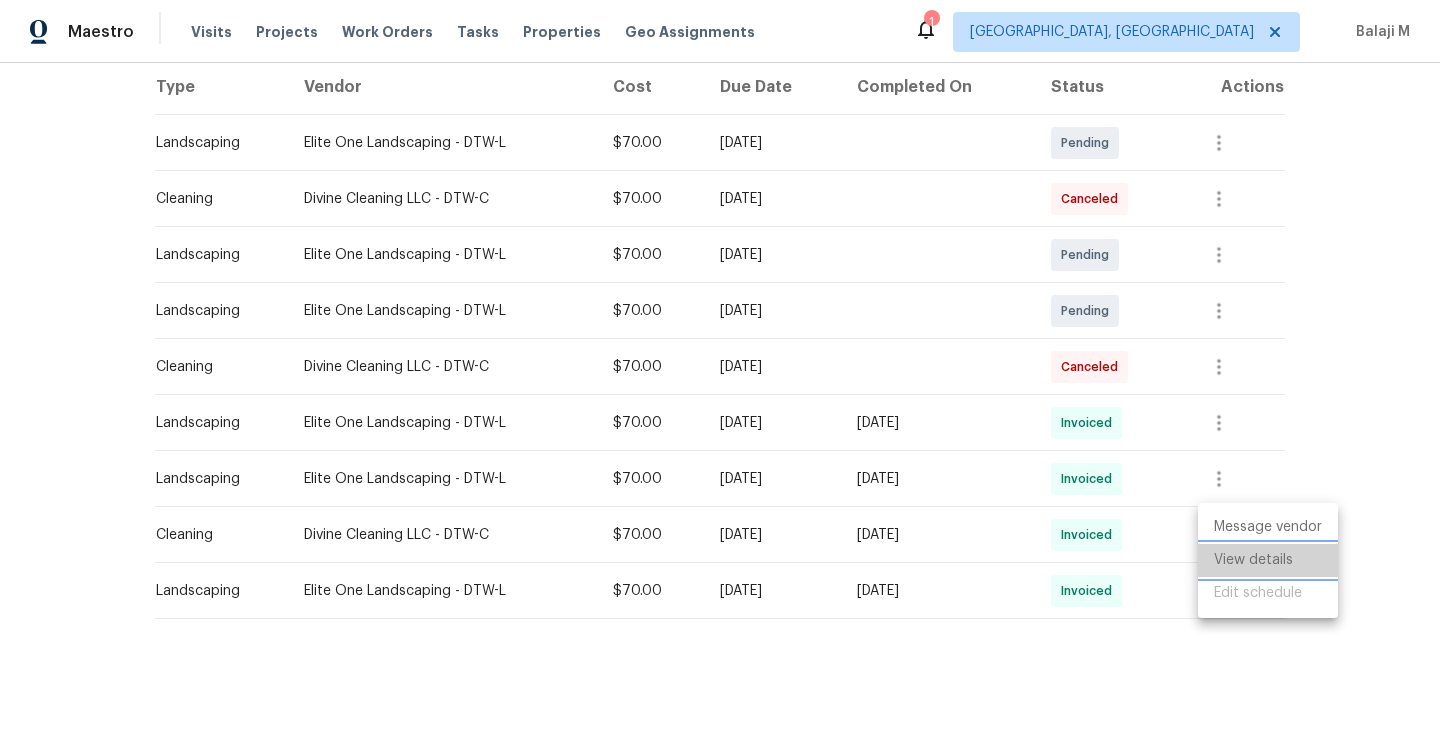 click on "View details" at bounding box center [1268, 560] 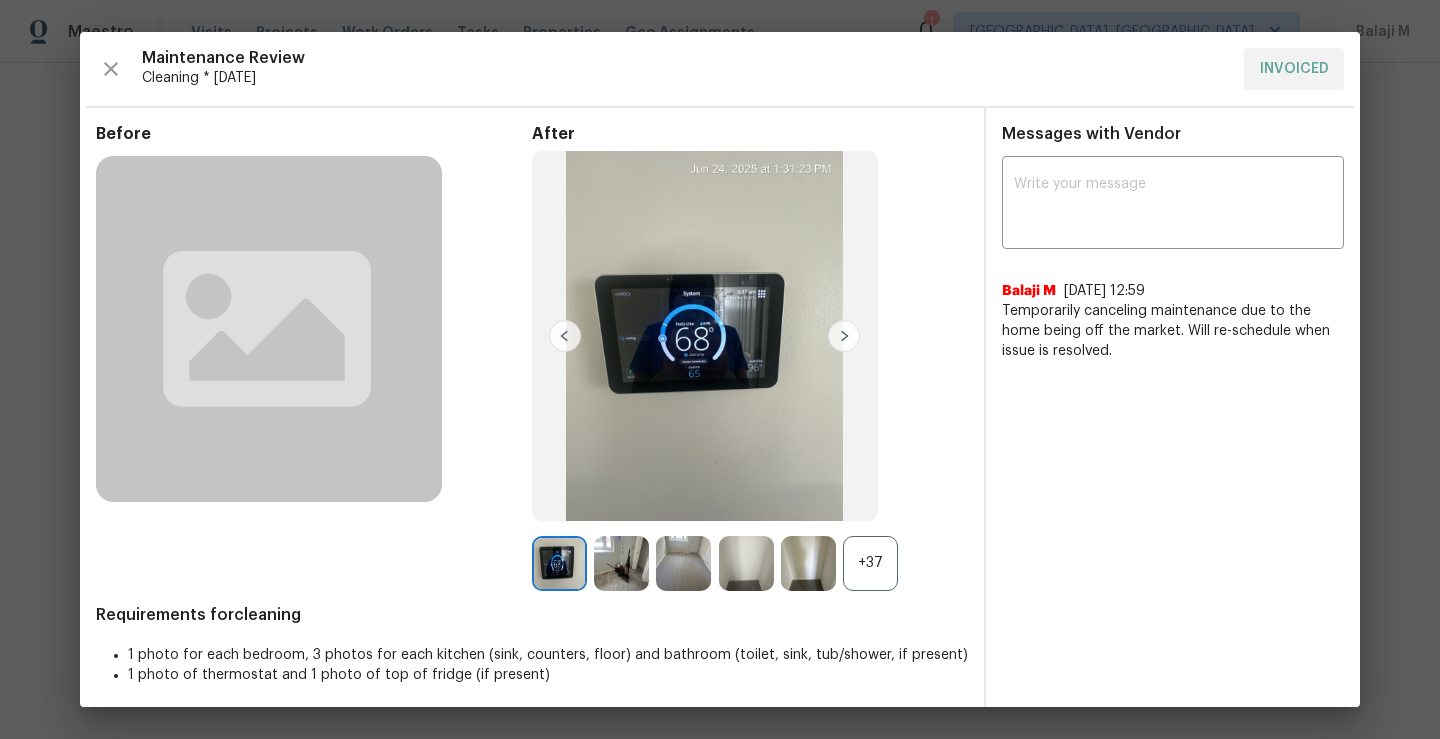 scroll, scrollTop: 7, scrollLeft: 0, axis: vertical 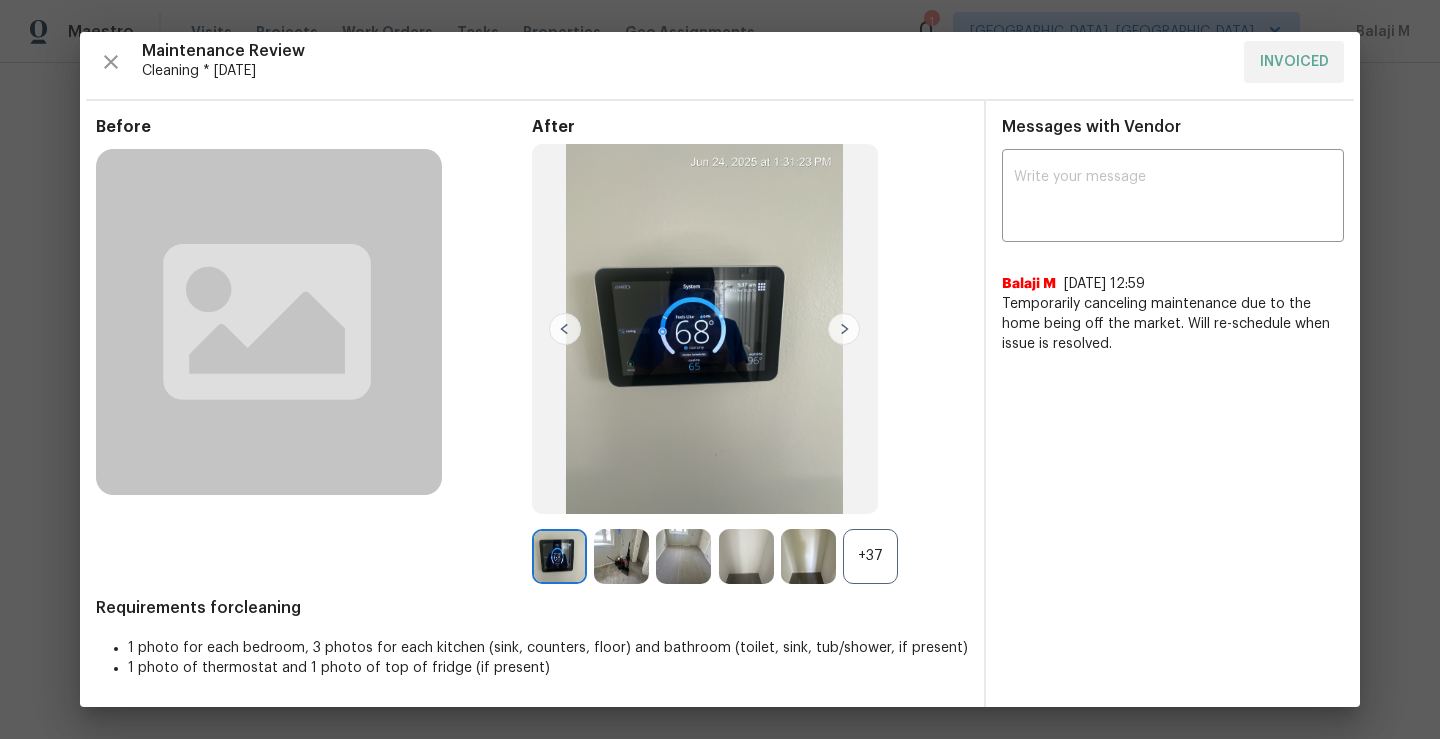 click at bounding box center (844, 329) 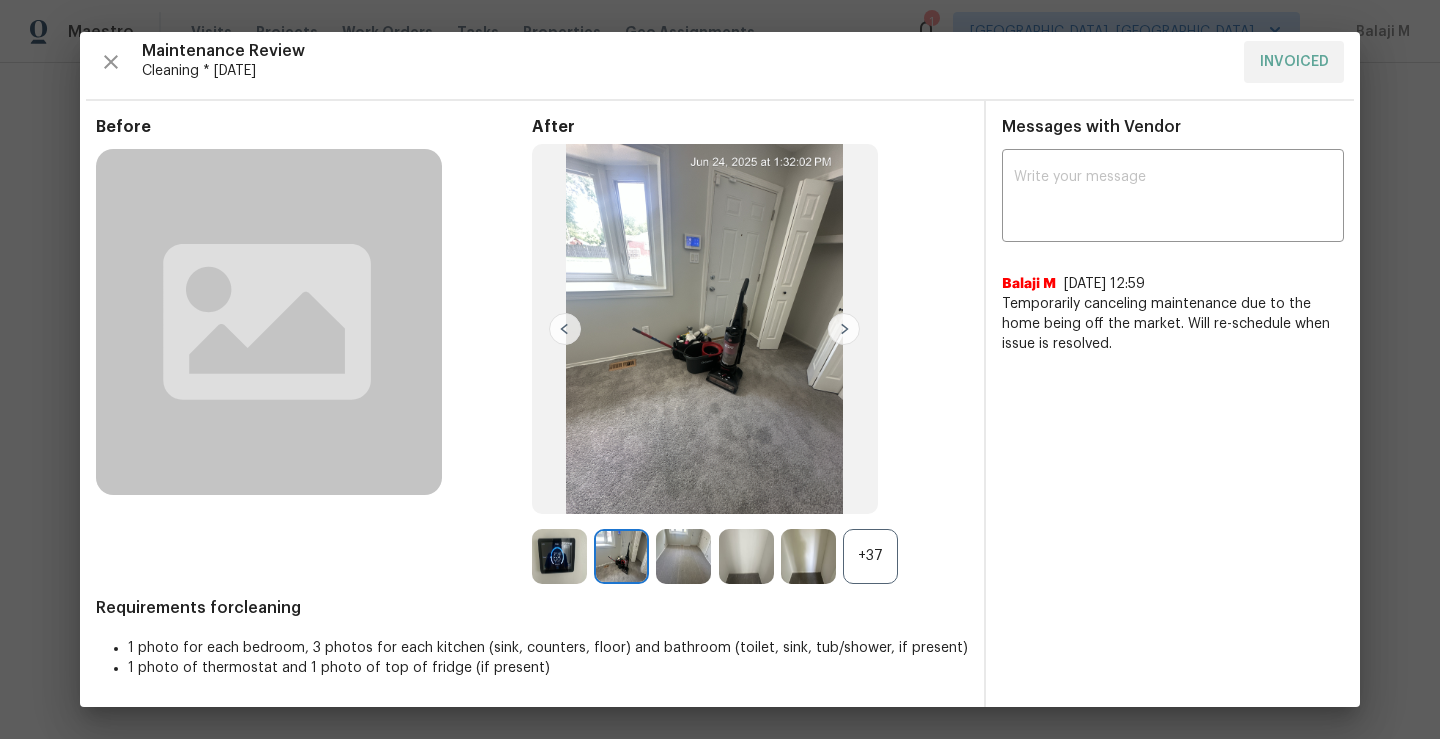 click at bounding box center (844, 329) 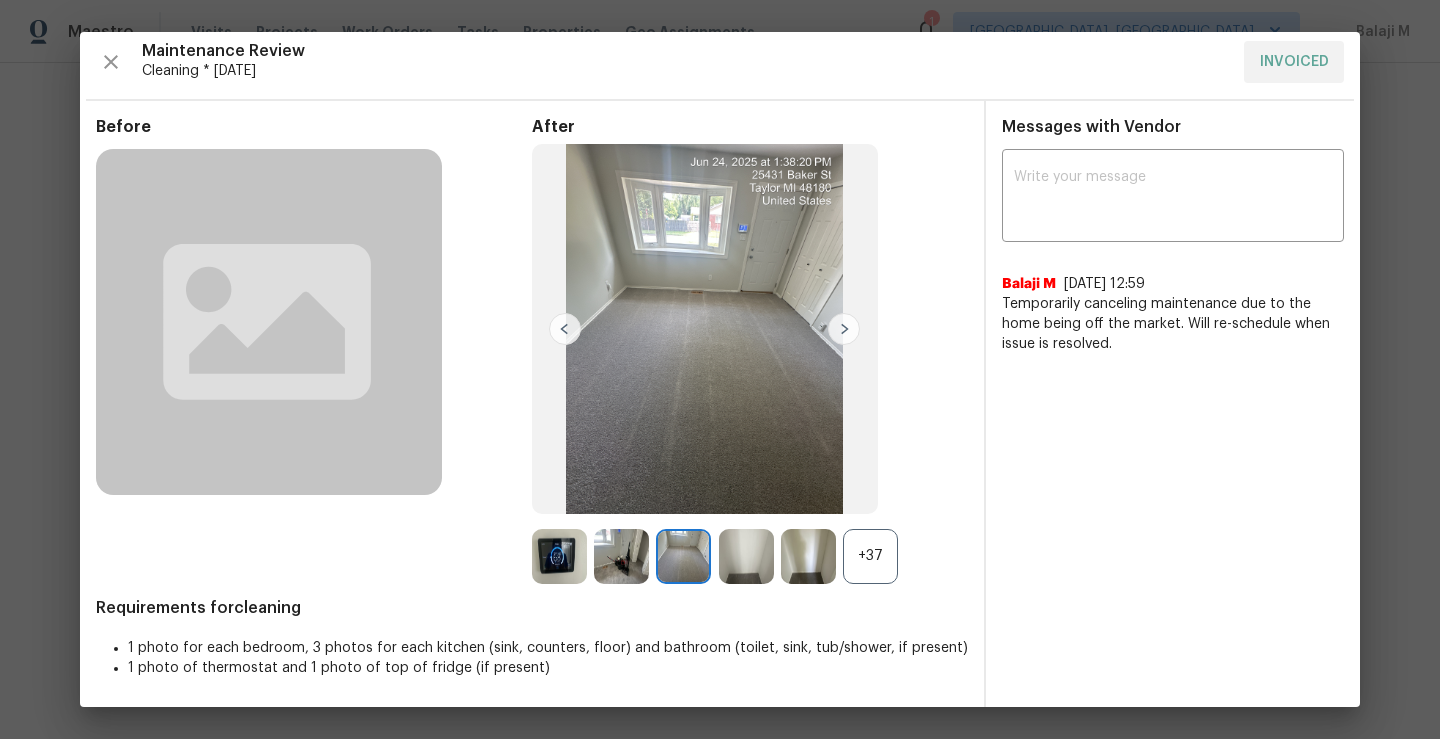 click at bounding box center [844, 329] 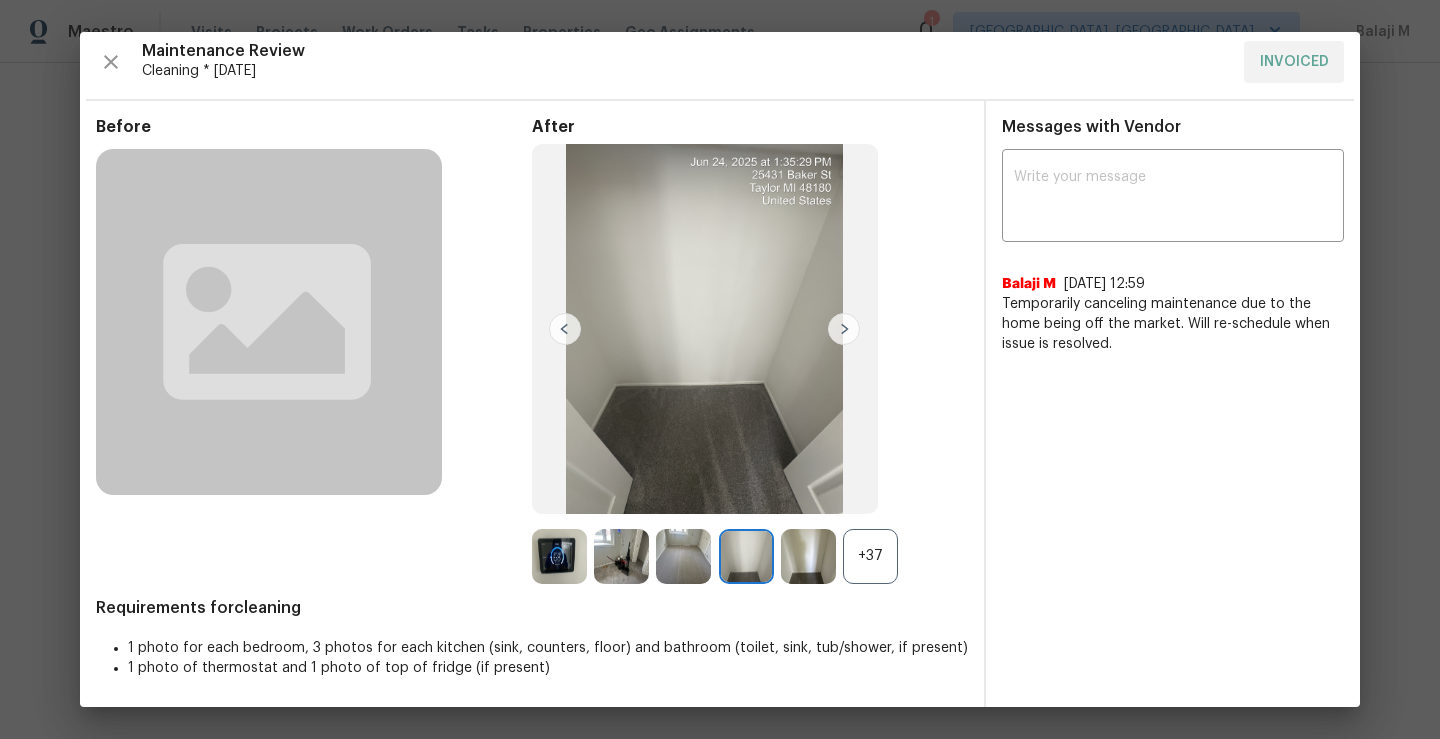 click on "+37" at bounding box center [870, 556] 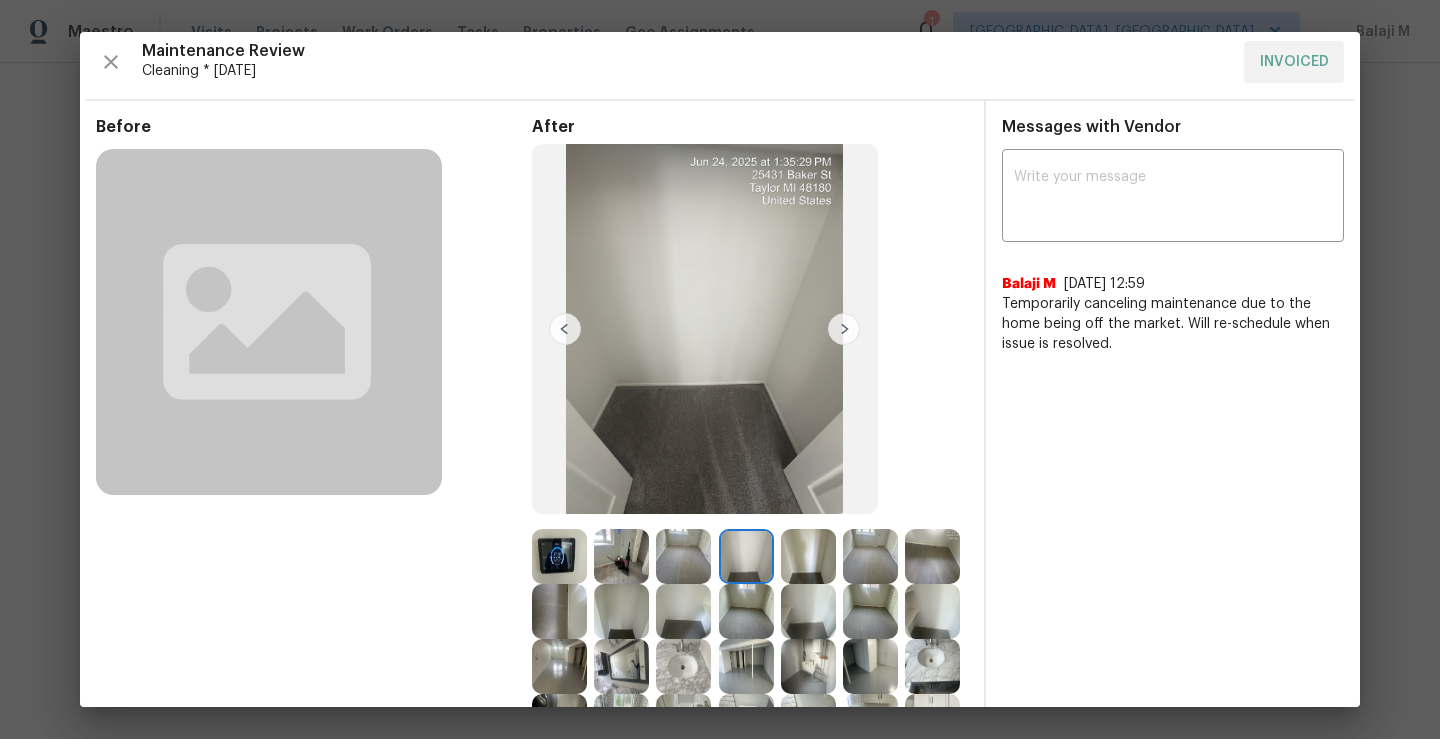 click at bounding box center [746, 611] 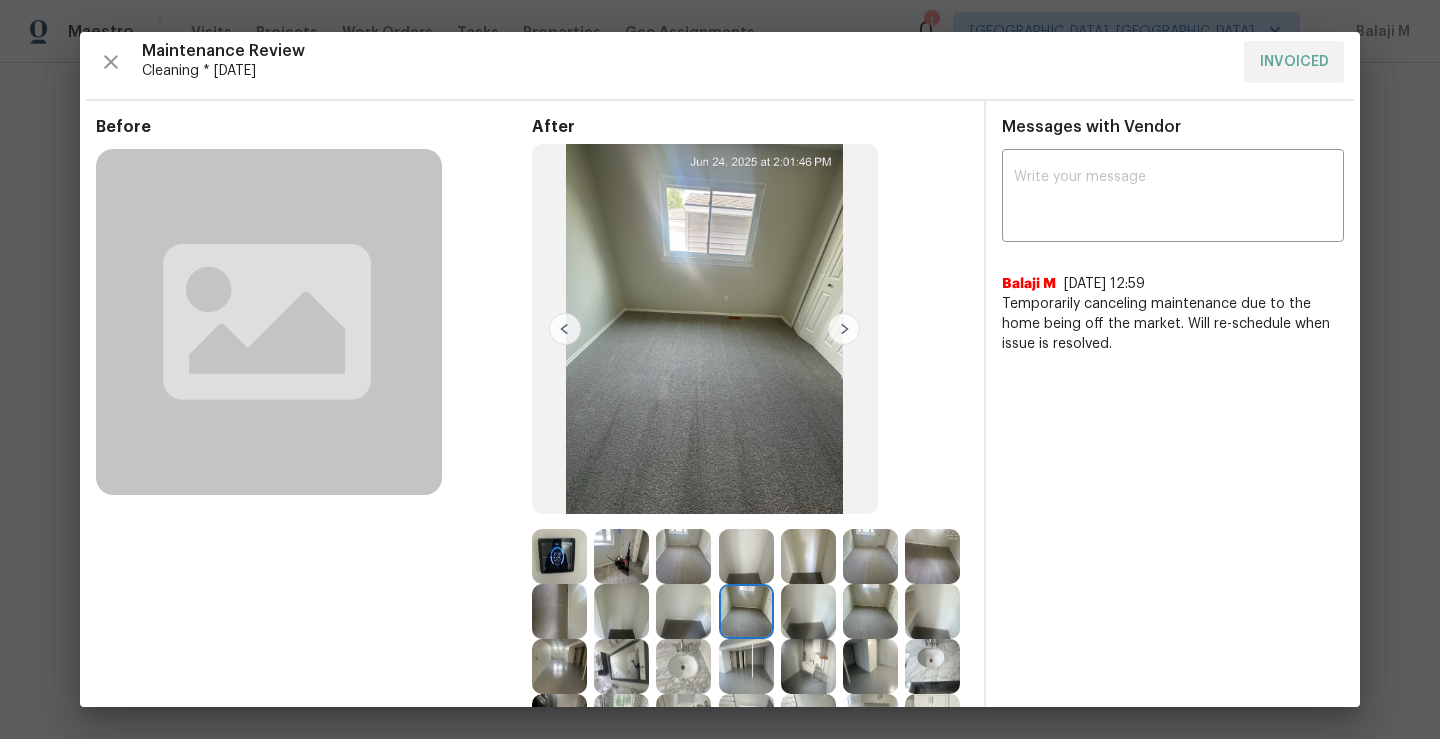 click at bounding box center [808, 556] 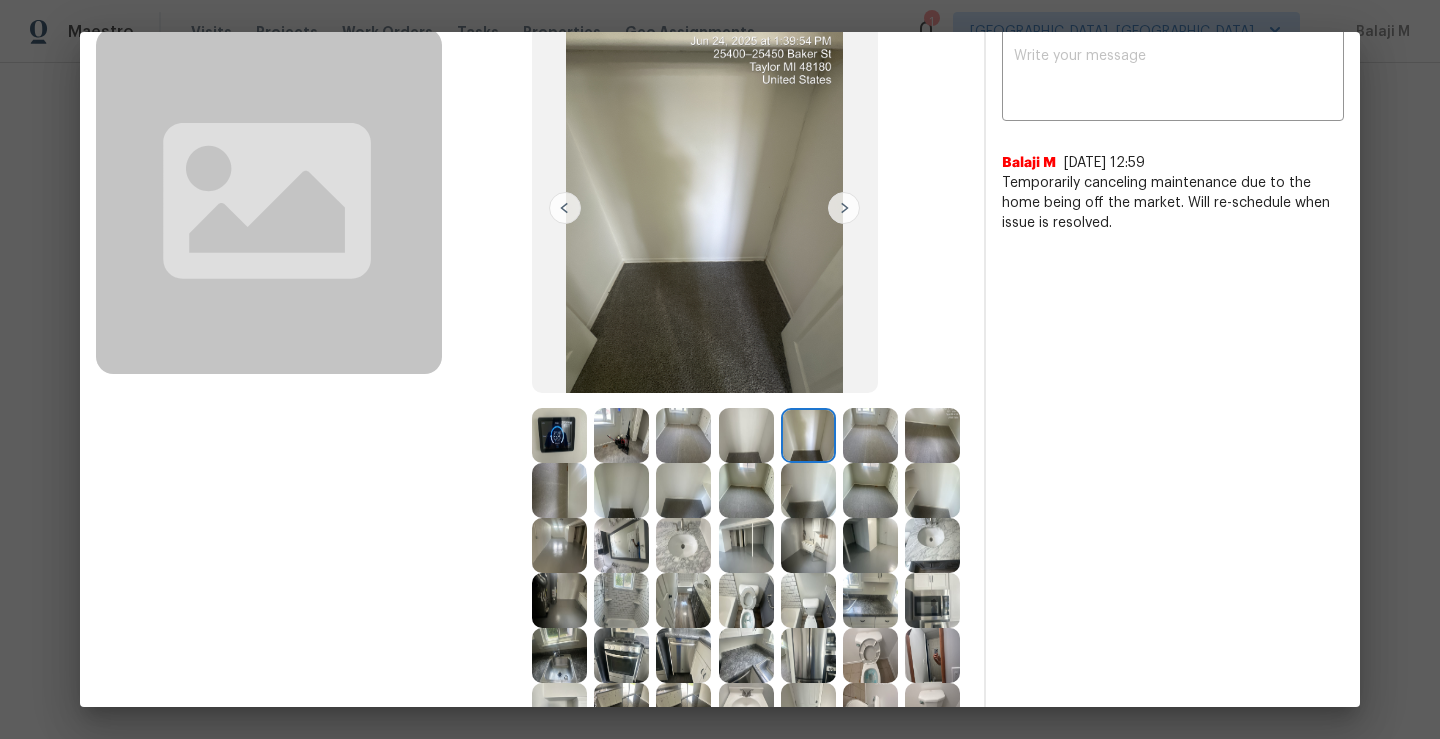 scroll, scrollTop: 337, scrollLeft: 0, axis: vertical 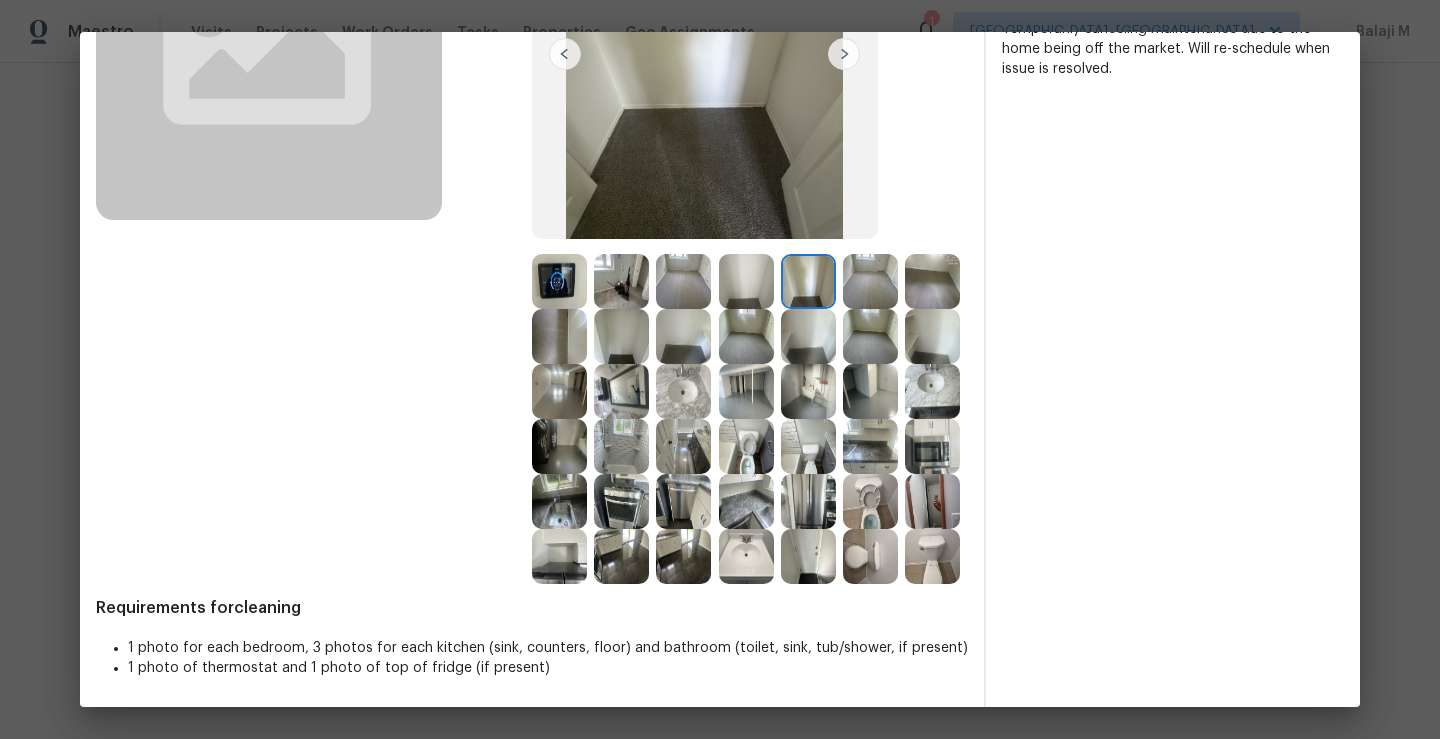 click at bounding box center (932, 556) 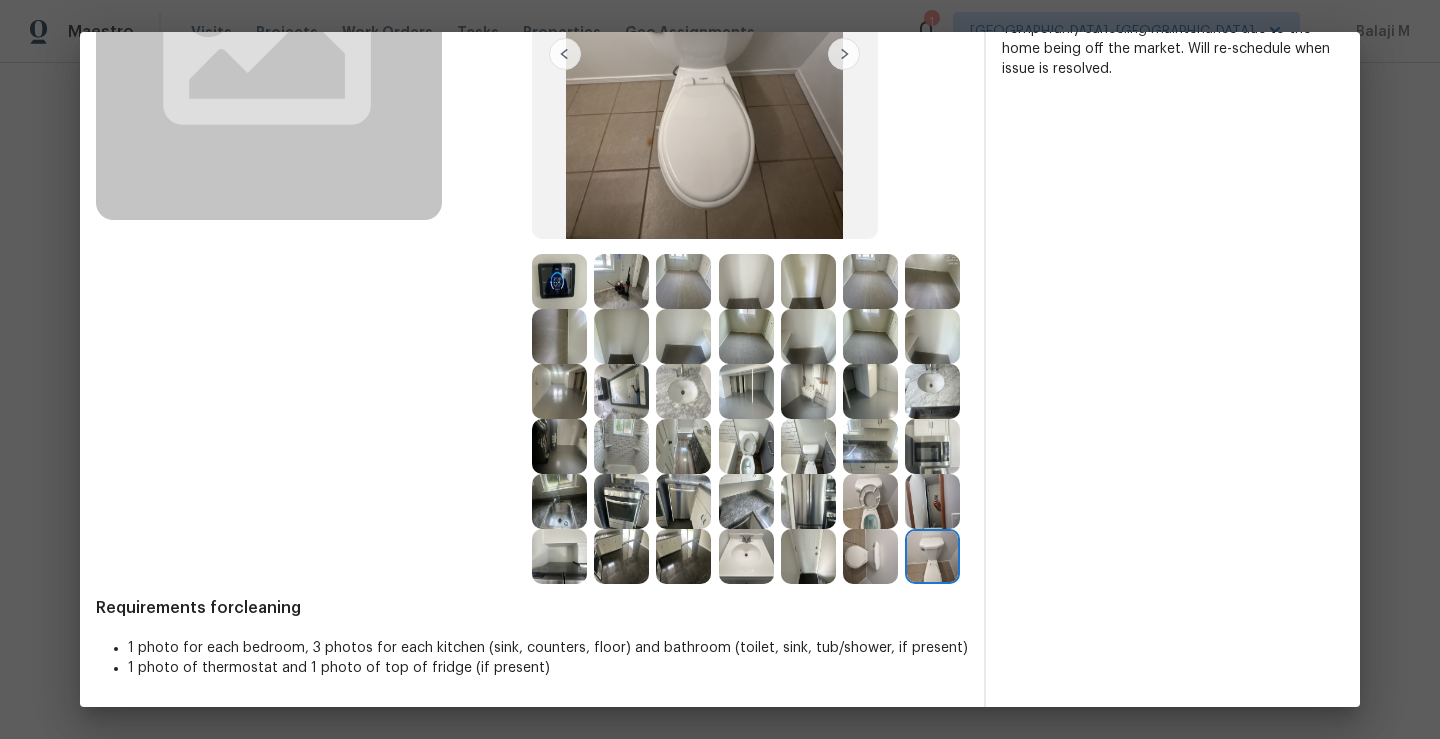 click at bounding box center (870, 556) 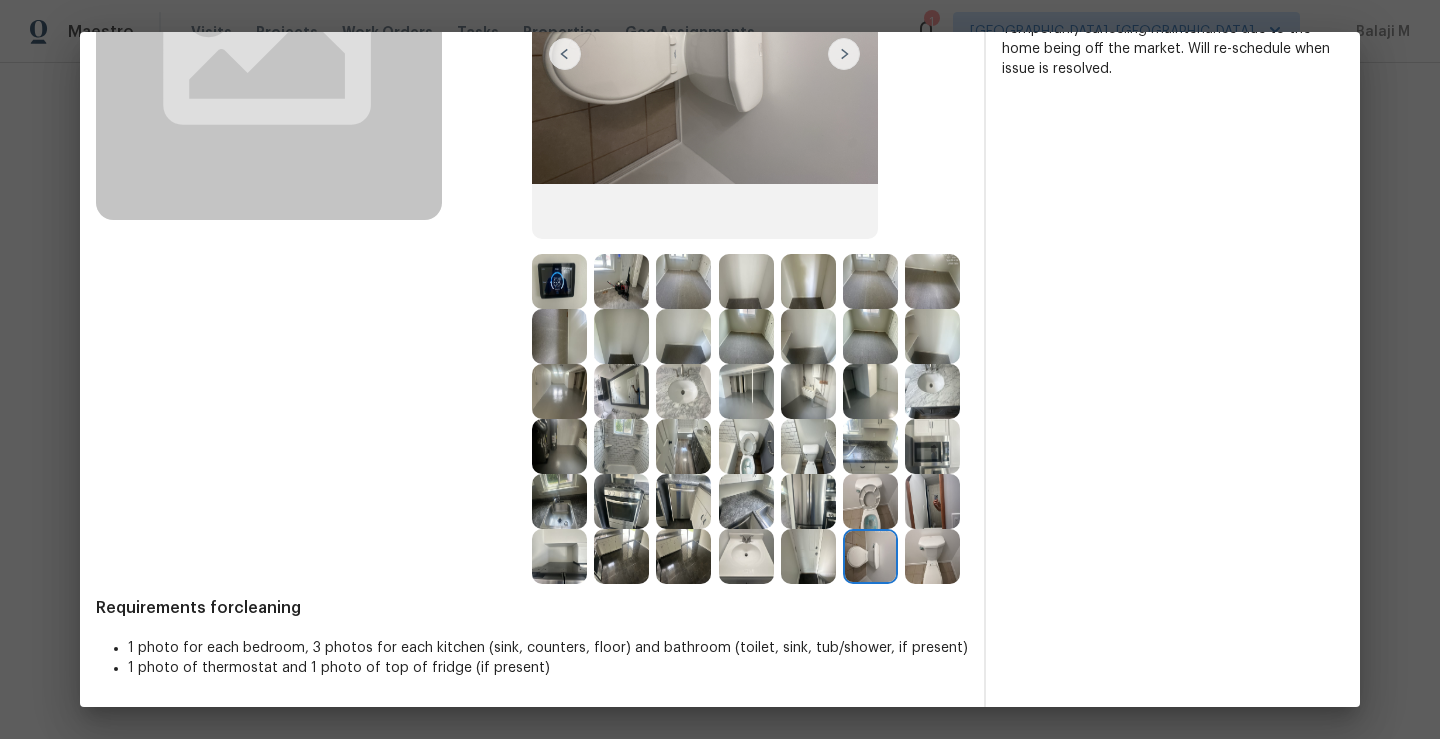 click at bounding box center (808, 556) 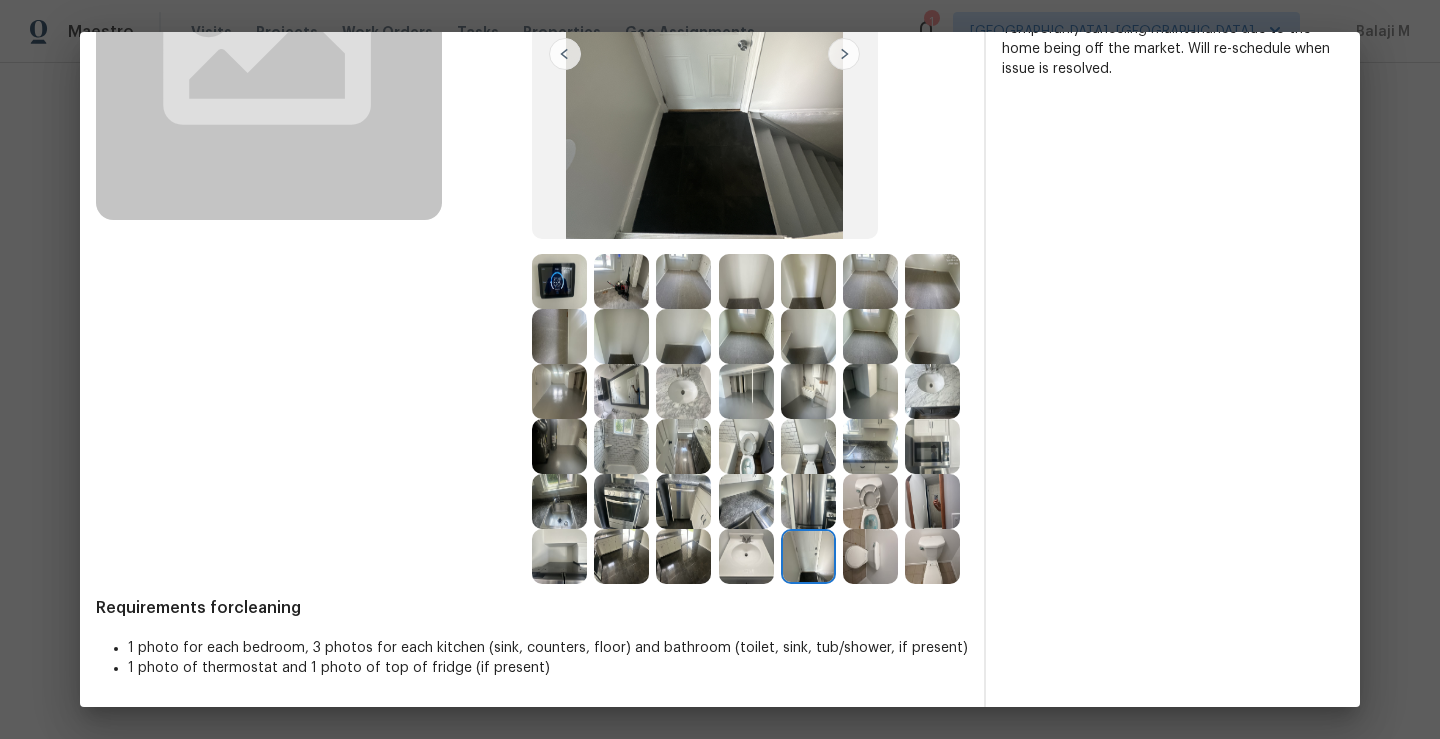scroll, scrollTop: 173, scrollLeft: 0, axis: vertical 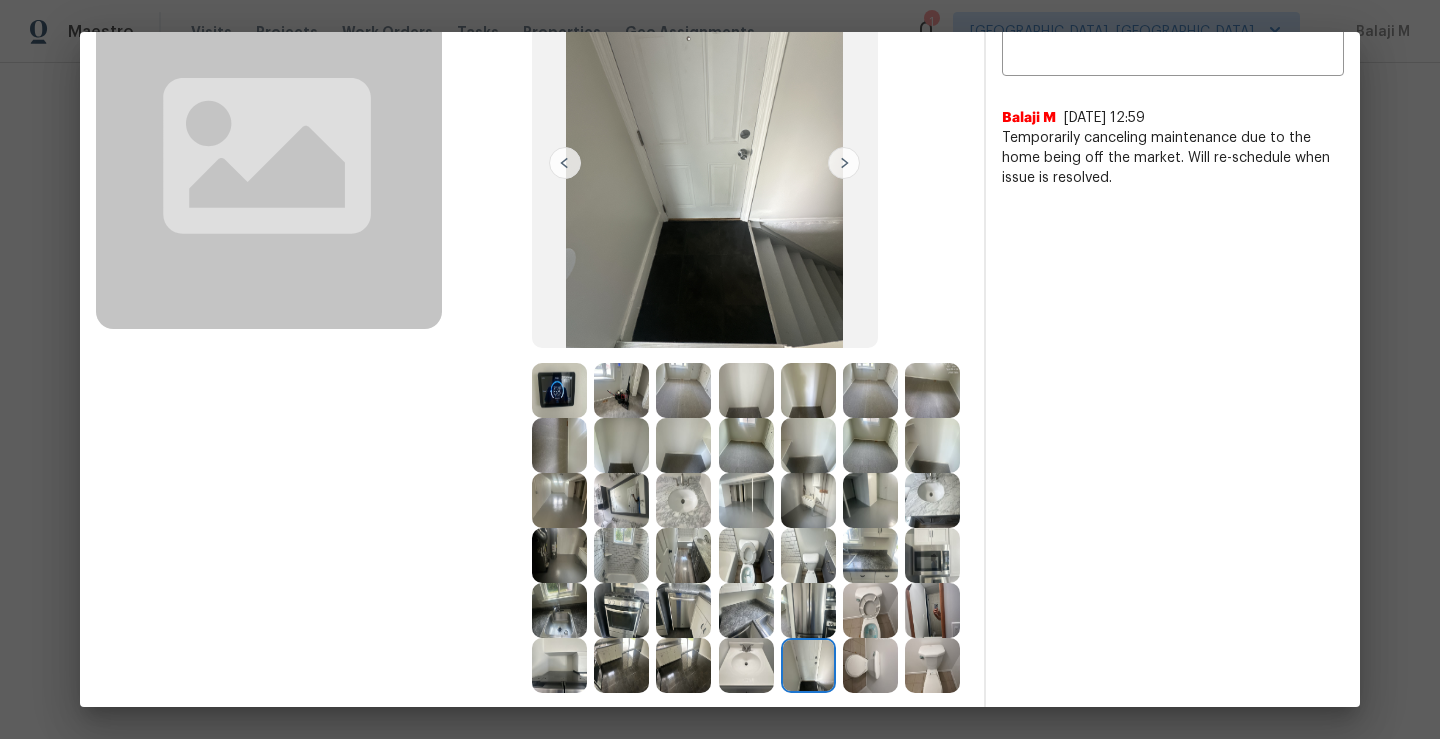 click at bounding box center (683, 445) 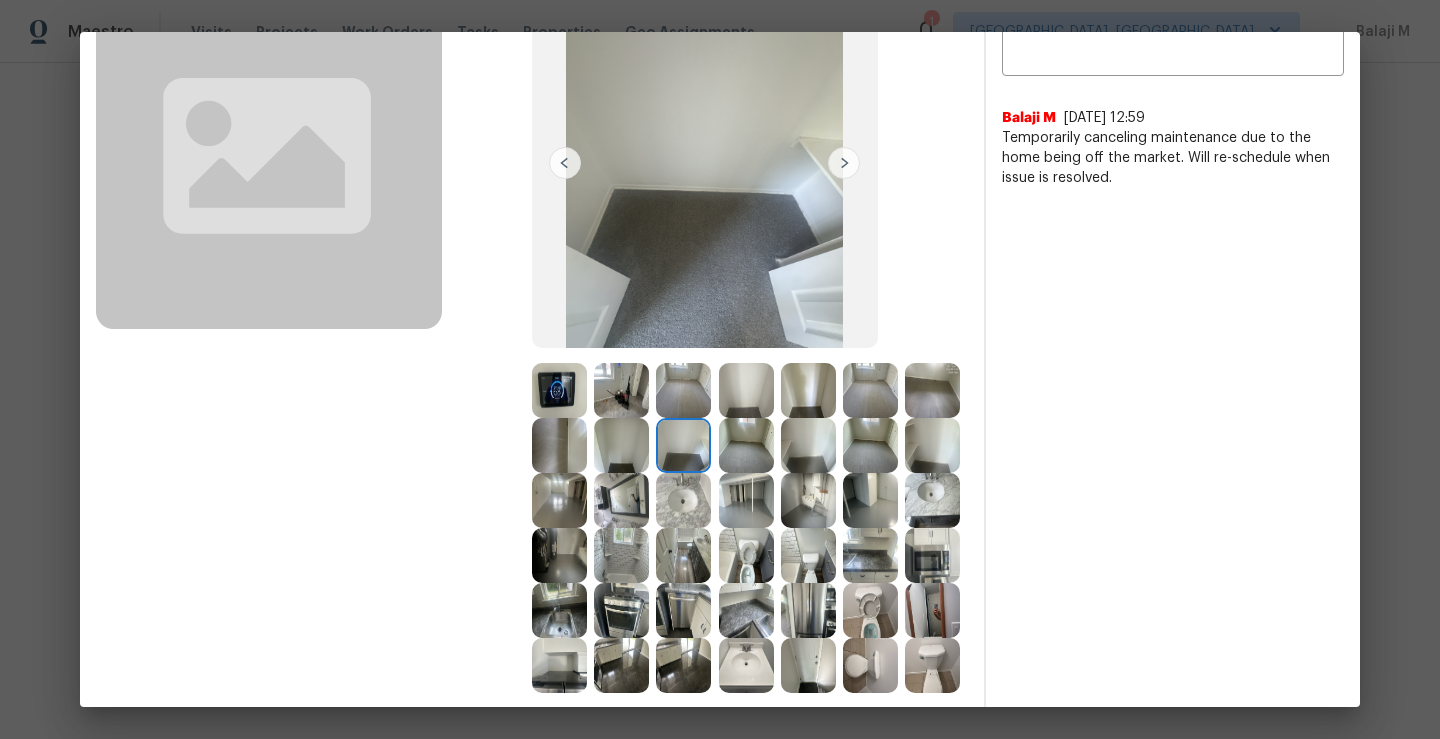 click at bounding box center [621, 500] 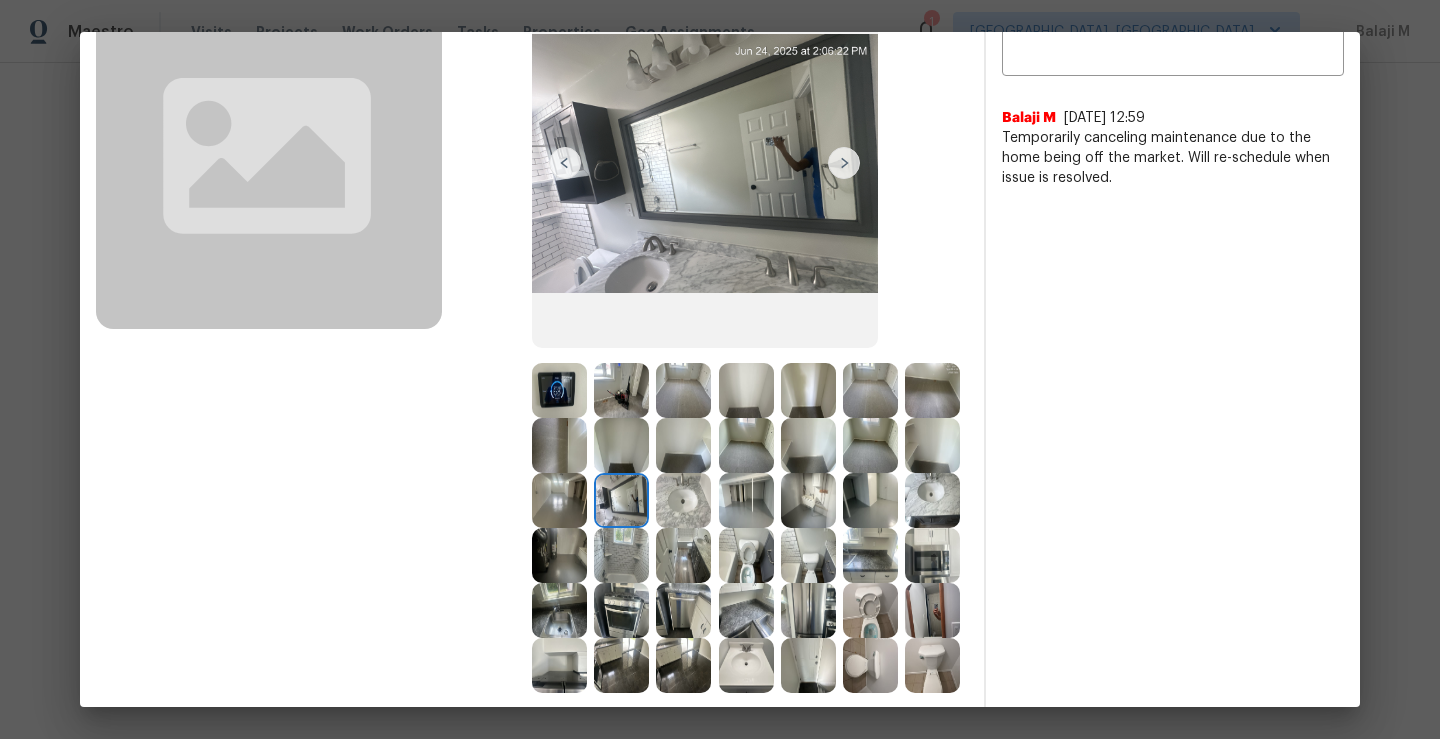 click at bounding box center (621, 500) 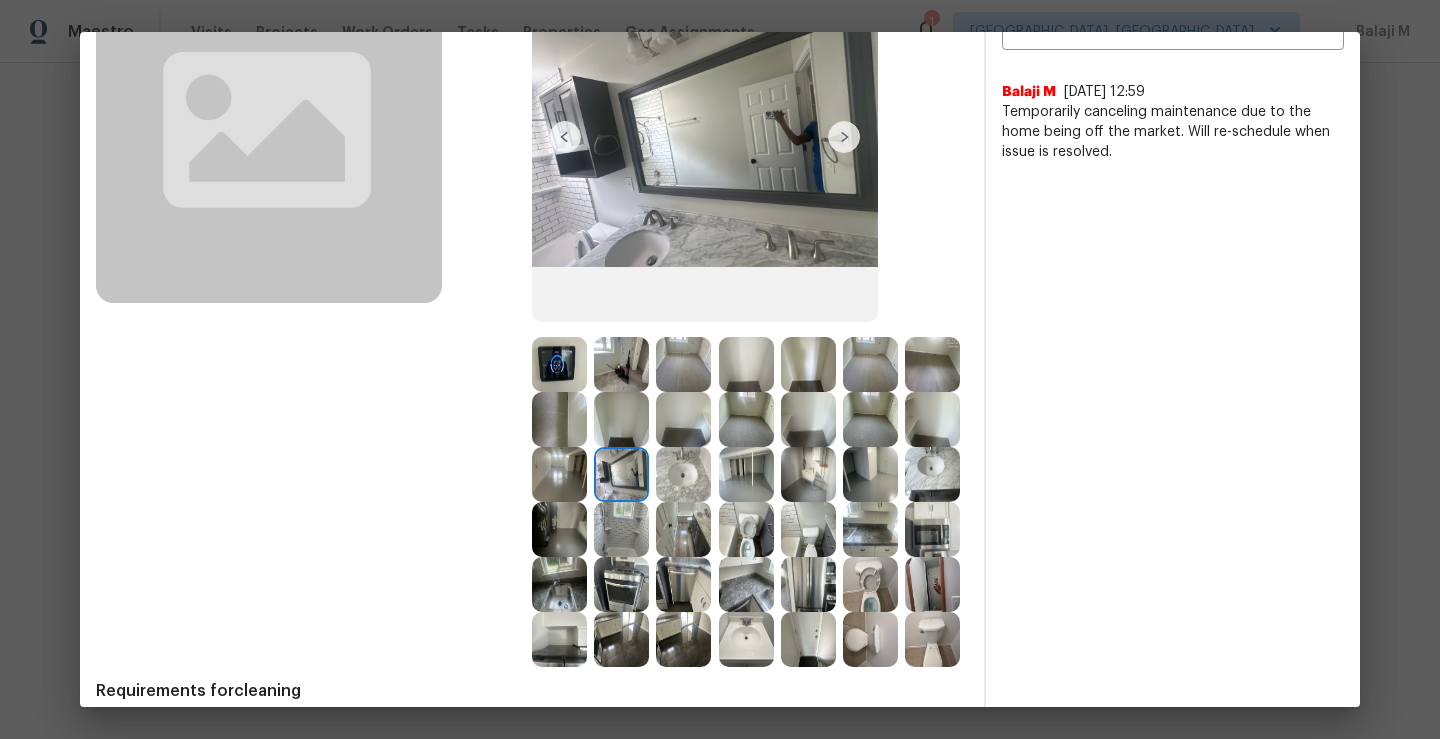 scroll, scrollTop: 303, scrollLeft: 0, axis: vertical 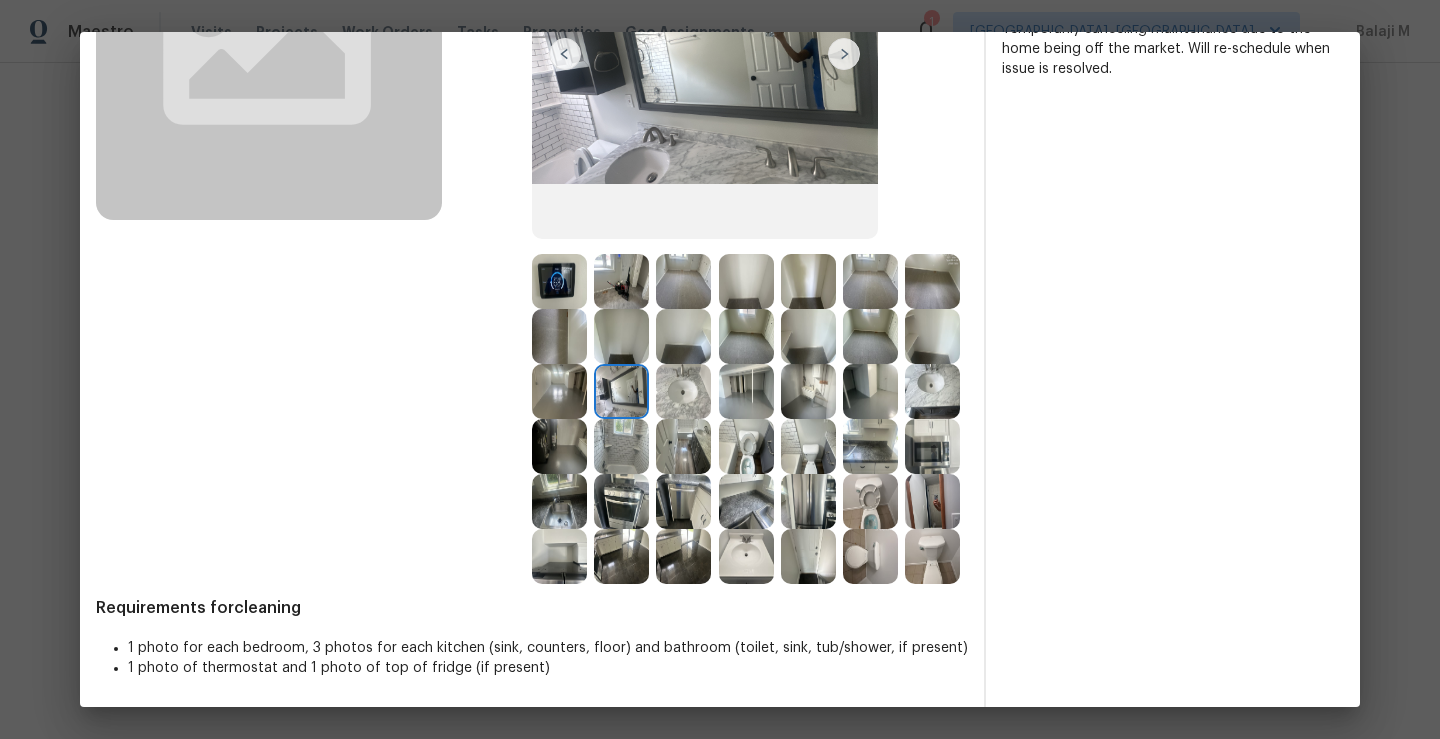 click at bounding box center [870, 281] 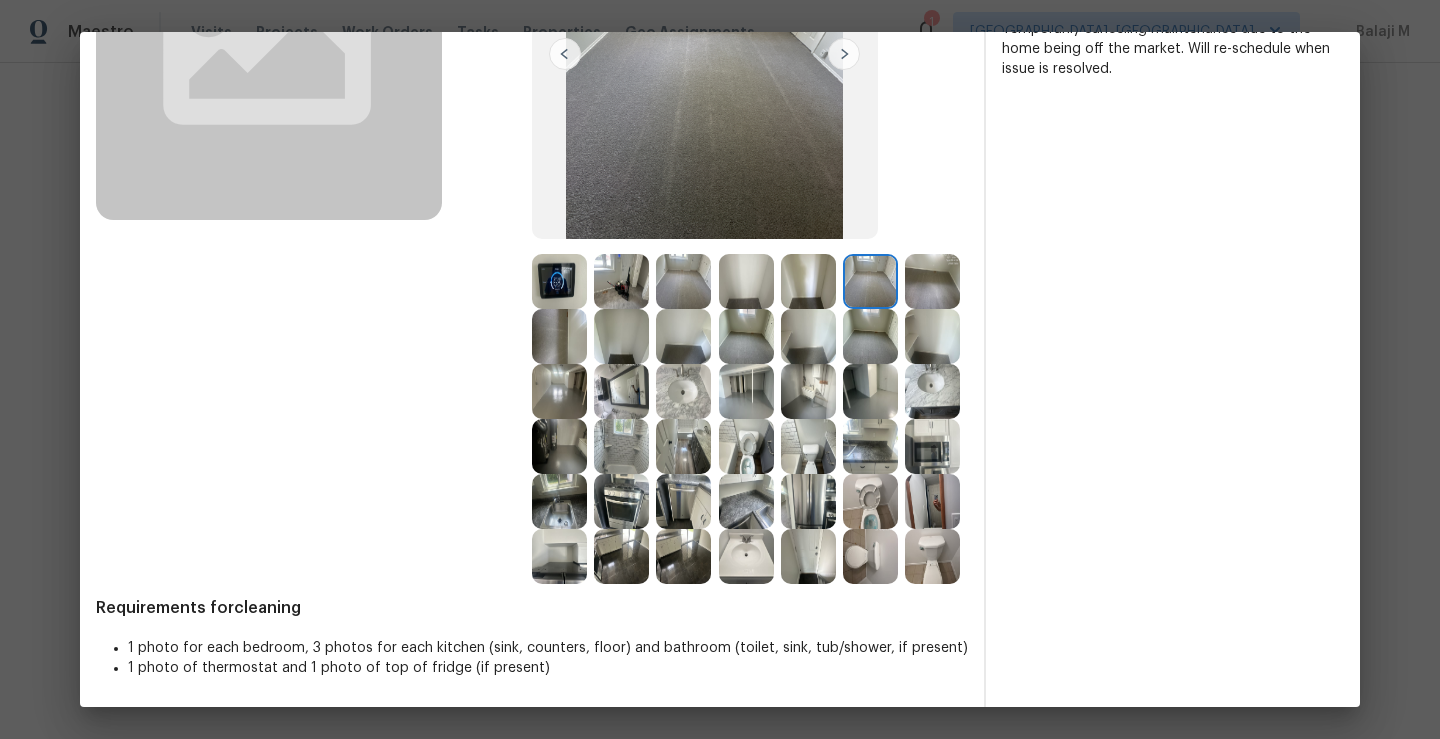 click at bounding box center (808, 336) 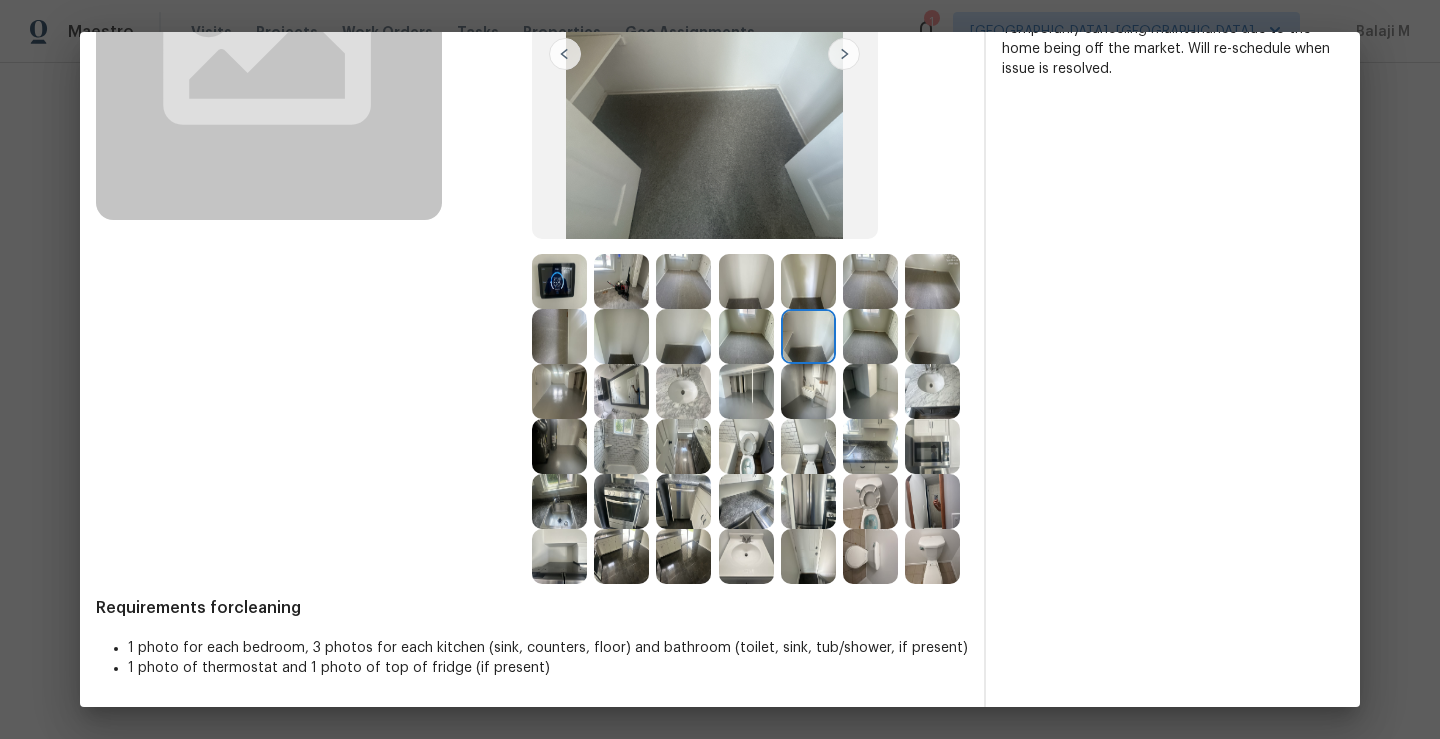 click on "Before" at bounding box center [314, 213] 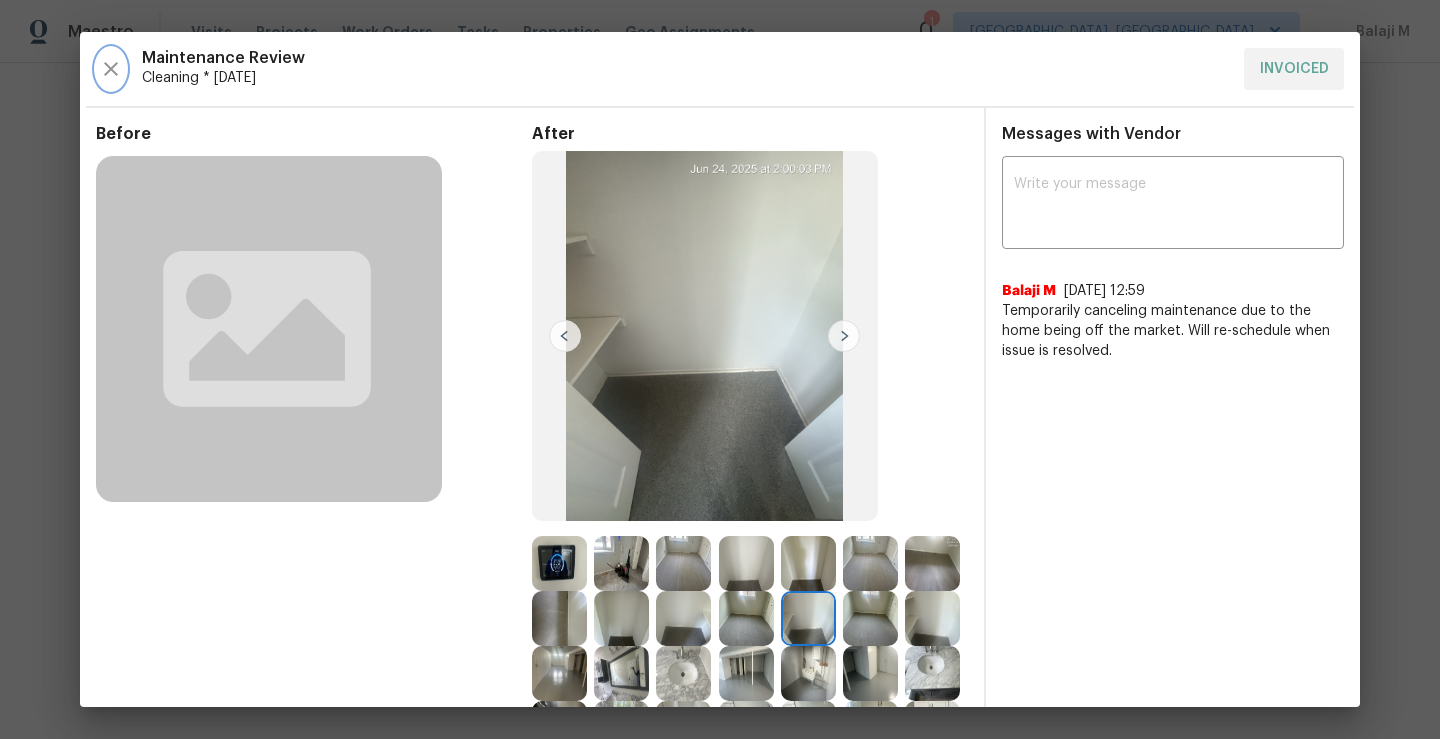 click 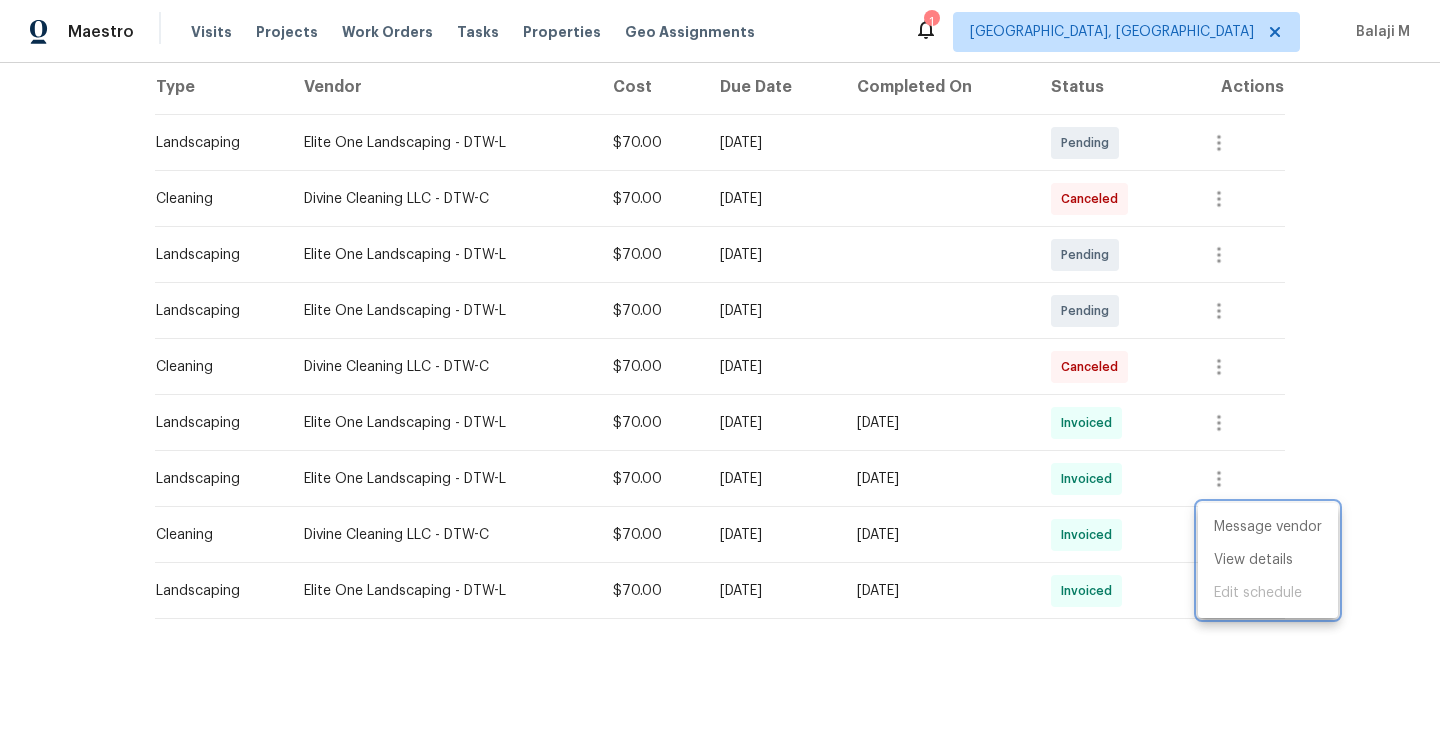 click at bounding box center (720, 369) 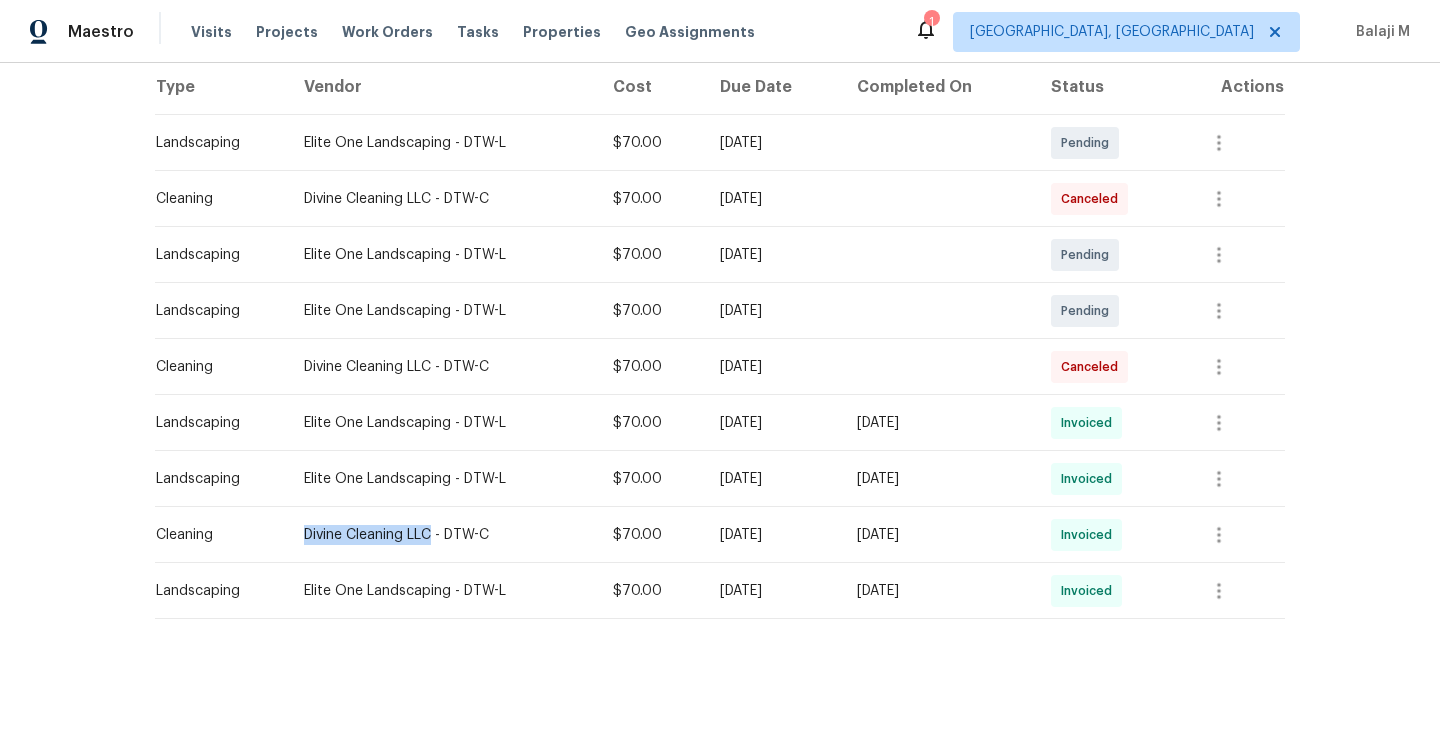 drag, startPoint x: 291, startPoint y: 528, endPoint x: 421, endPoint y: 534, distance: 130.13838 